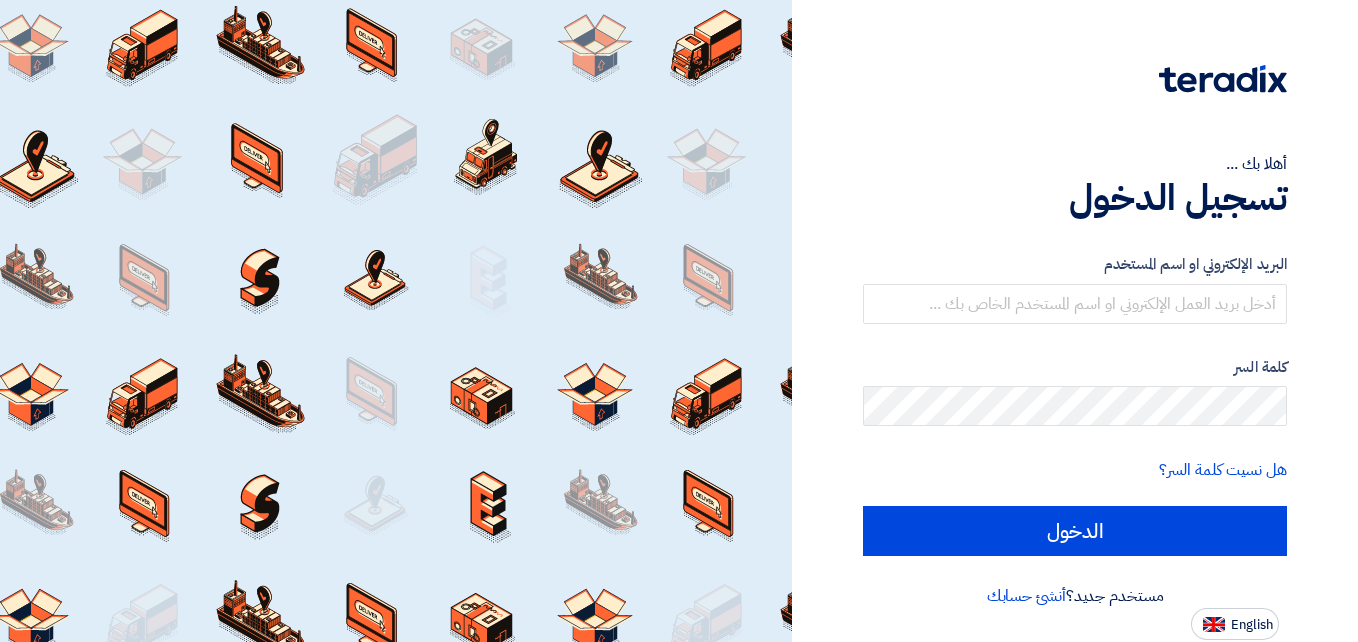 scroll, scrollTop: 0, scrollLeft: 0, axis: both 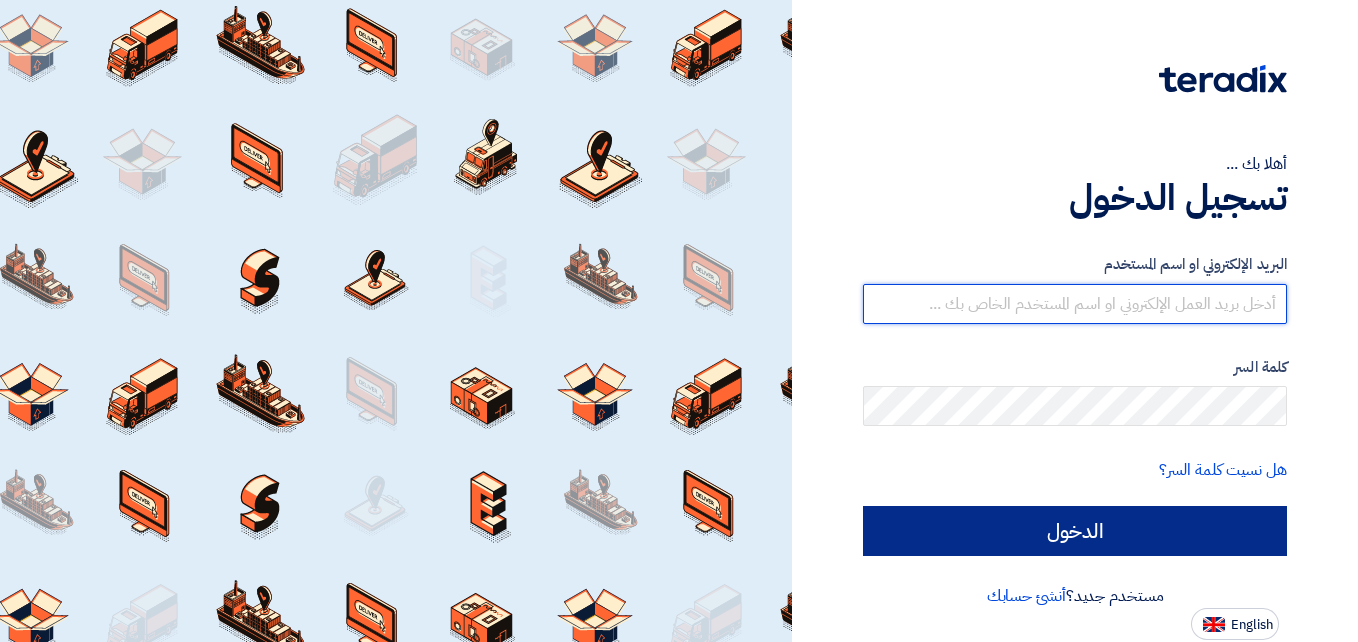 type on "[EMAIL]" 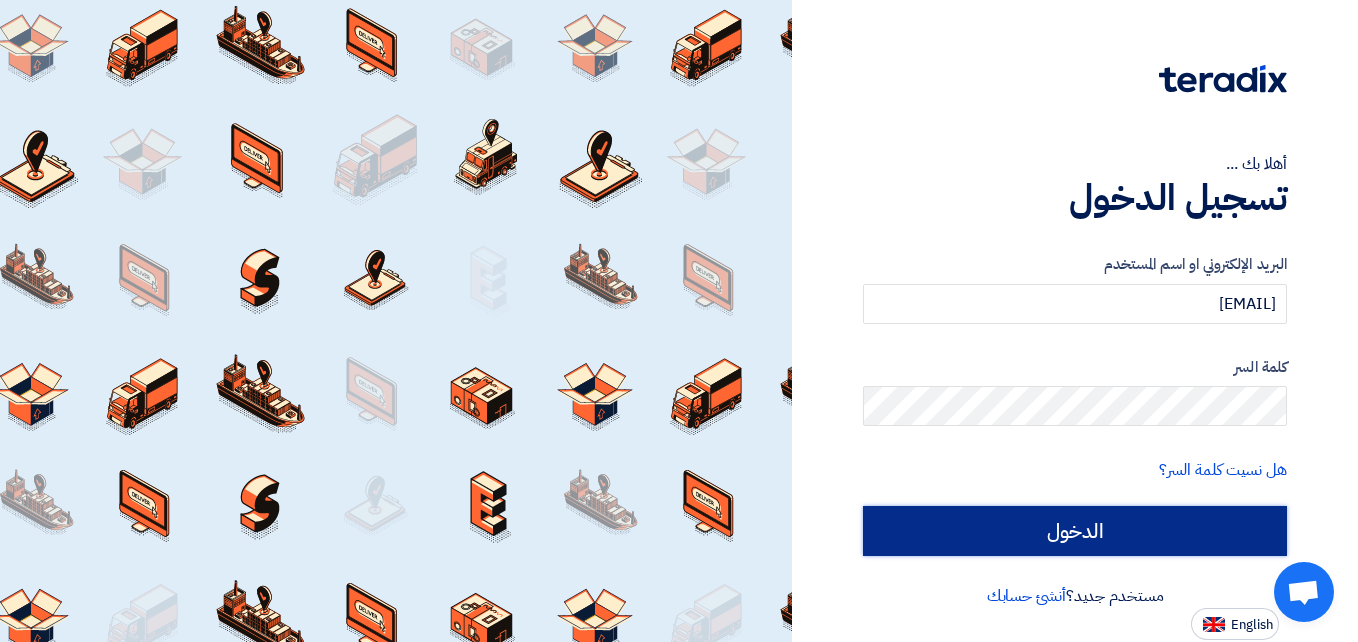 click on "الدخول" 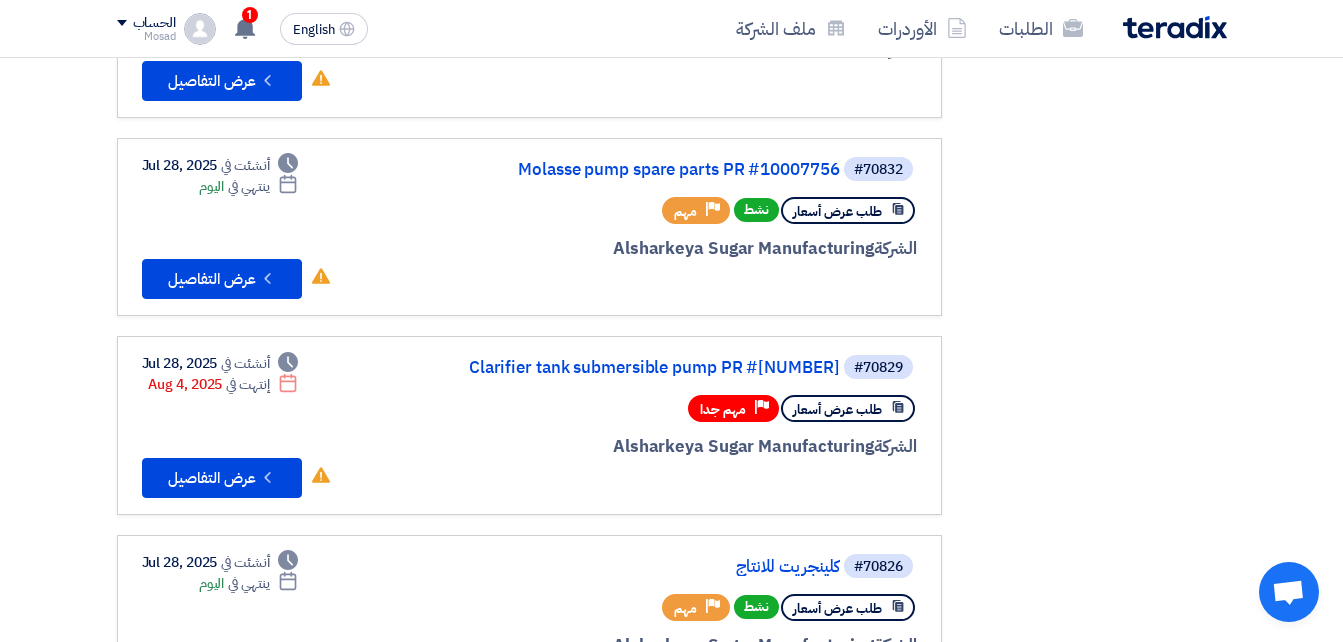 scroll, scrollTop: 1500, scrollLeft: 0, axis: vertical 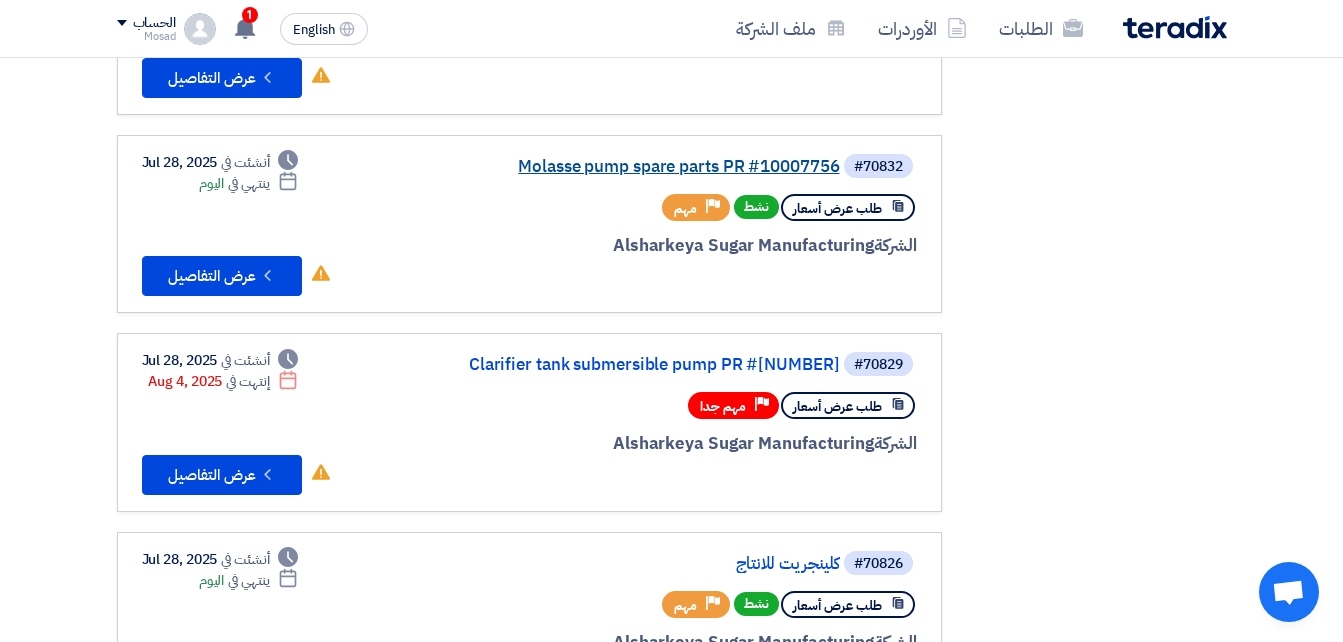 click on "Molasse pump spare parts PR #10007756" 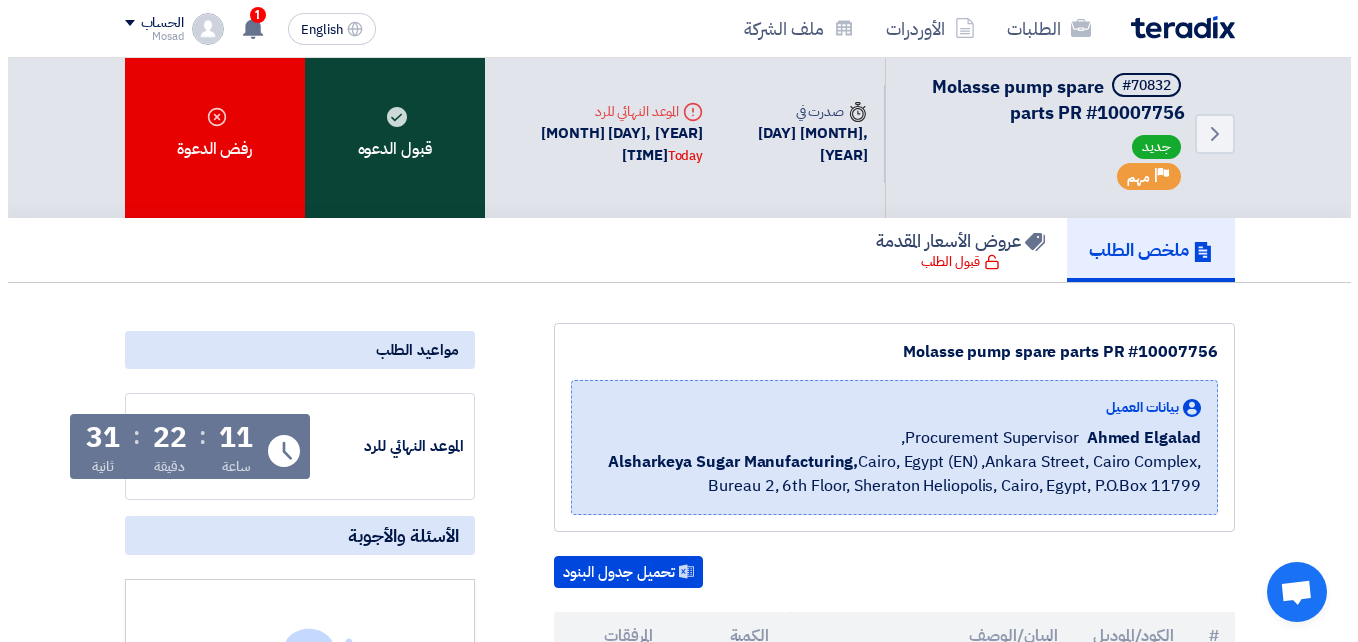 scroll, scrollTop: 0, scrollLeft: 0, axis: both 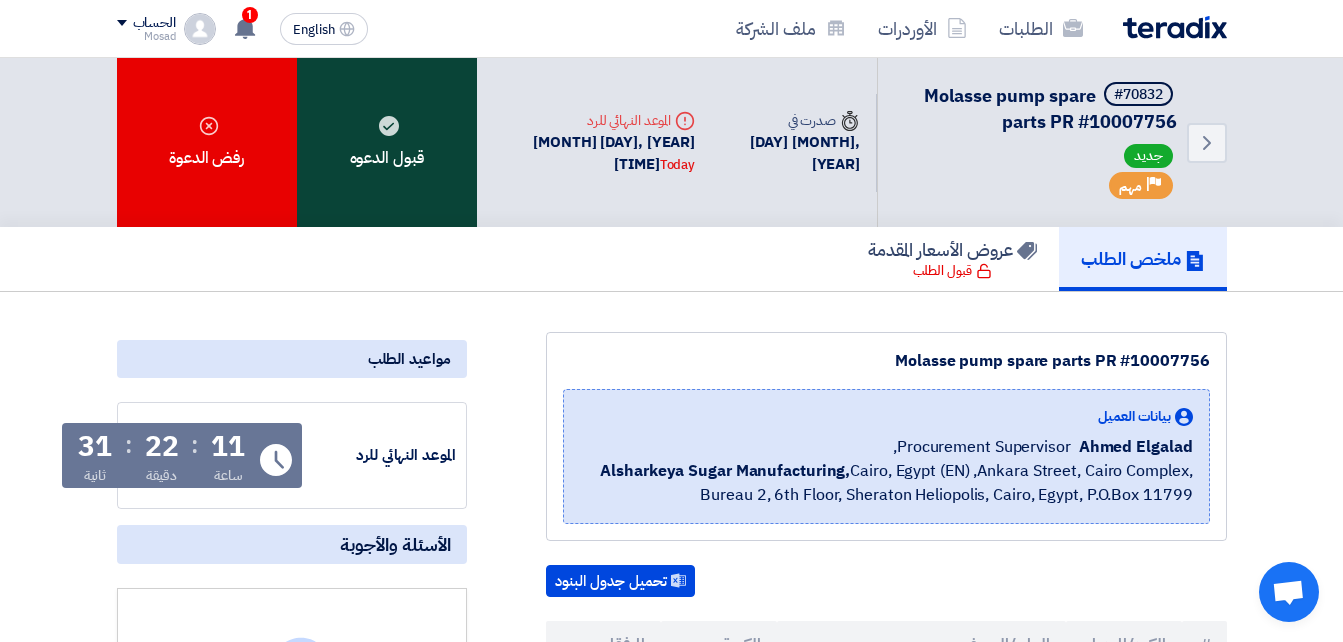 click on "قبول الدعوه" 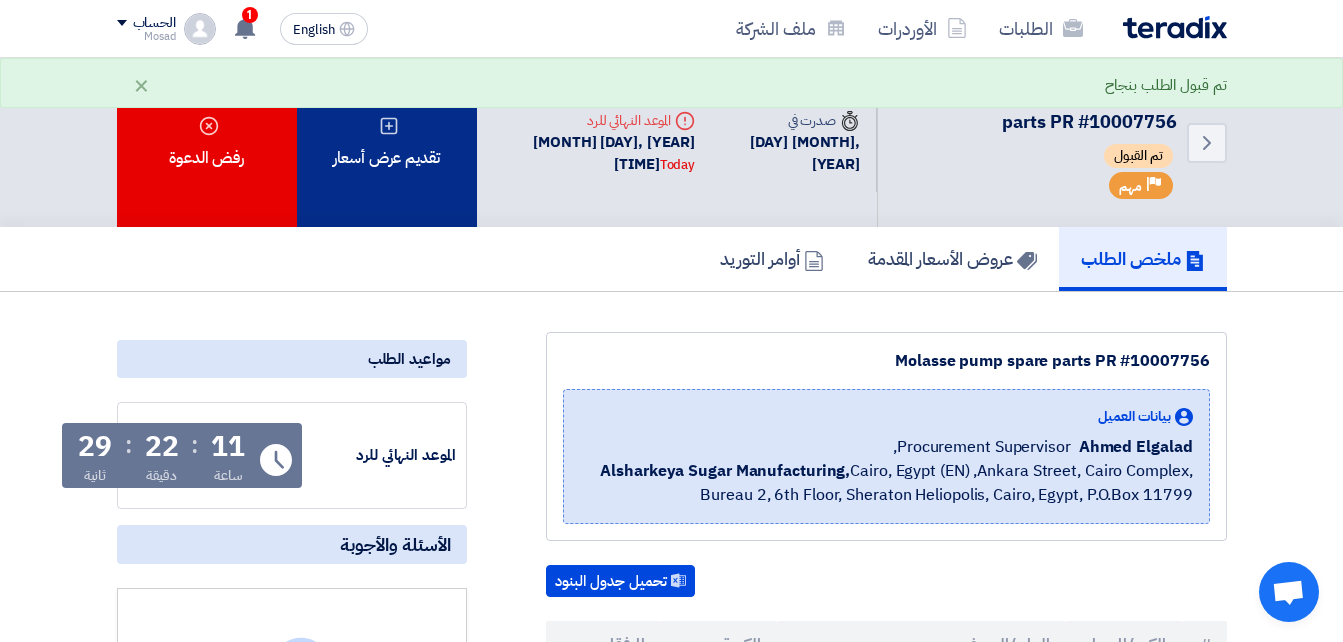 click on "تقديم عرض أسعار" 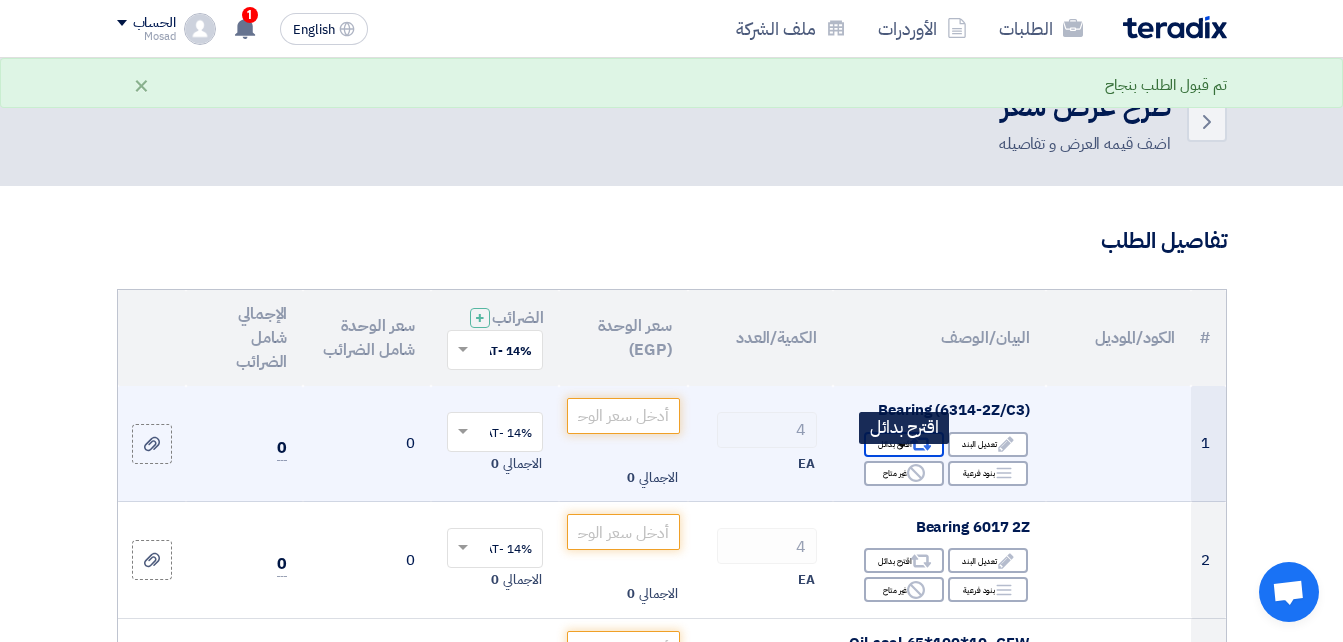 click on "Alternative
اقترح بدائل" 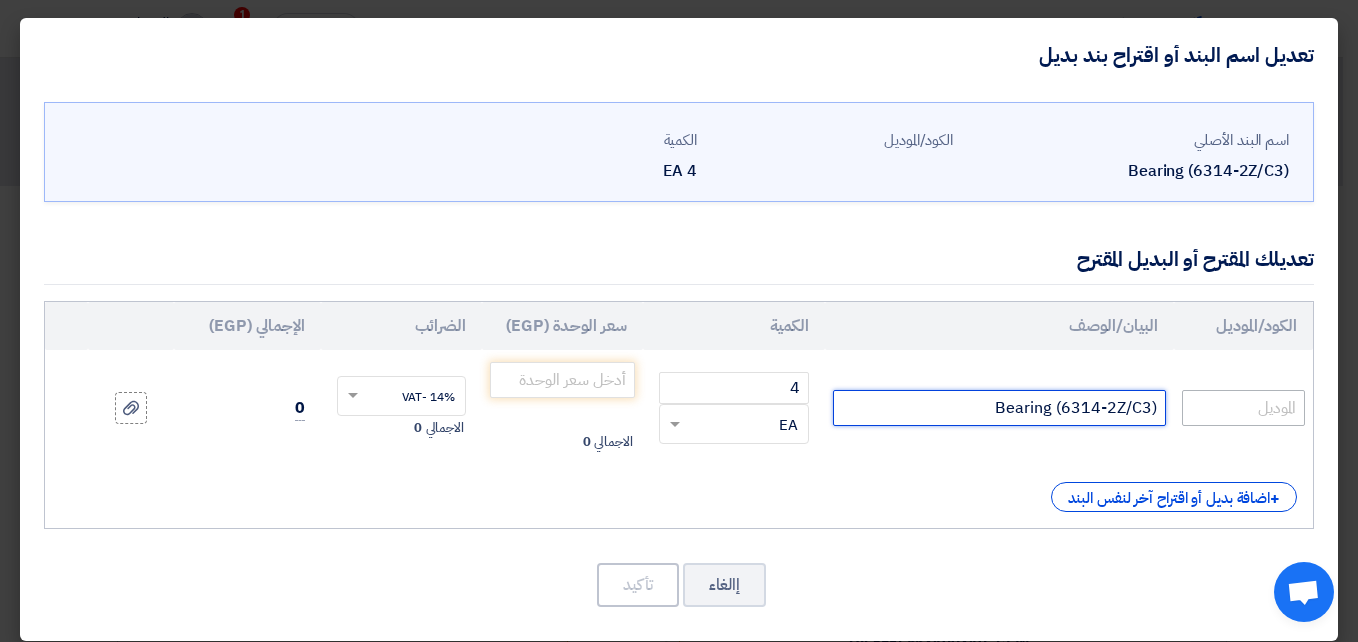 drag, startPoint x: 980, startPoint y: 405, endPoint x: 1183, endPoint y: 407, distance: 203.00986 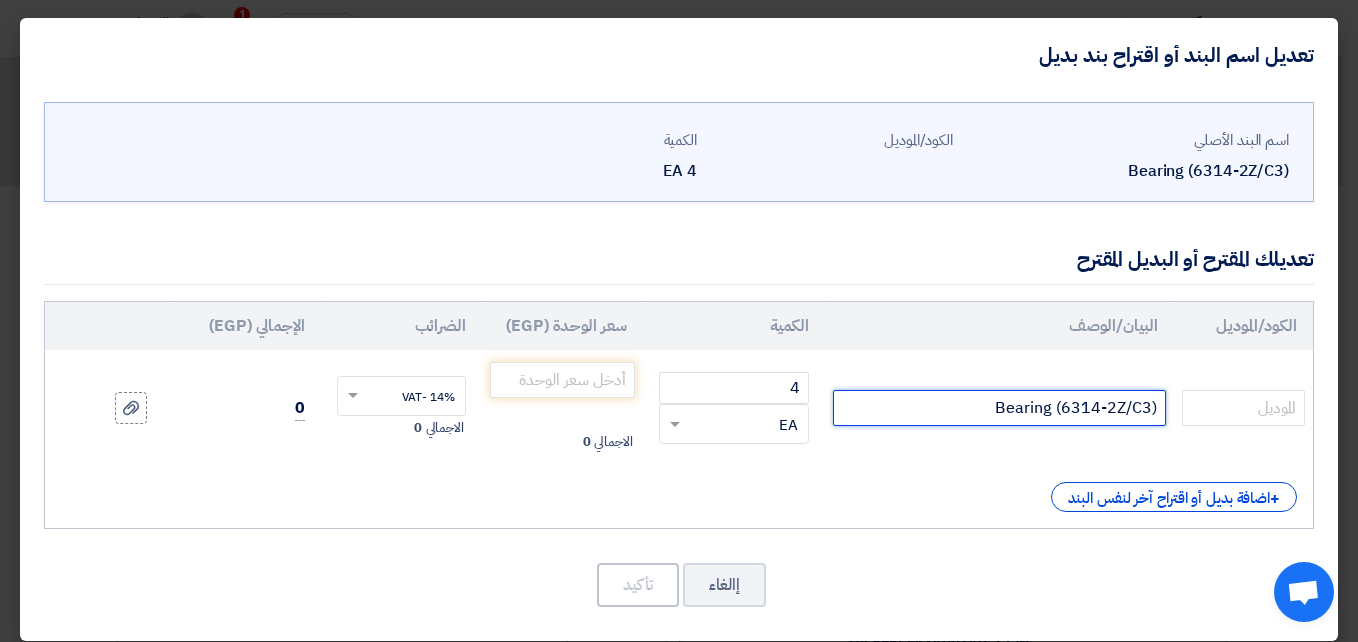 paste on "Bearing (6314-2Z/C3) SKF" 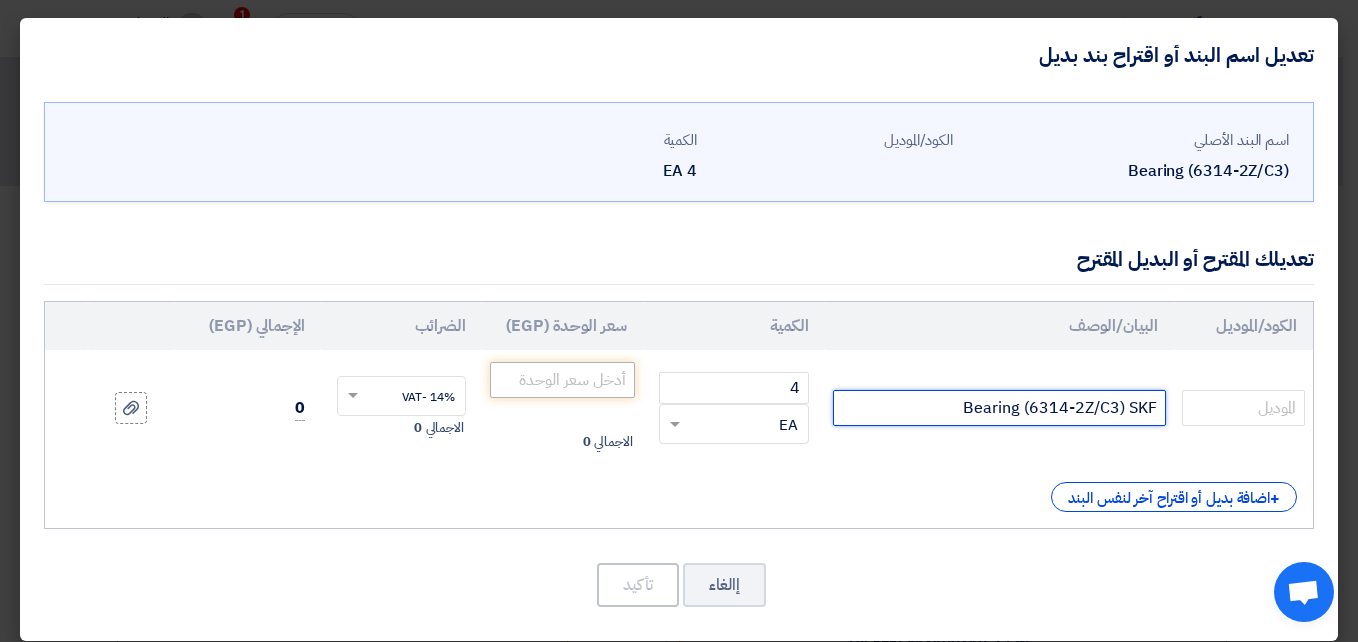 type on "Bearing (6314-2Z/C3) SKF" 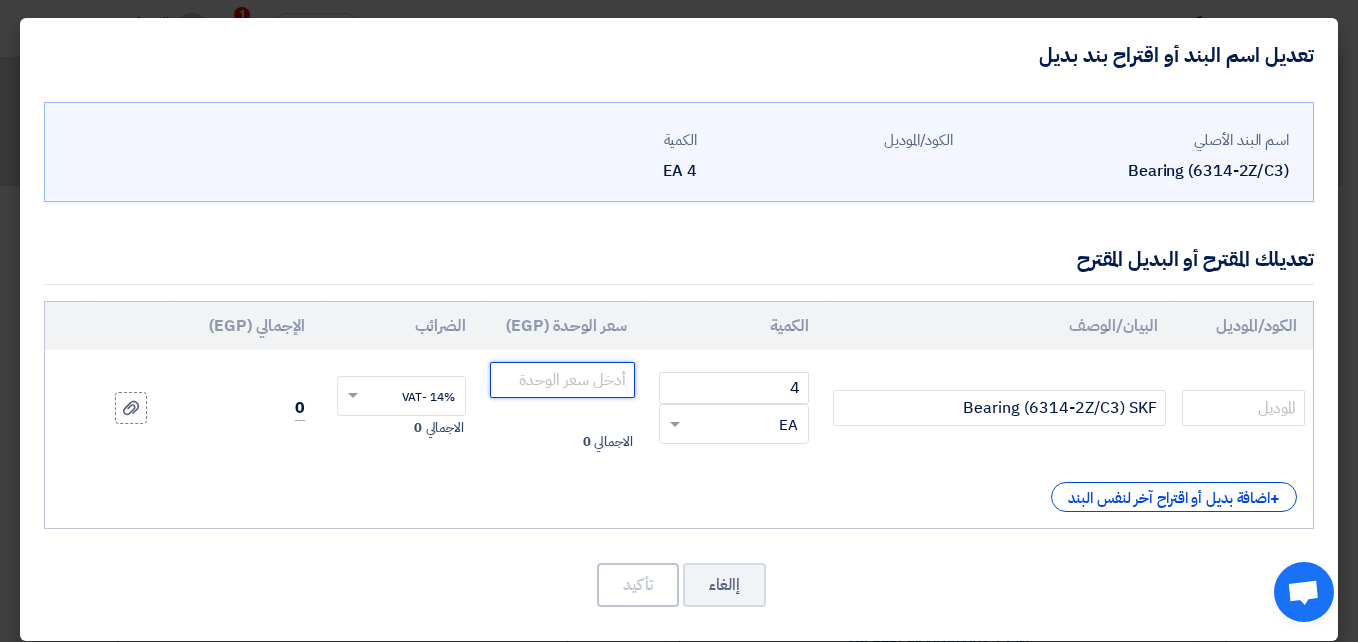 click 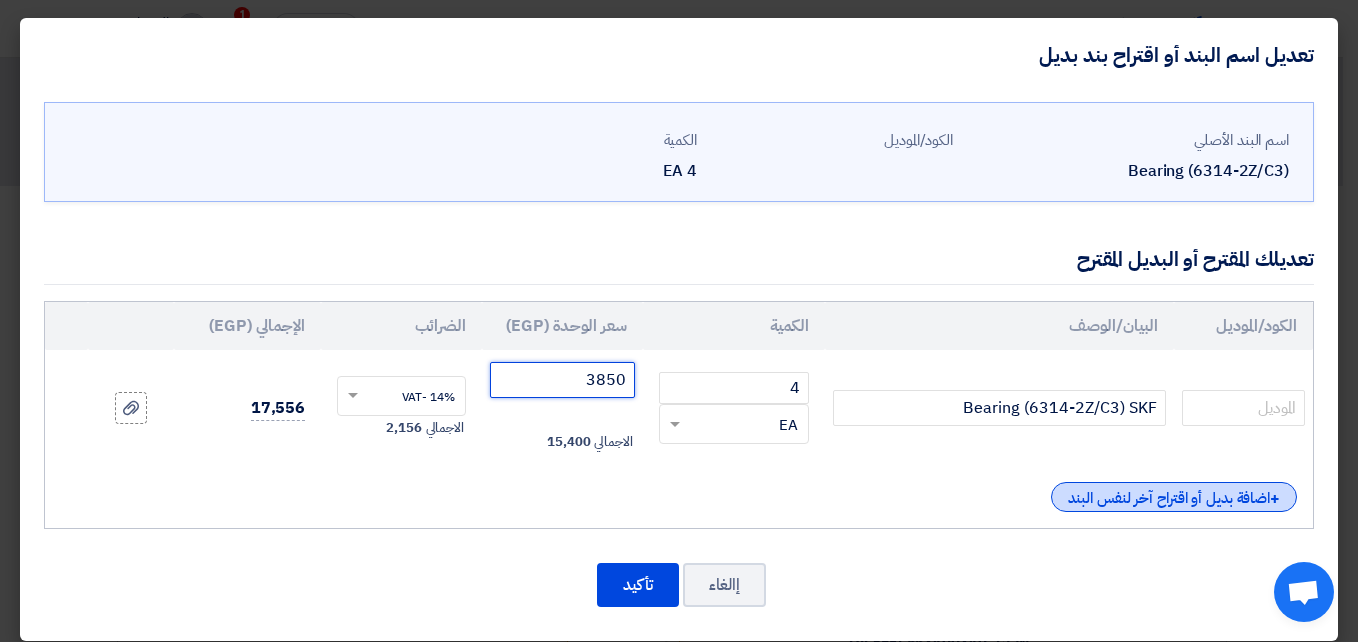 type on "3850" 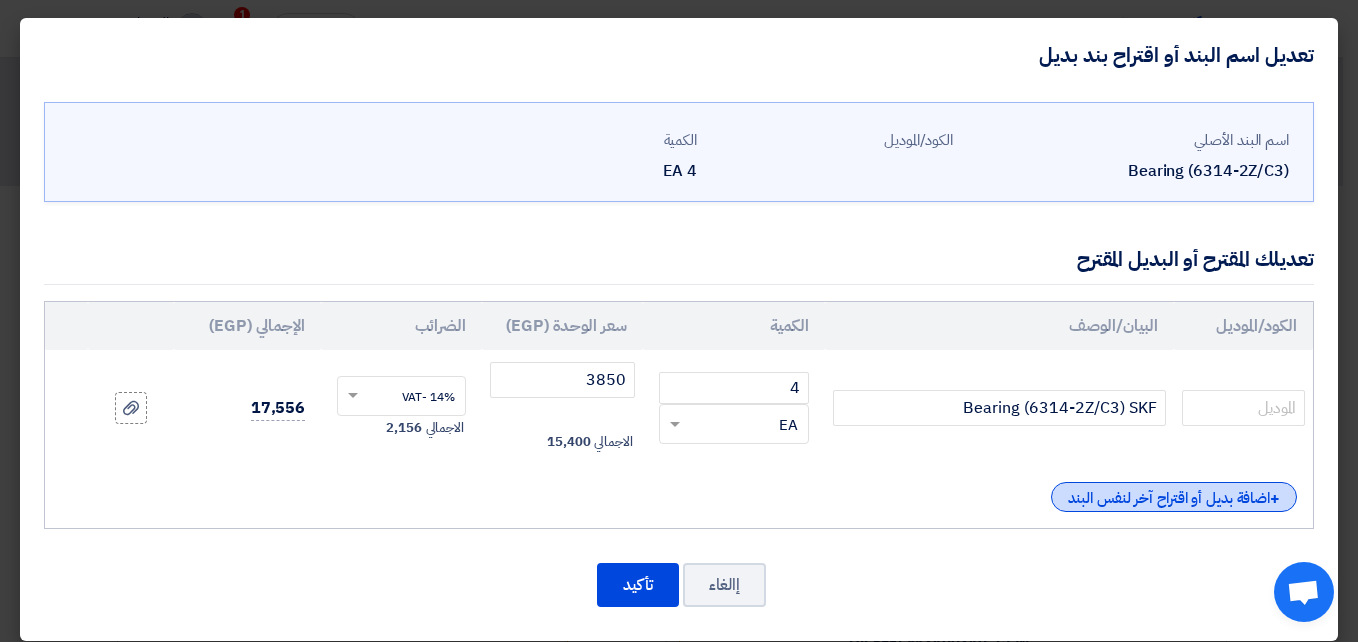 click on "+
اضافة بديل أو اقتراح آخر لنفس البند" 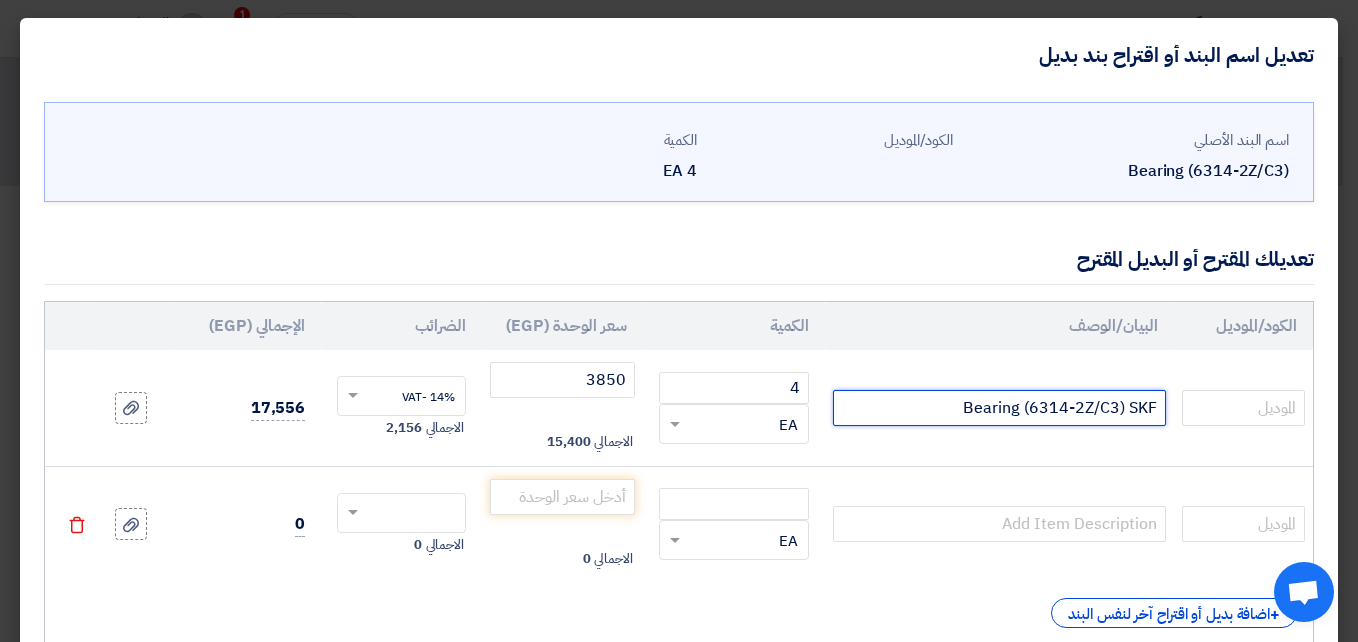 drag, startPoint x: 894, startPoint y: 410, endPoint x: 1161, endPoint y: 418, distance: 267.1198 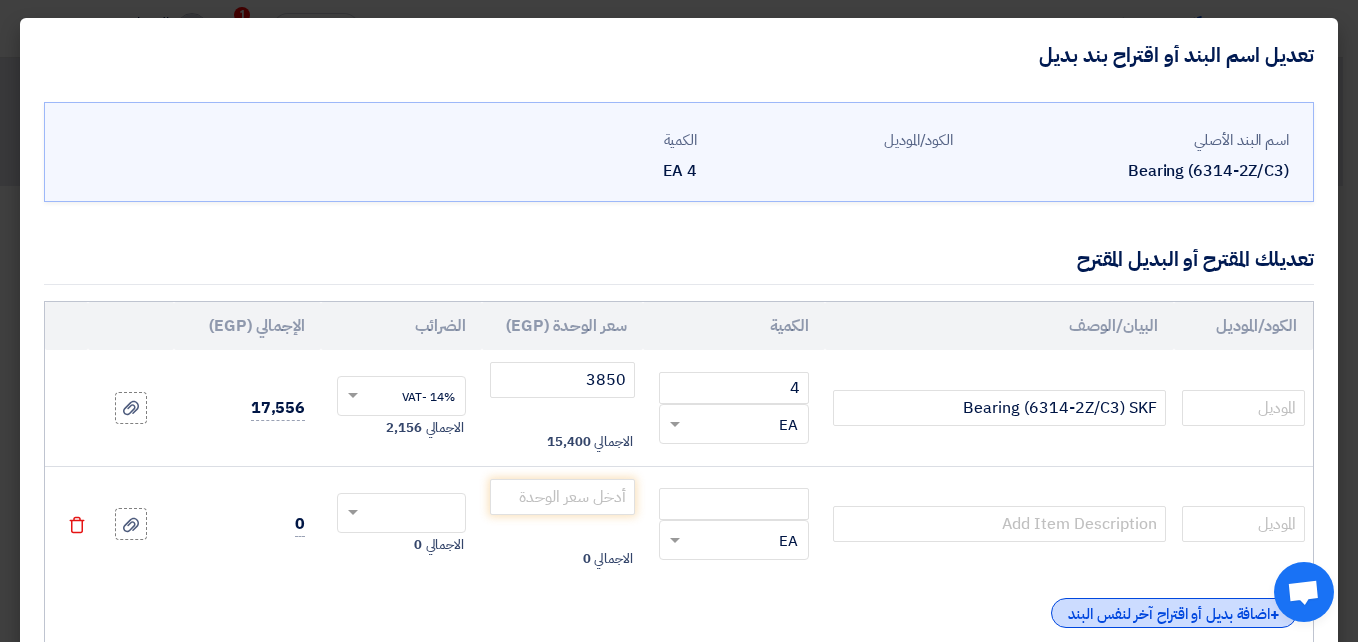 drag, startPoint x: 1127, startPoint y: 412, endPoint x: 1151, endPoint y: 602, distance: 191.5098 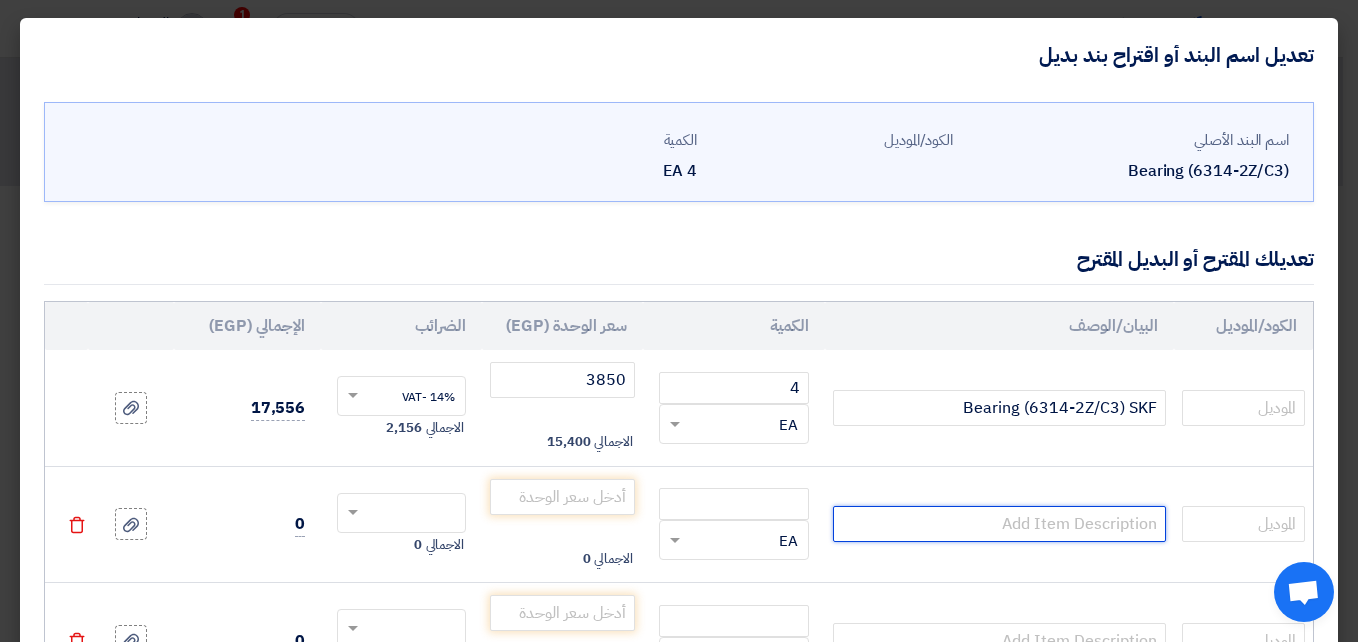 click 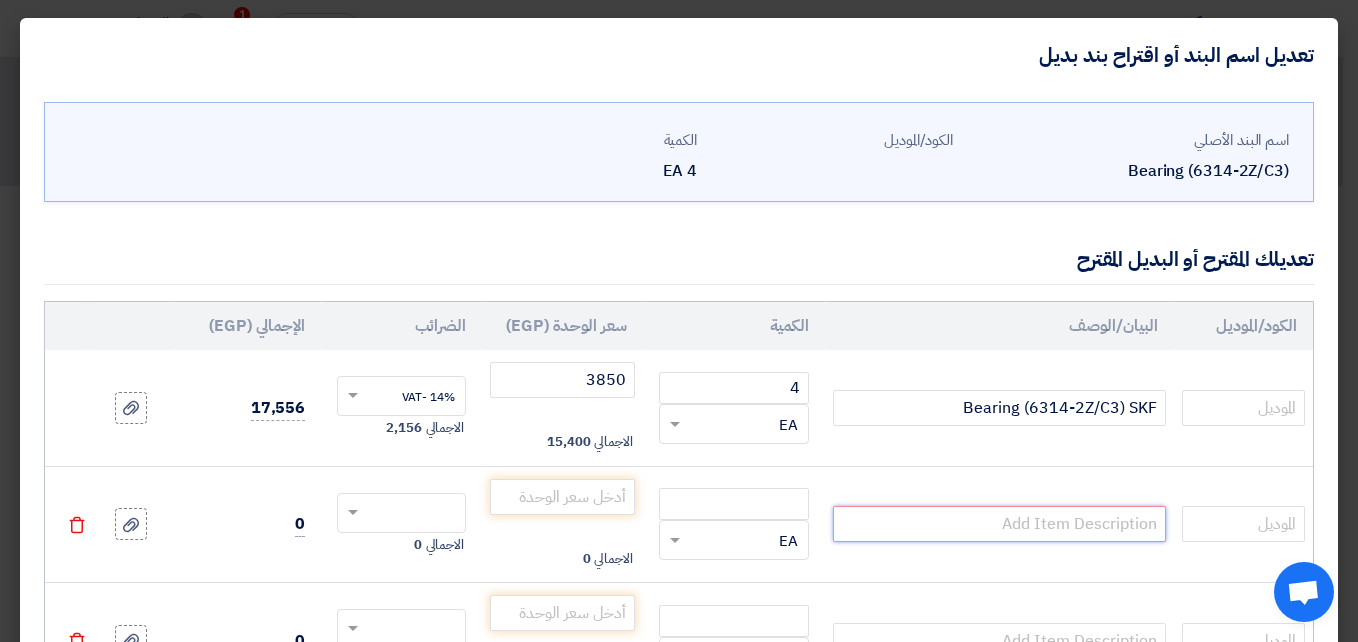 paste on "Bearing (6314-2Z/C3) FAG" 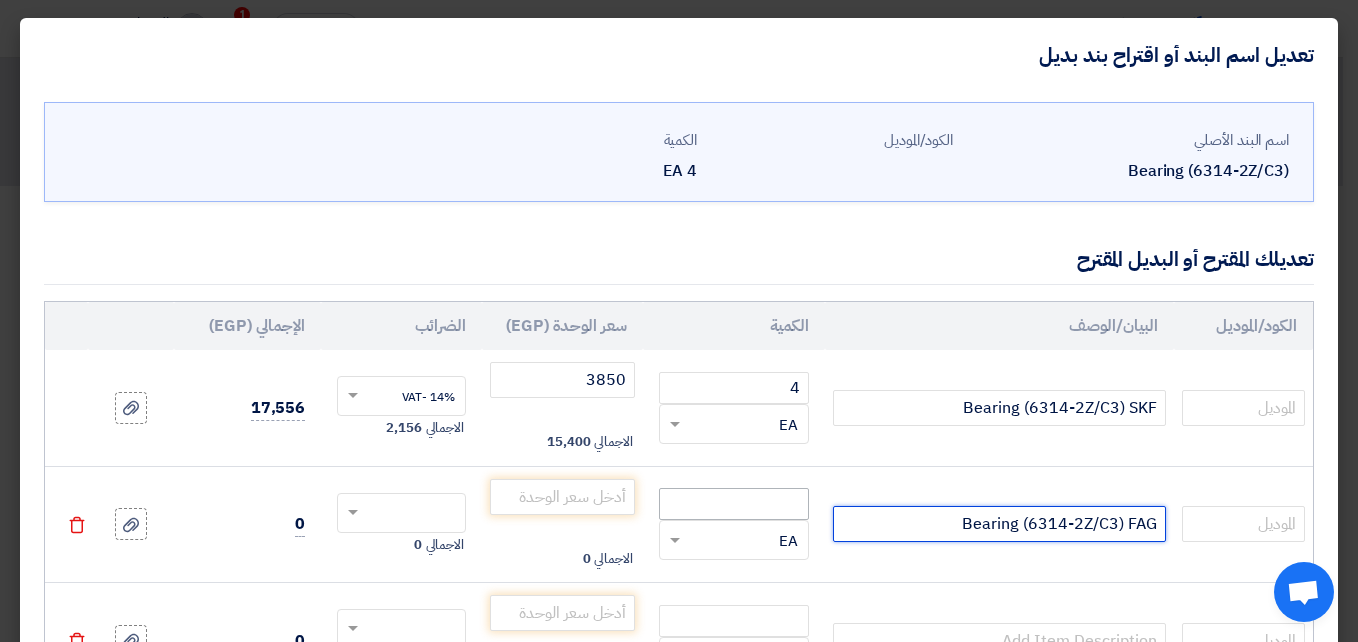 type on "Bearing (6314-2Z/C3) FAG" 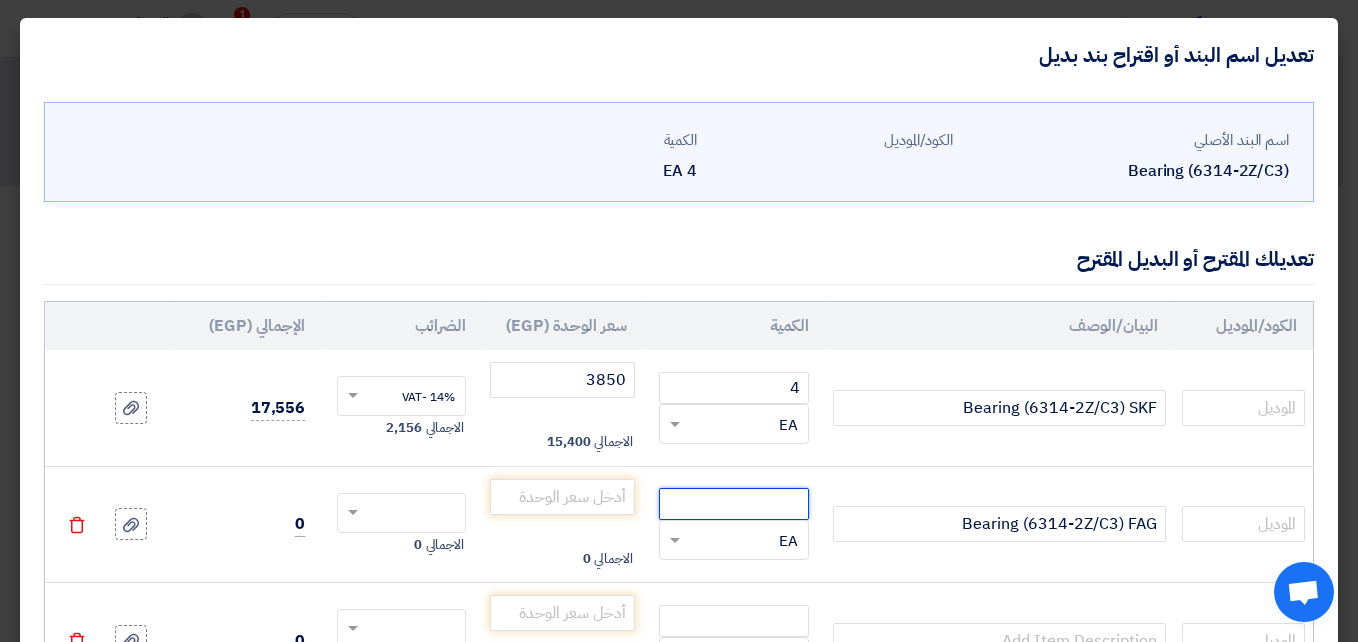 click 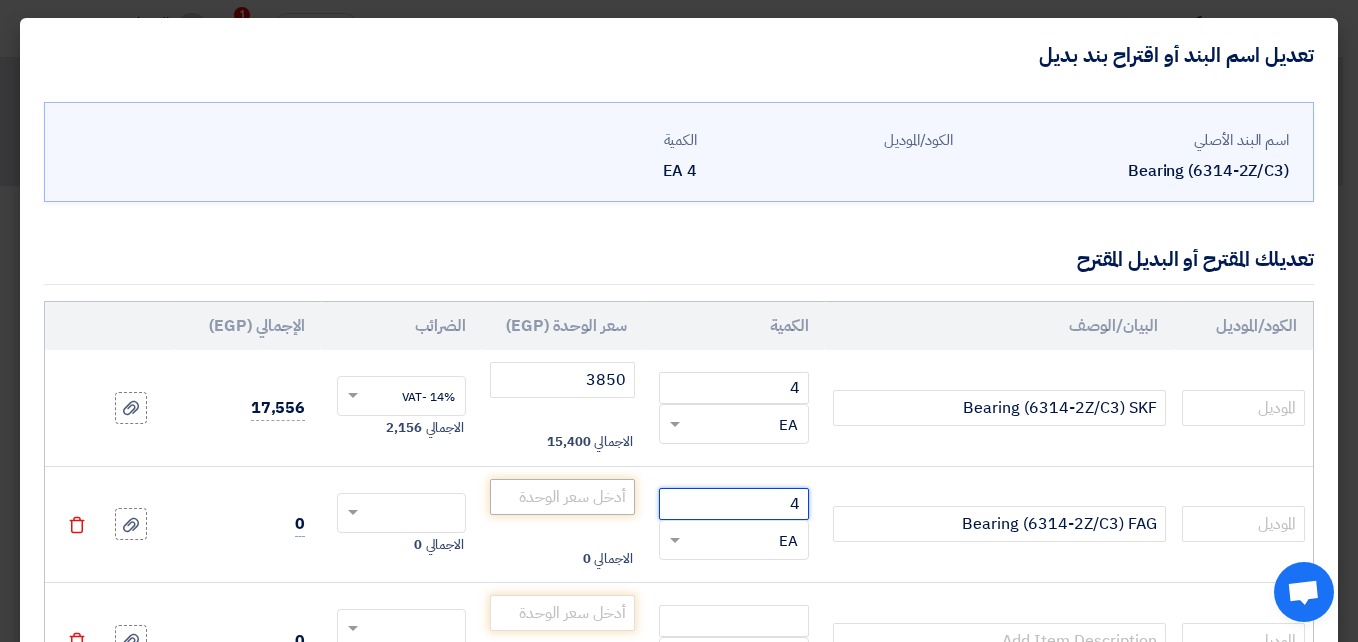 type on "4" 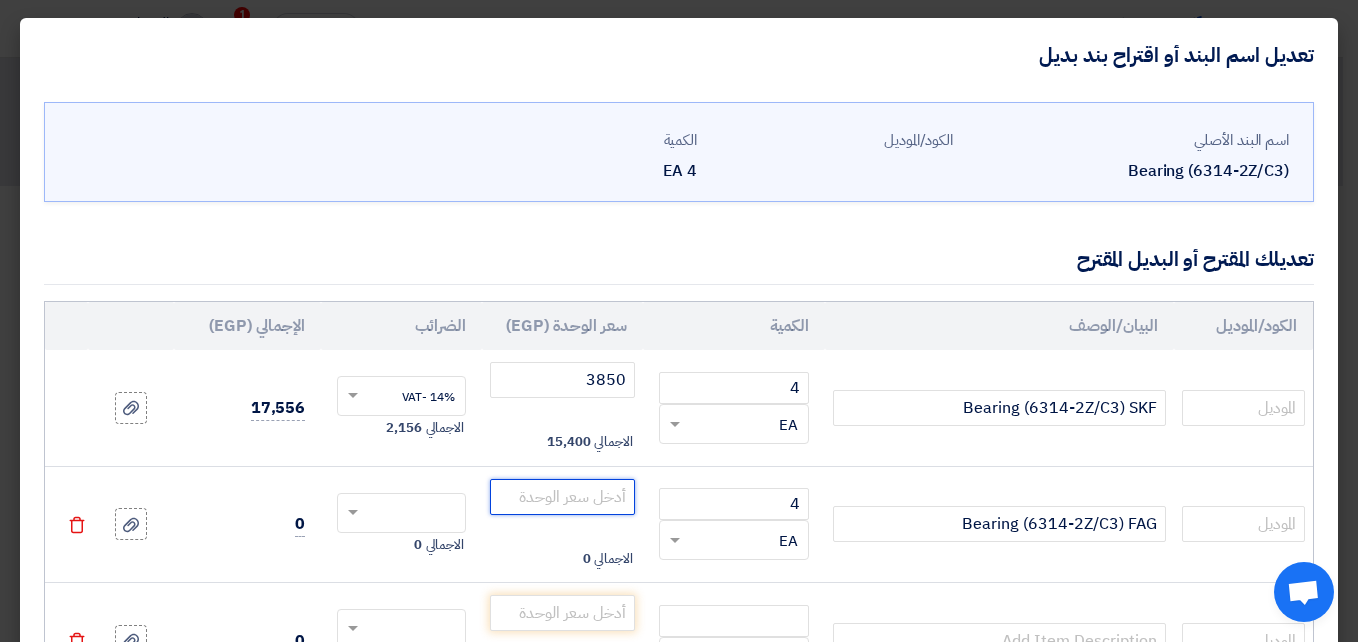 click 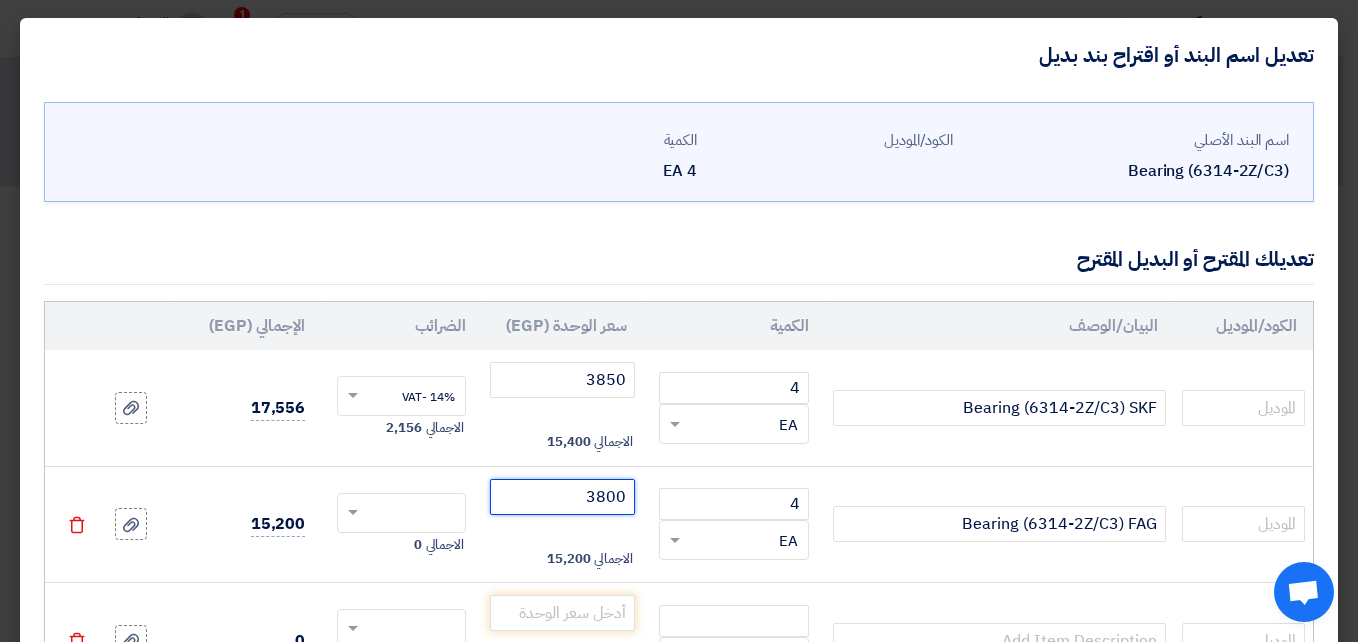 type on "3800" 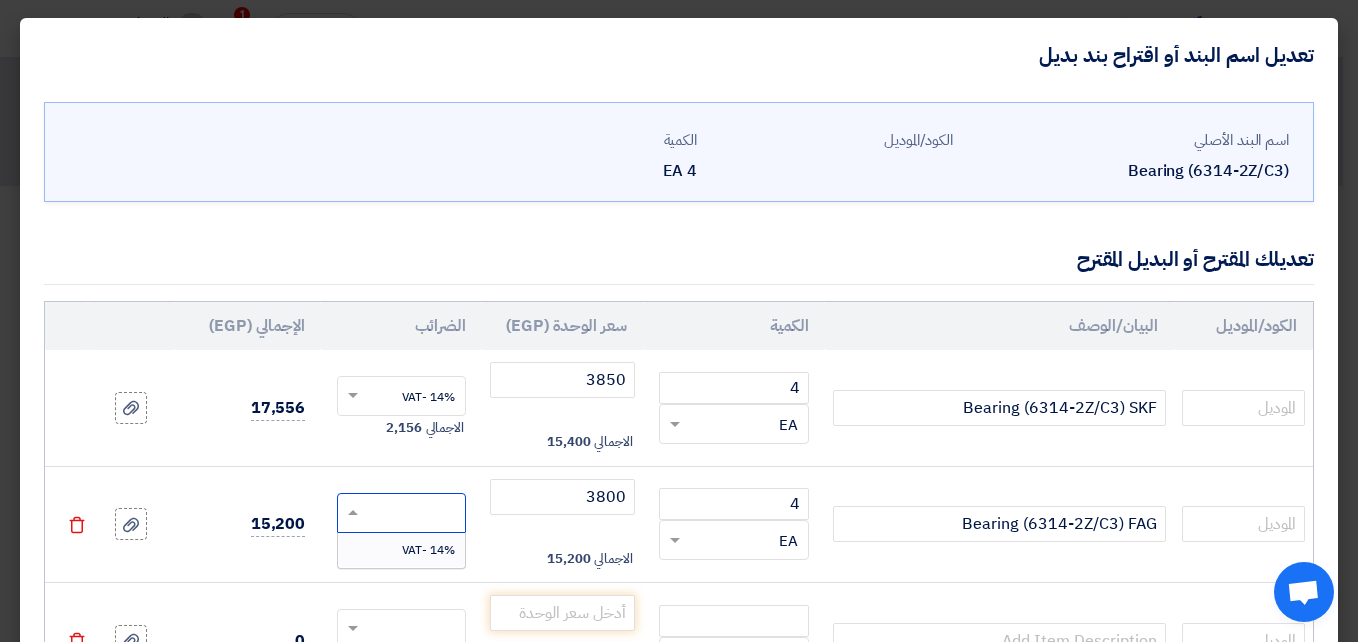 click 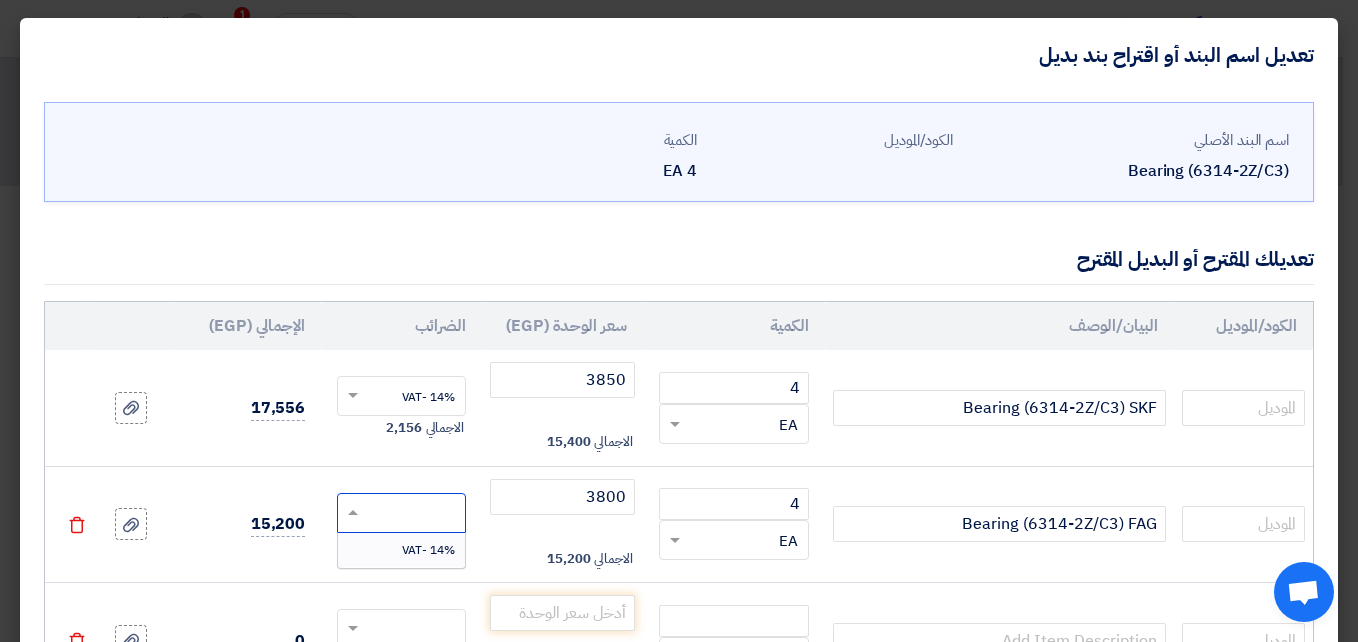 click on "14% -VAT" at bounding box center (428, 550) 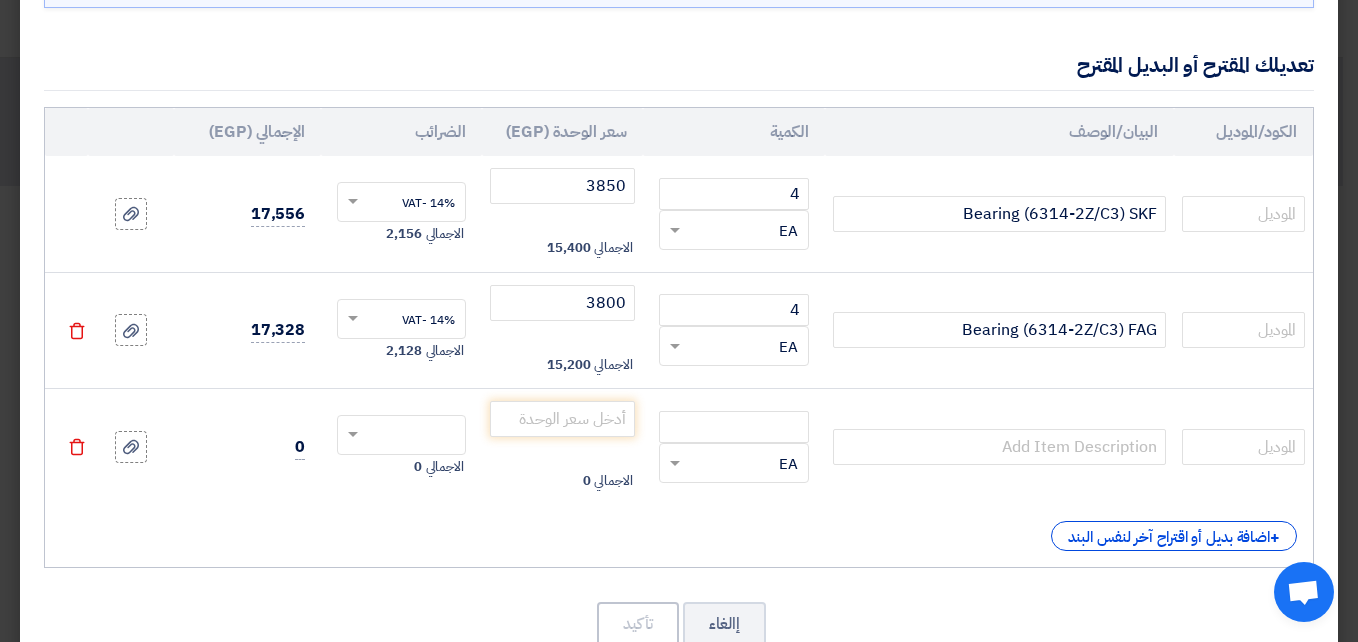 scroll, scrollTop: 200, scrollLeft: 0, axis: vertical 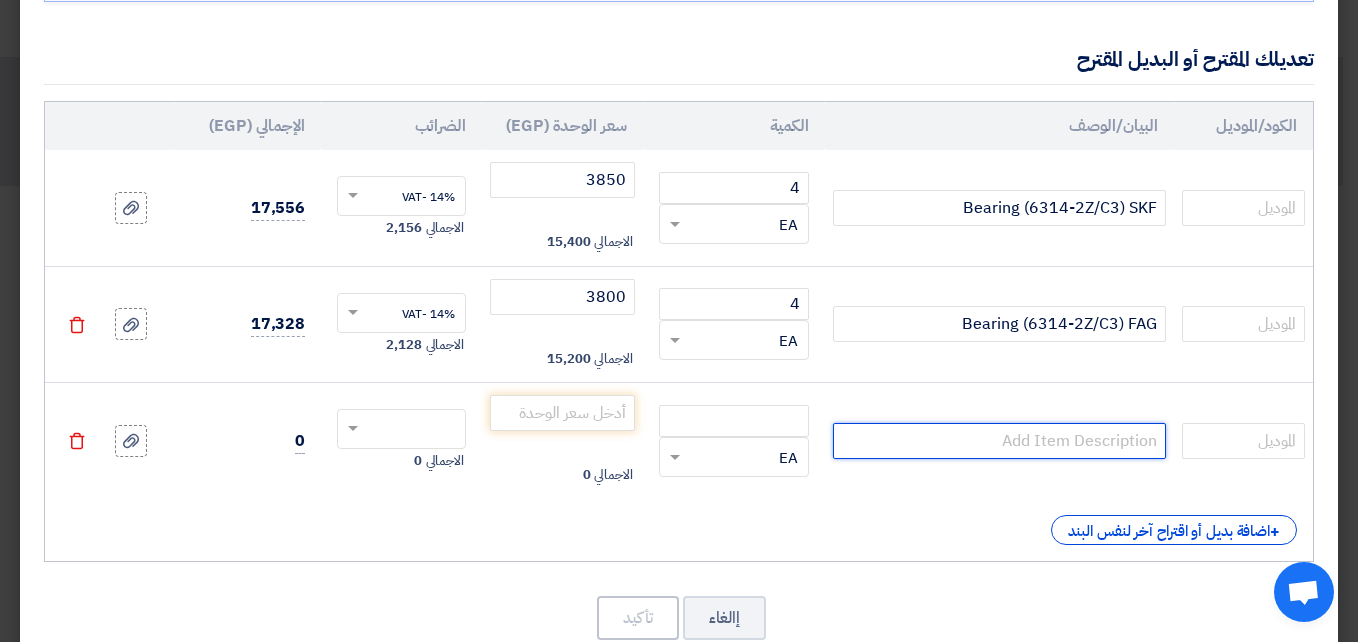 click 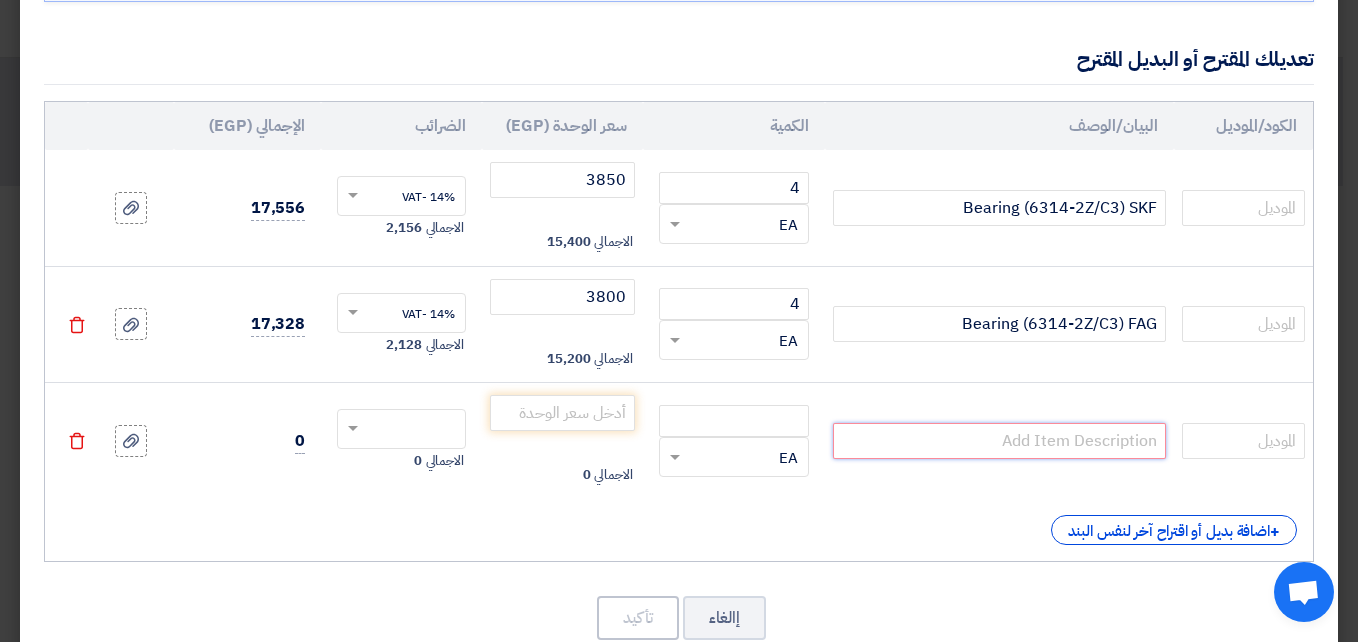 paste on "Bearing (6314-2Z/C3) HQ6314ZZCM+ KYK" 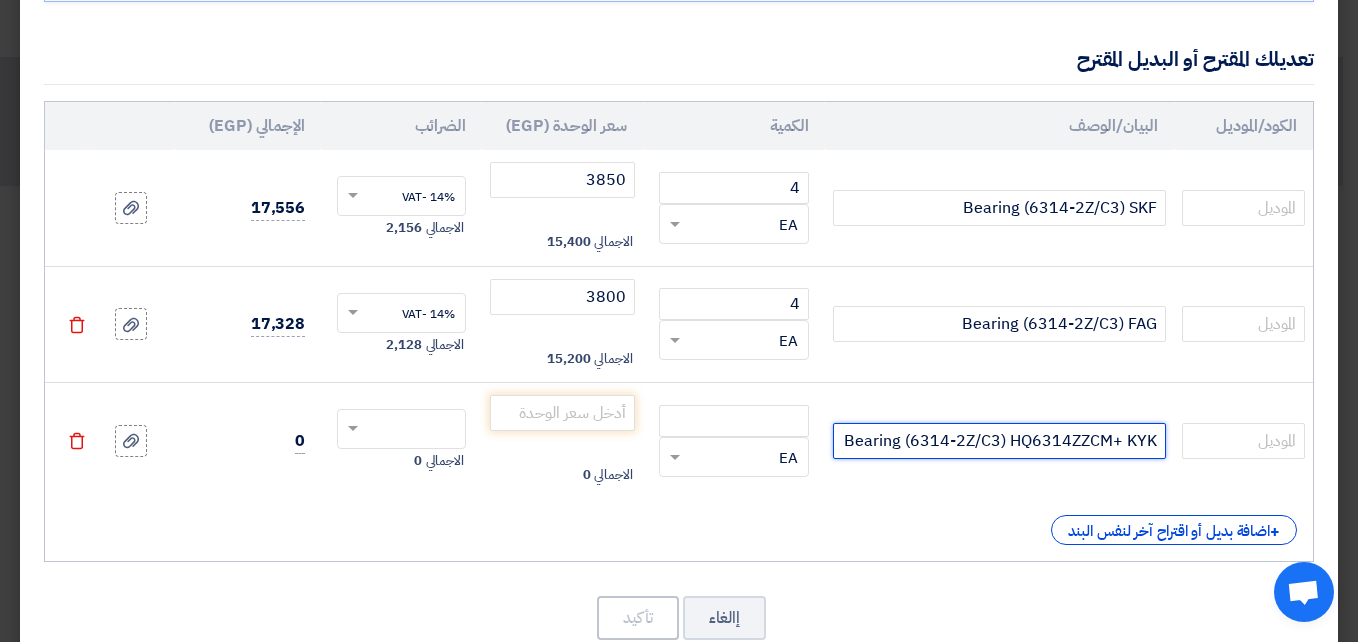 scroll, scrollTop: 0, scrollLeft: -29, axis: horizontal 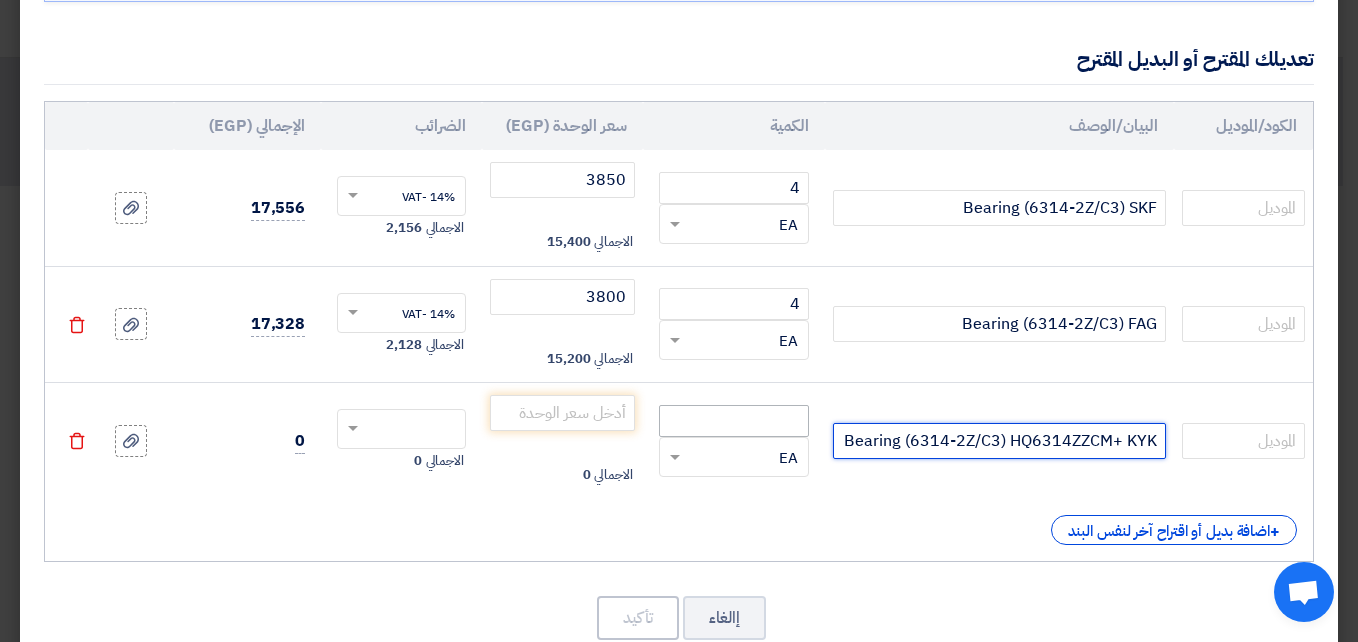 type on "Bearing (6314-2Z/C3) HQ6314ZZCM+ KYK" 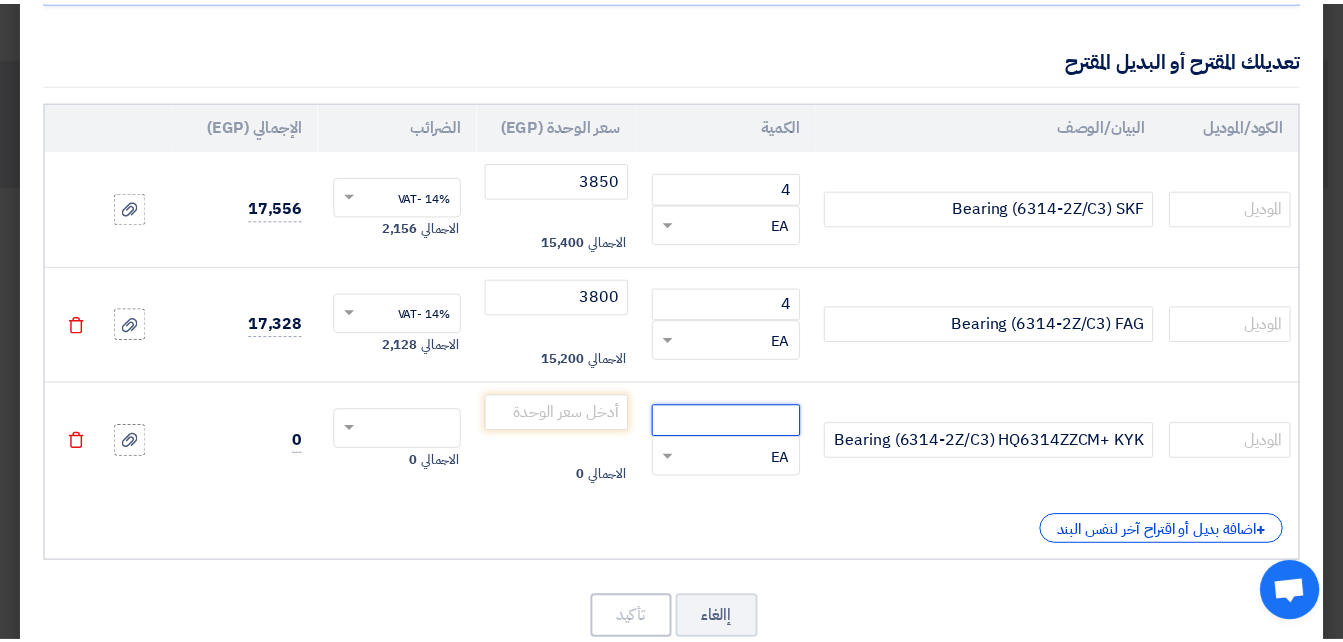scroll, scrollTop: 0, scrollLeft: 0, axis: both 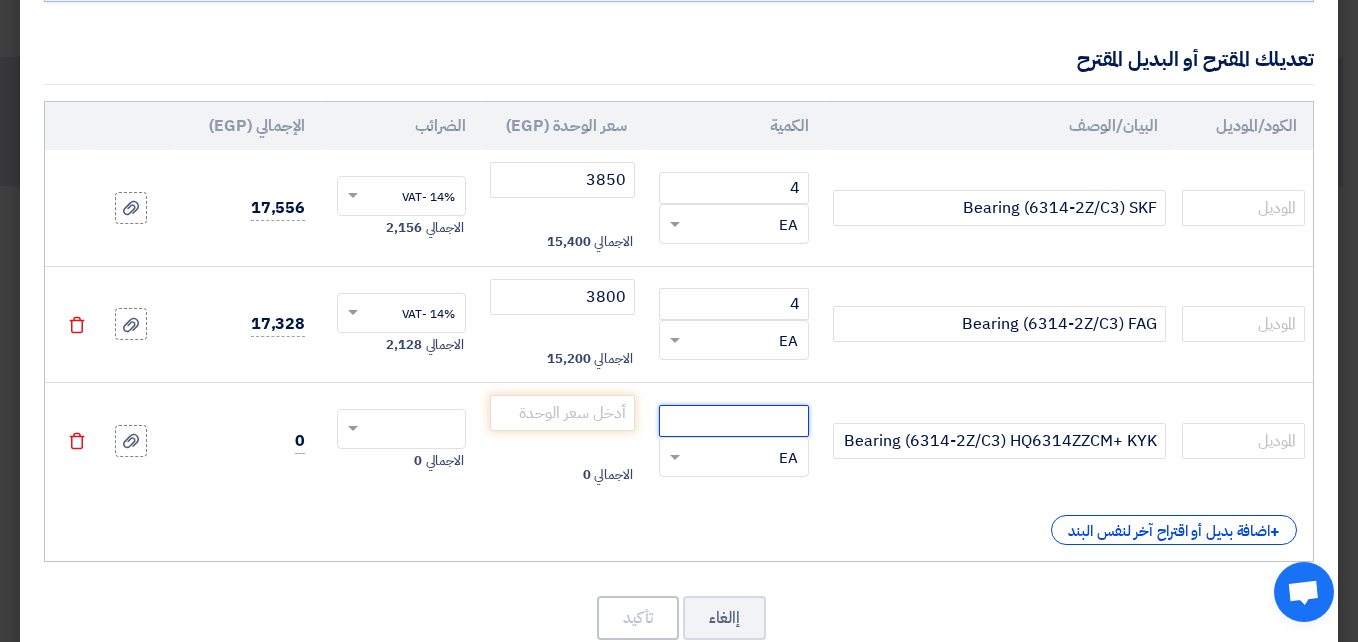 click 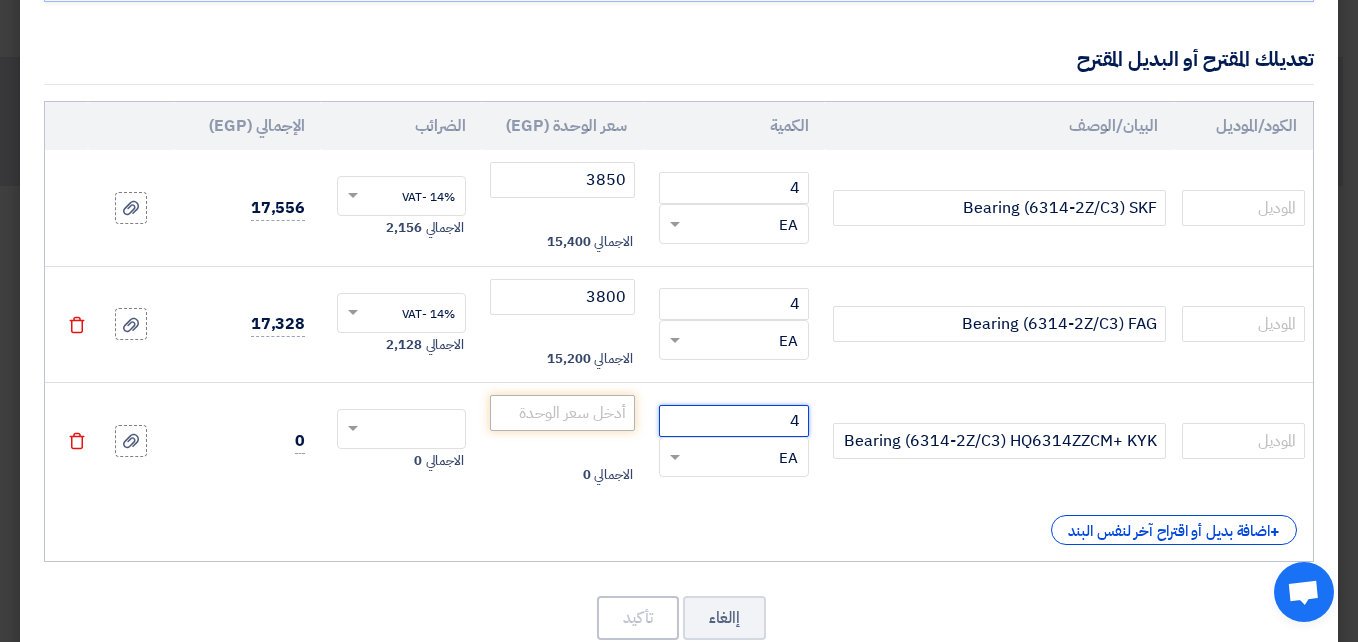 type on "4" 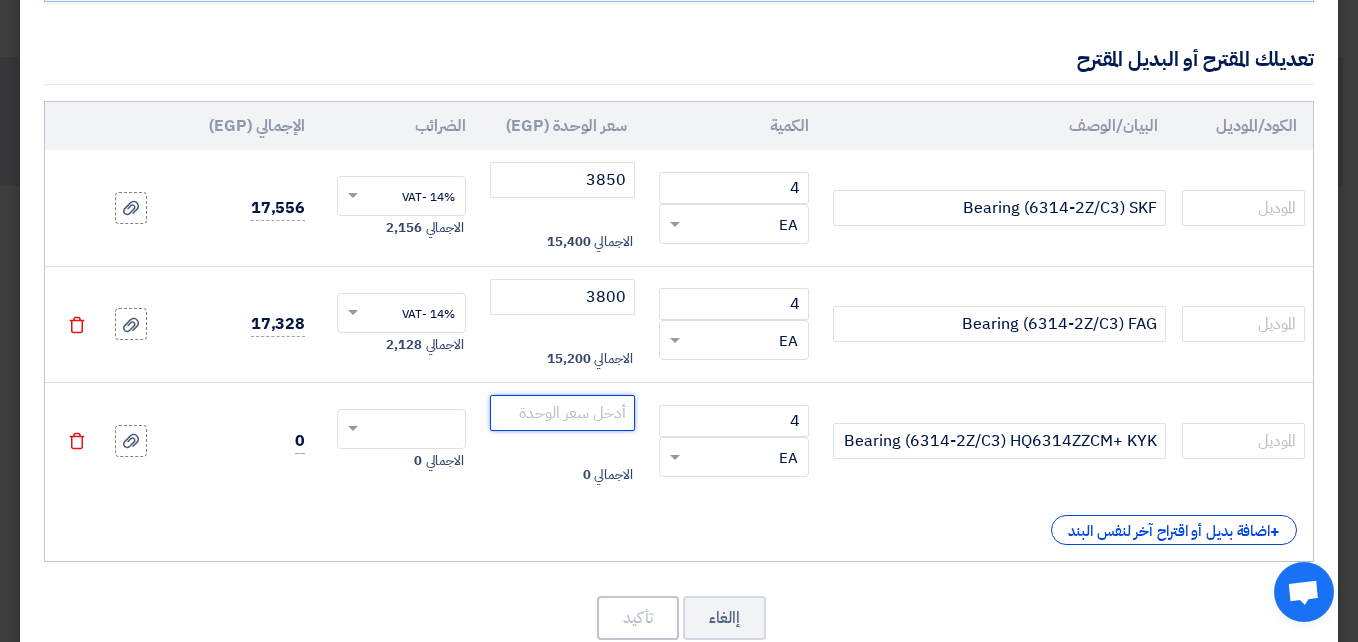 click 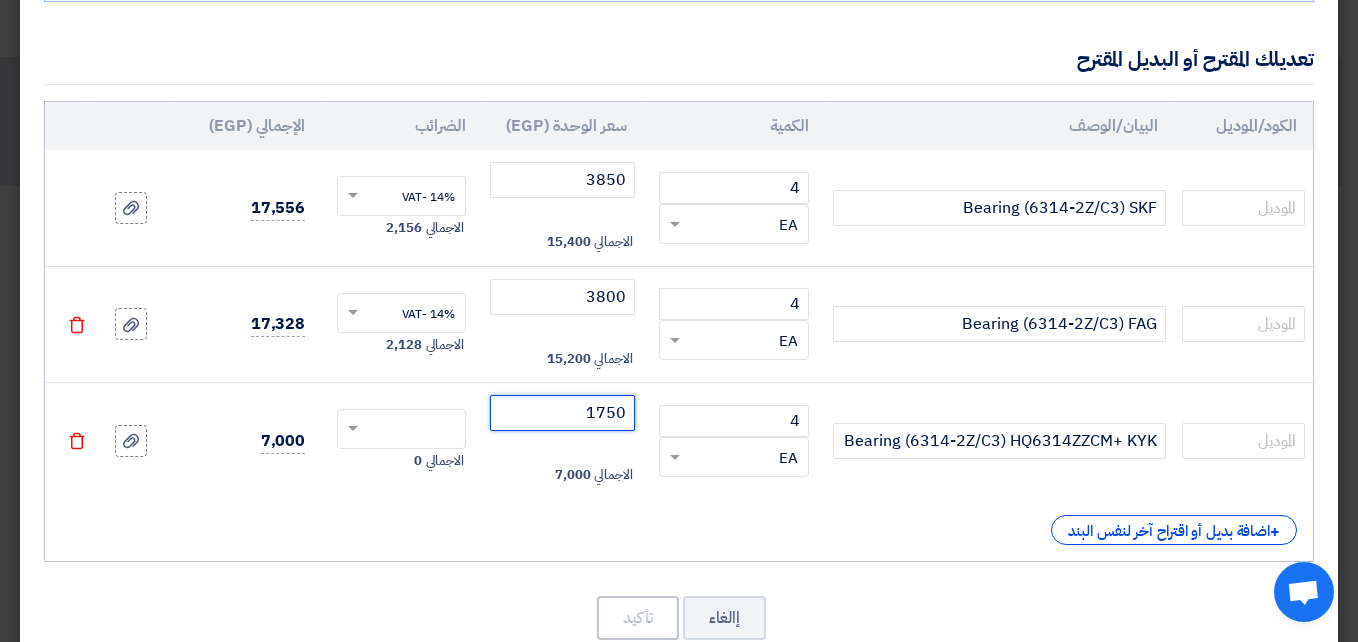 type on "1750" 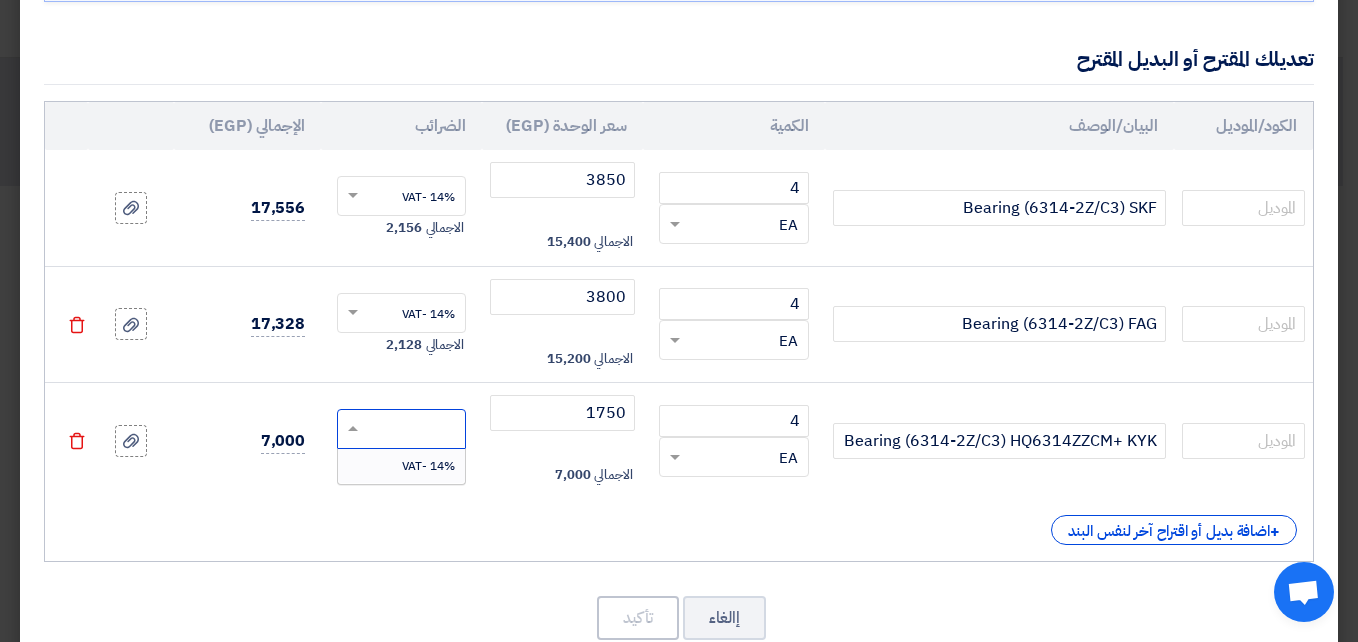 click 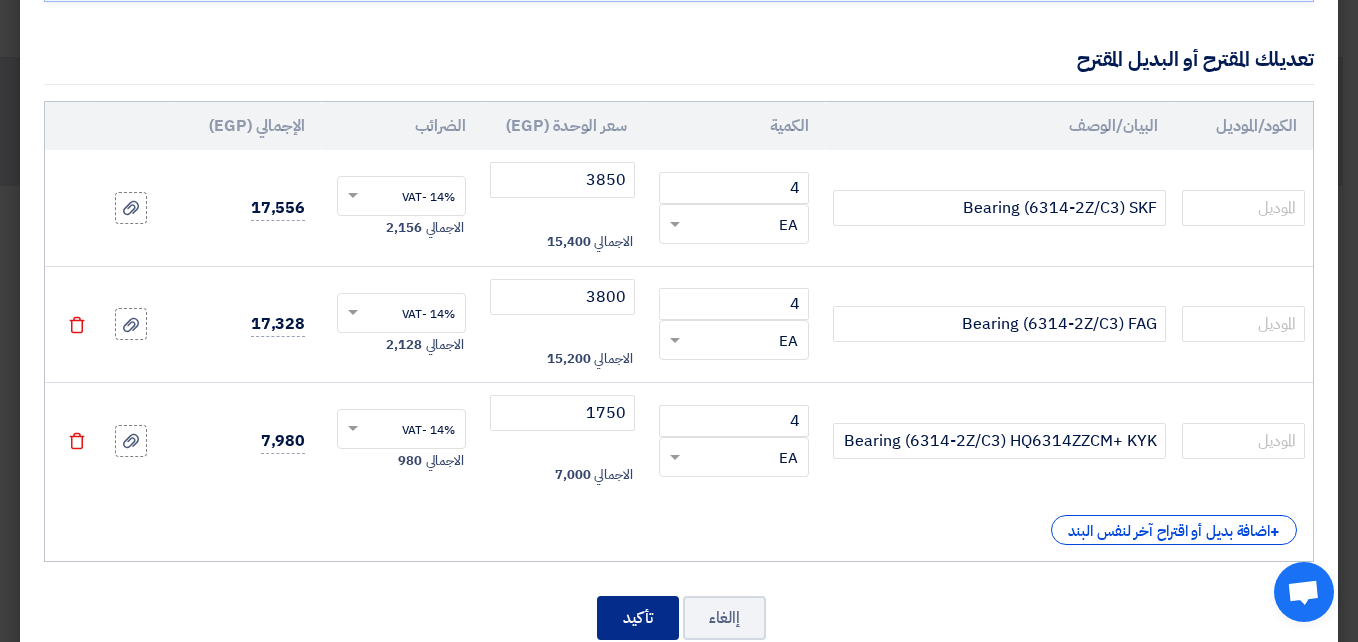 click on "تأكيد" 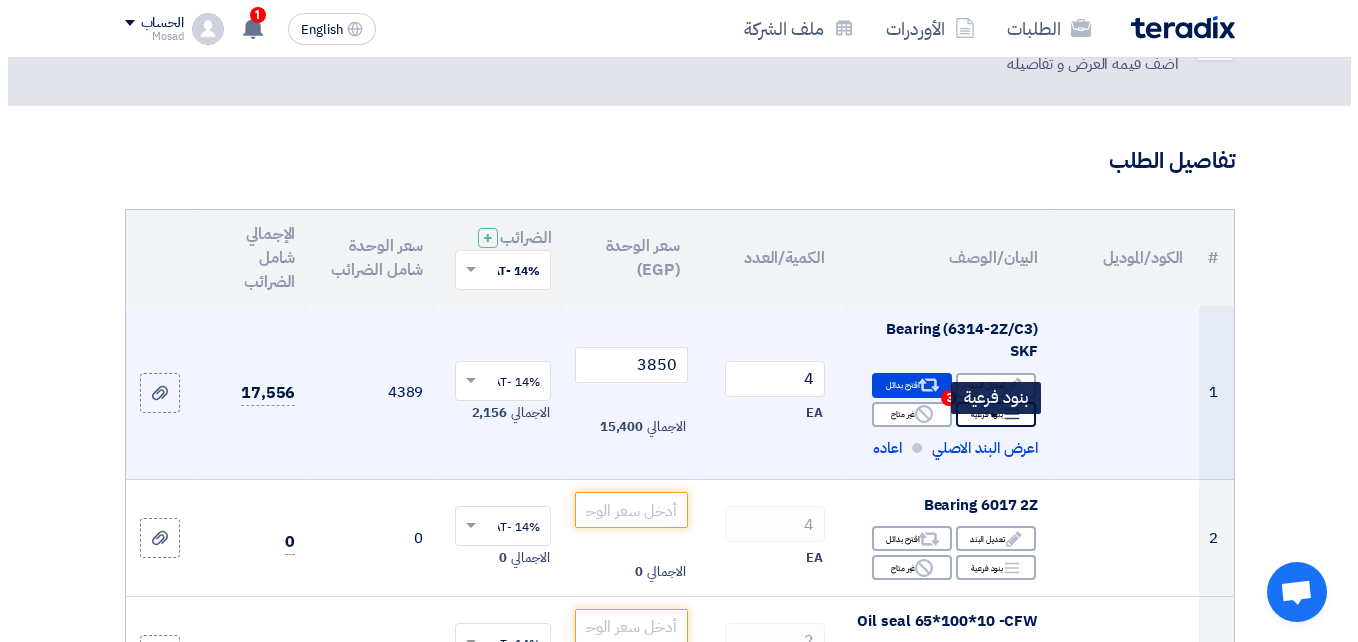 scroll, scrollTop: 200, scrollLeft: 0, axis: vertical 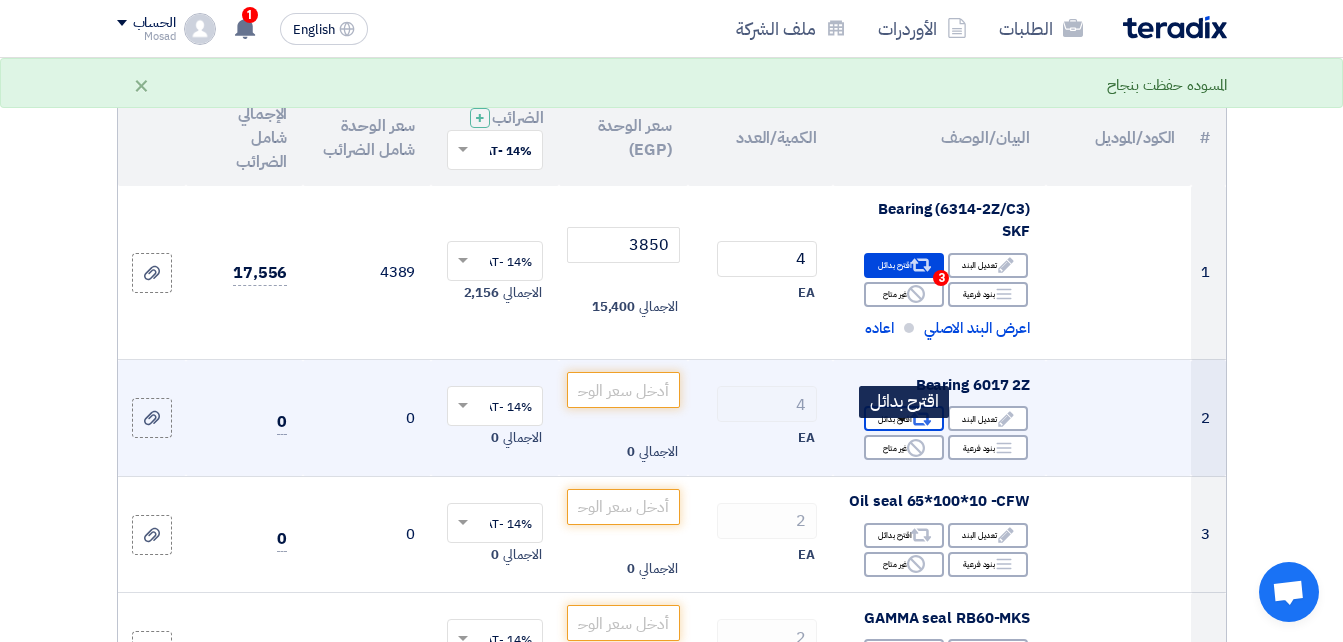click on "Alternative
اقترح بدائل" 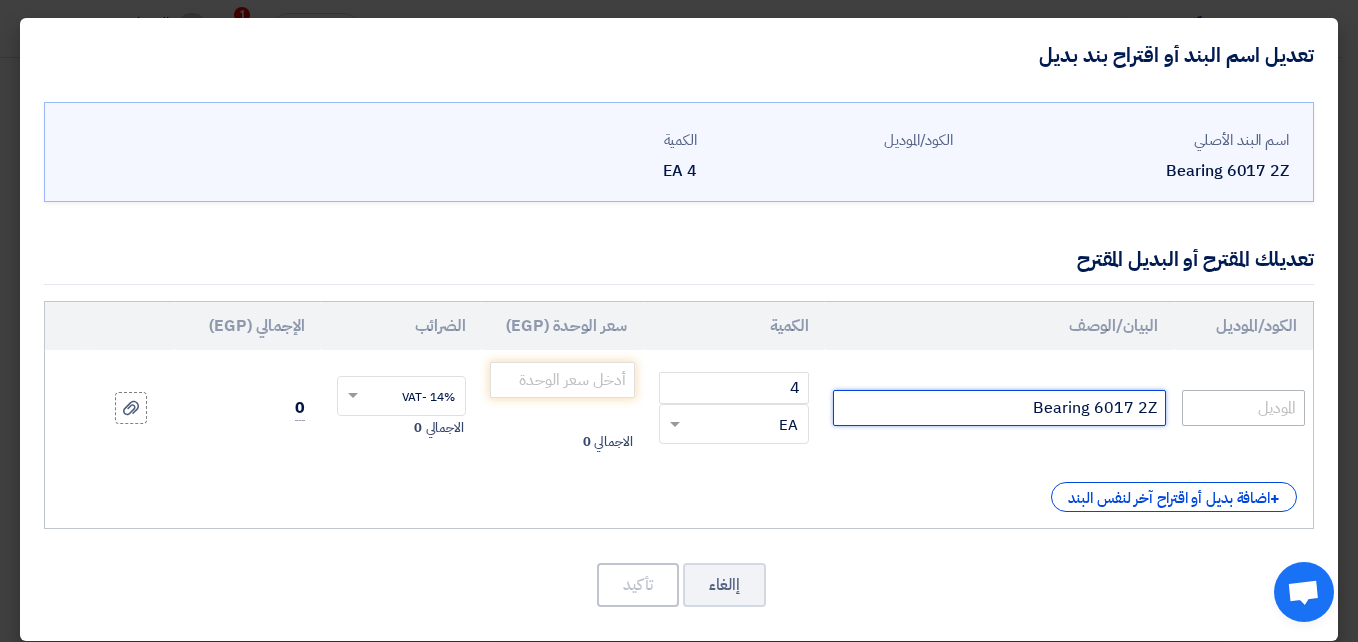 drag, startPoint x: 986, startPoint y: 414, endPoint x: 1192, endPoint y: 406, distance: 206.15529 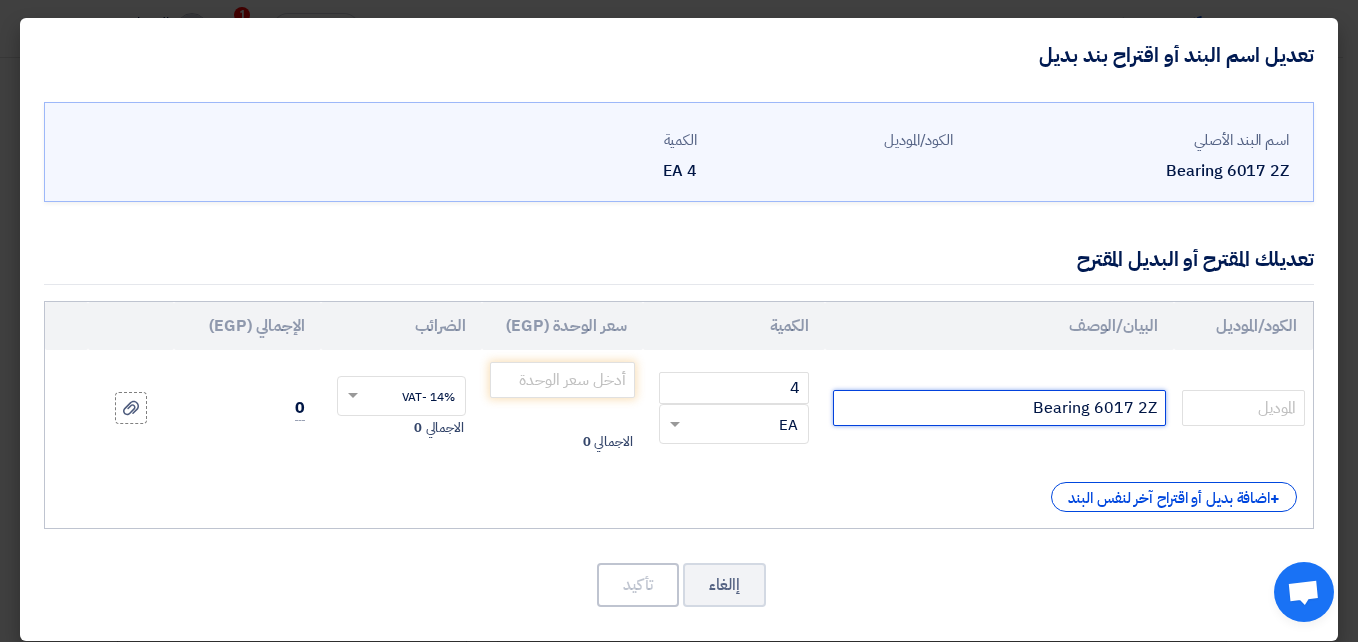 paste on "SKF" 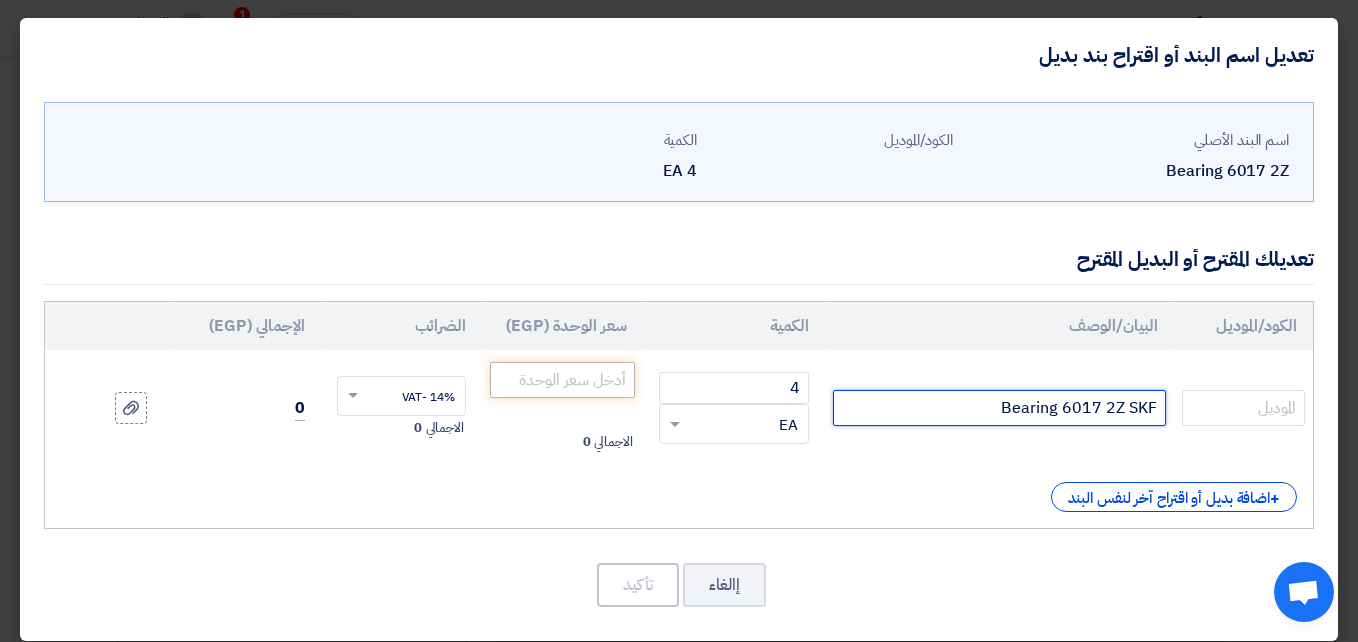 type on "Bearing 6017 2Z SKF" 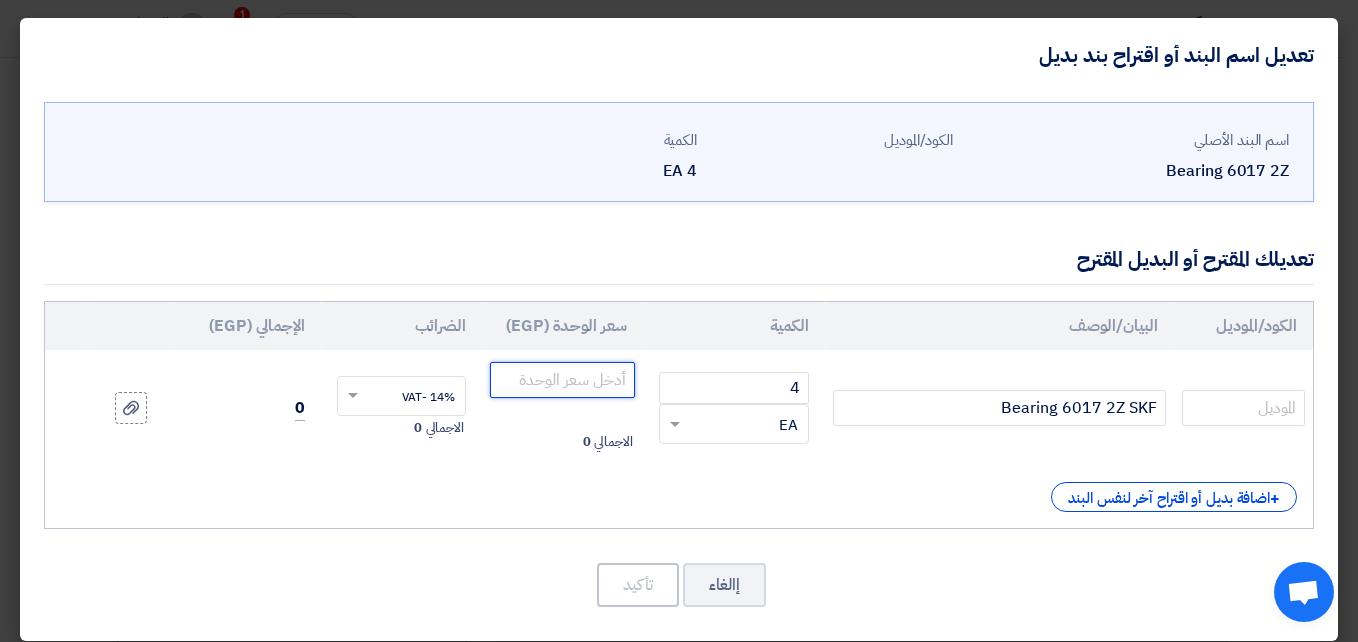 click 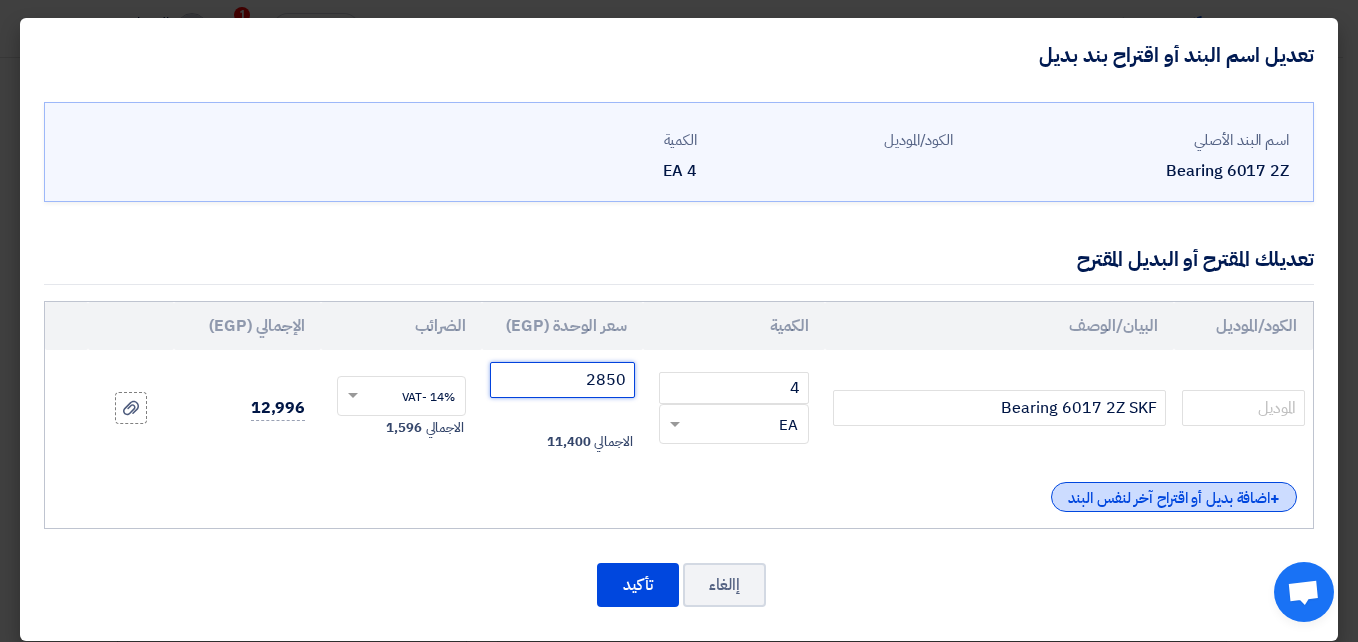 type on "2850" 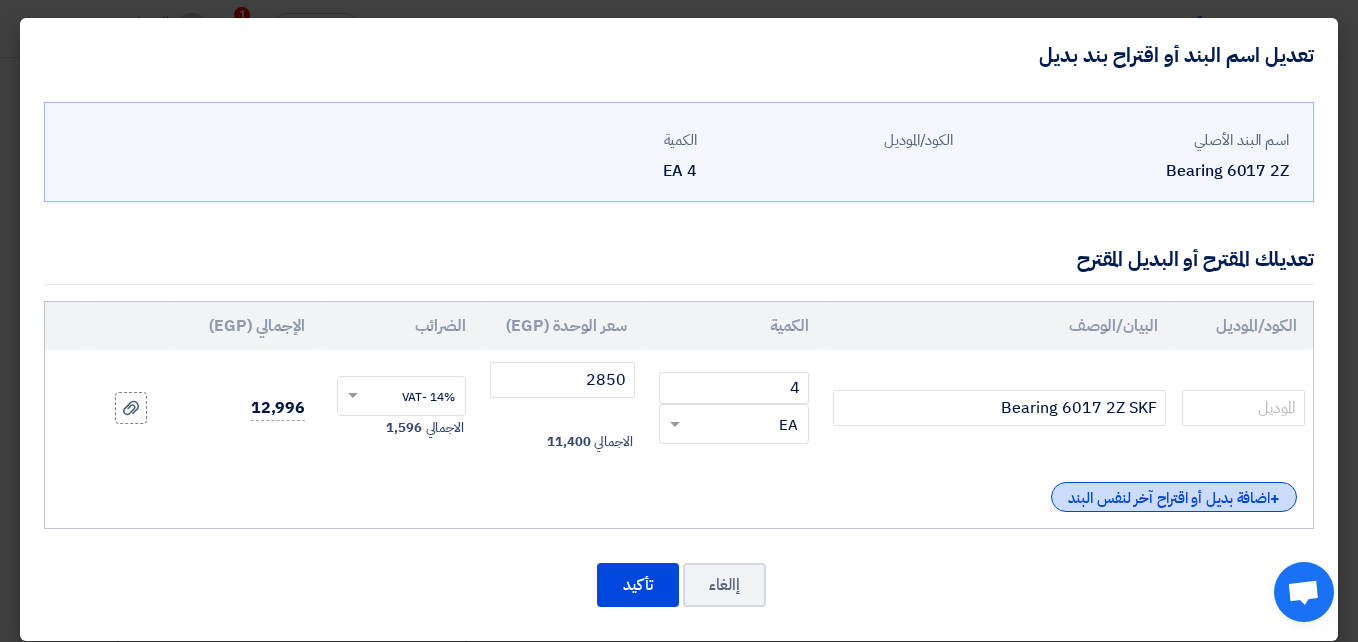 click on "+
اضافة بديل أو اقتراح آخر لنفس البند" 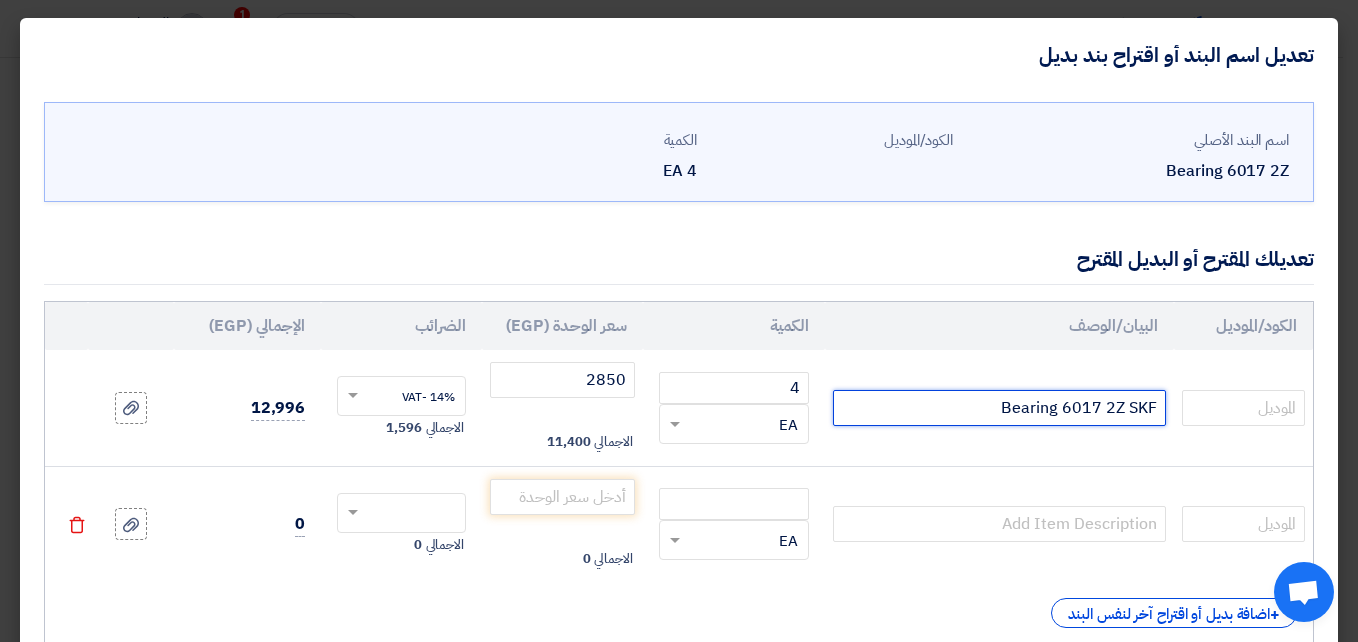 drag, startPoint x: 975, startPoint y: 408, endPoint x: 1159, endPoint y: 393, distance: 184.6104 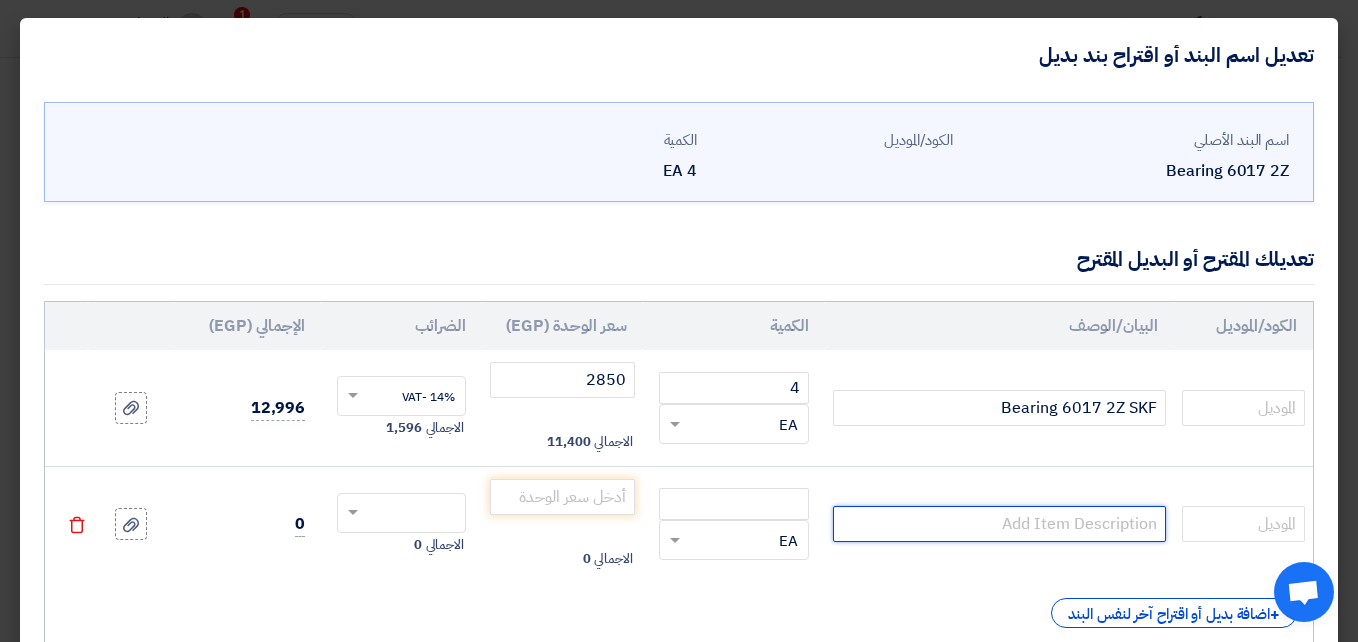click 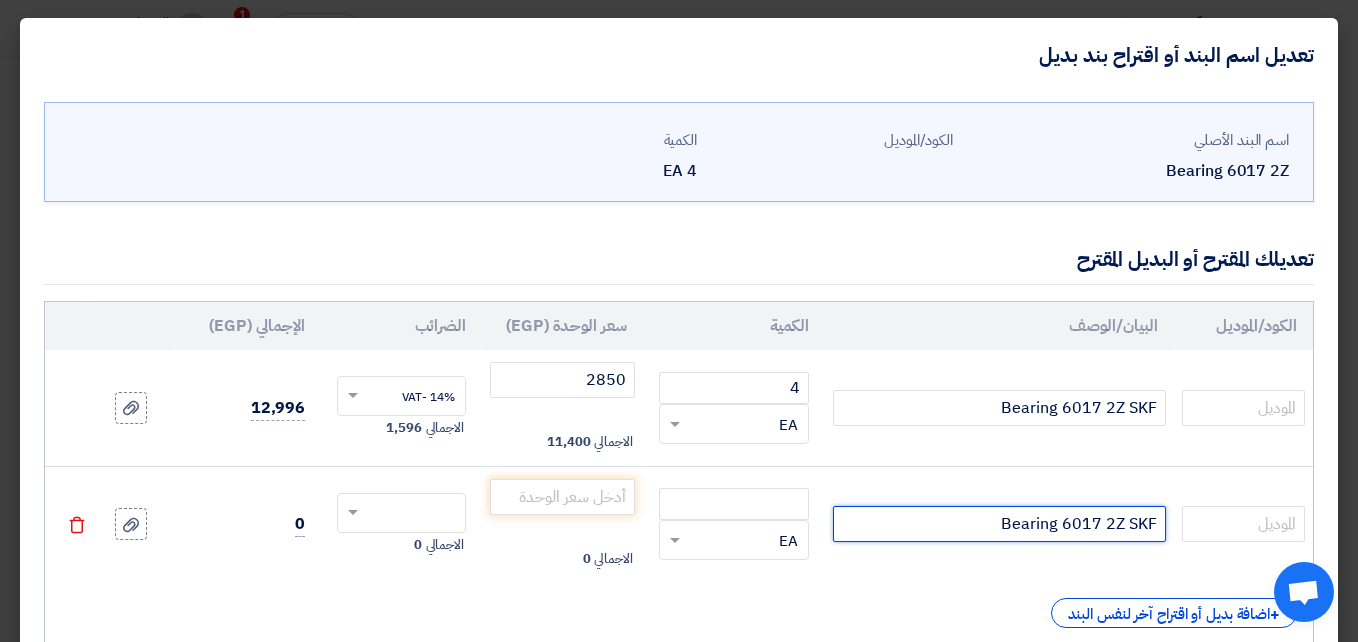 drag, startPoint x: 1132, startPoint y: 525, endPoint x: 1161, endPoint y: 522, distance: 29.15476 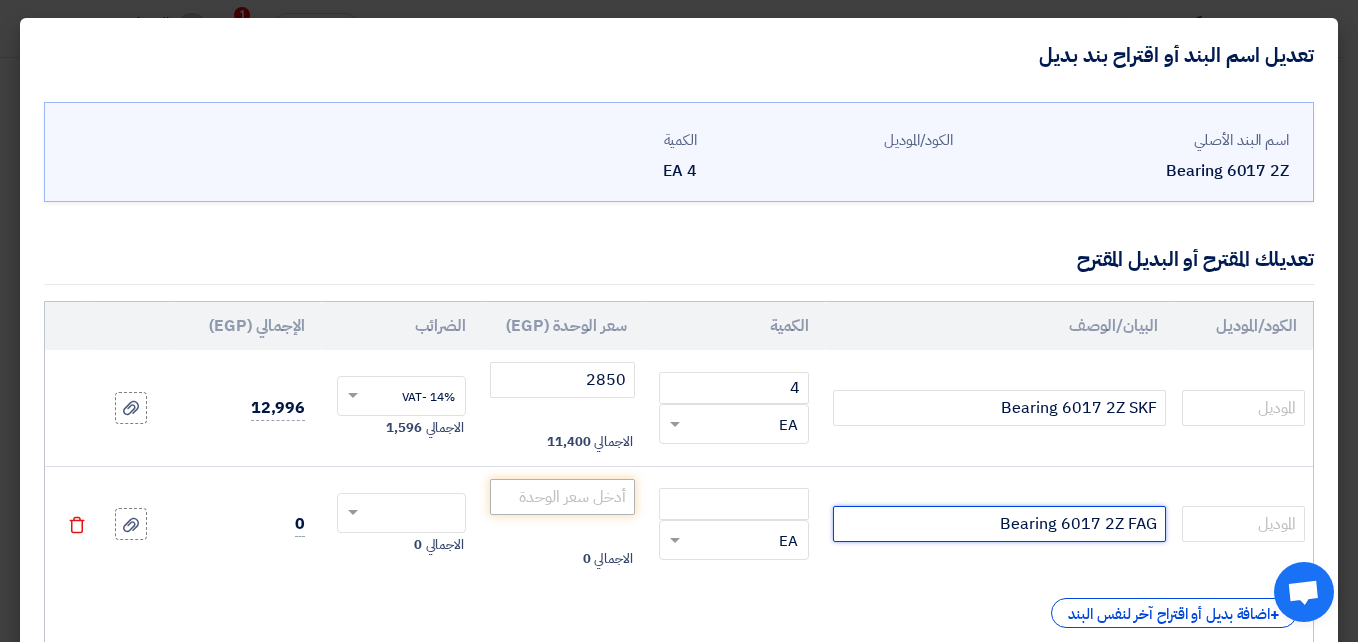 type on "Bearing 6017 2Z FAG" 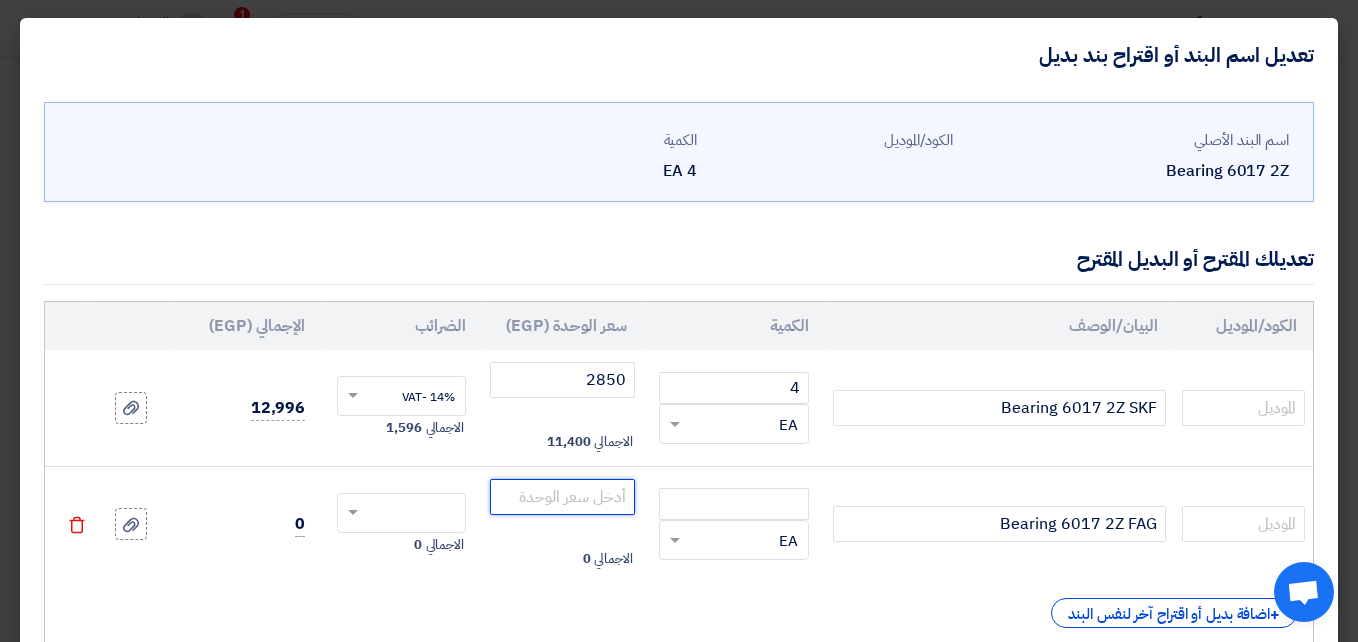 click 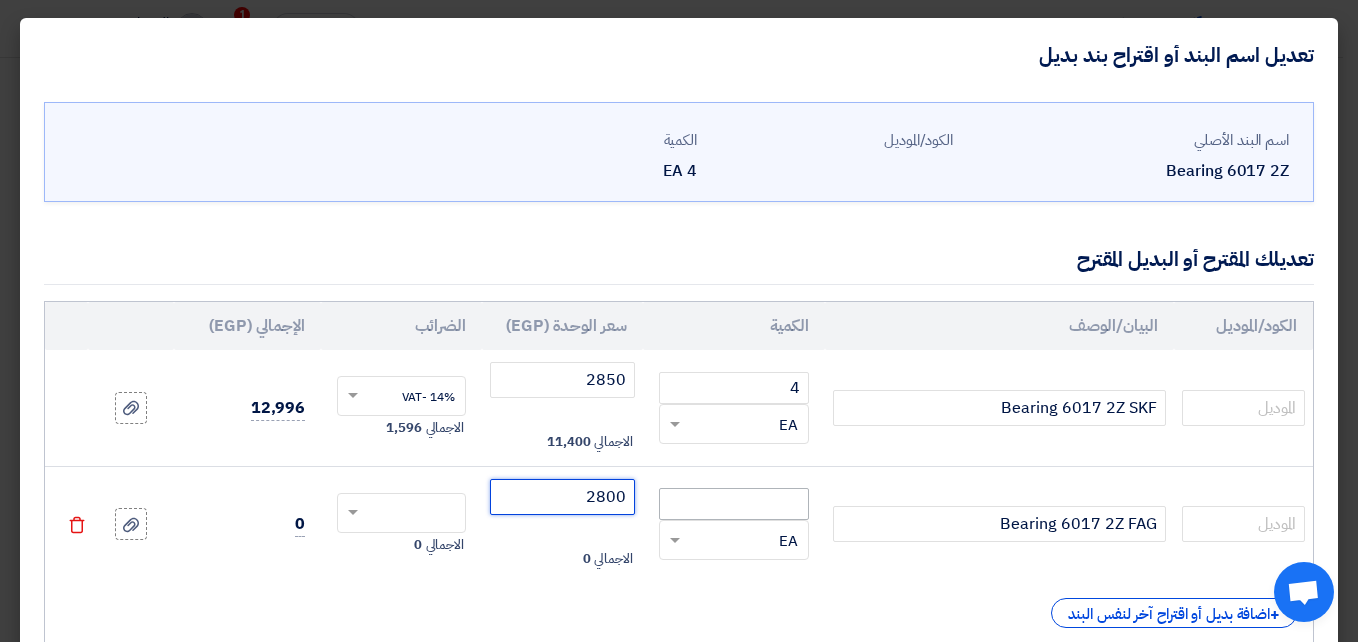 type on "2800" 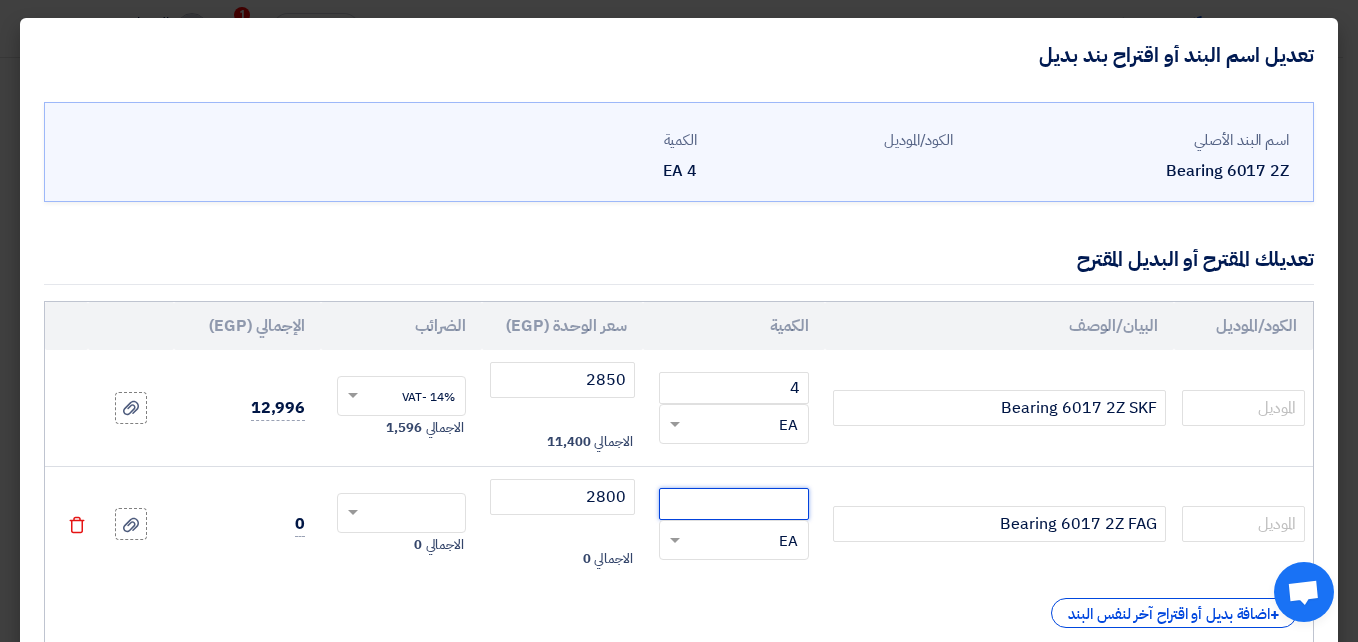 click 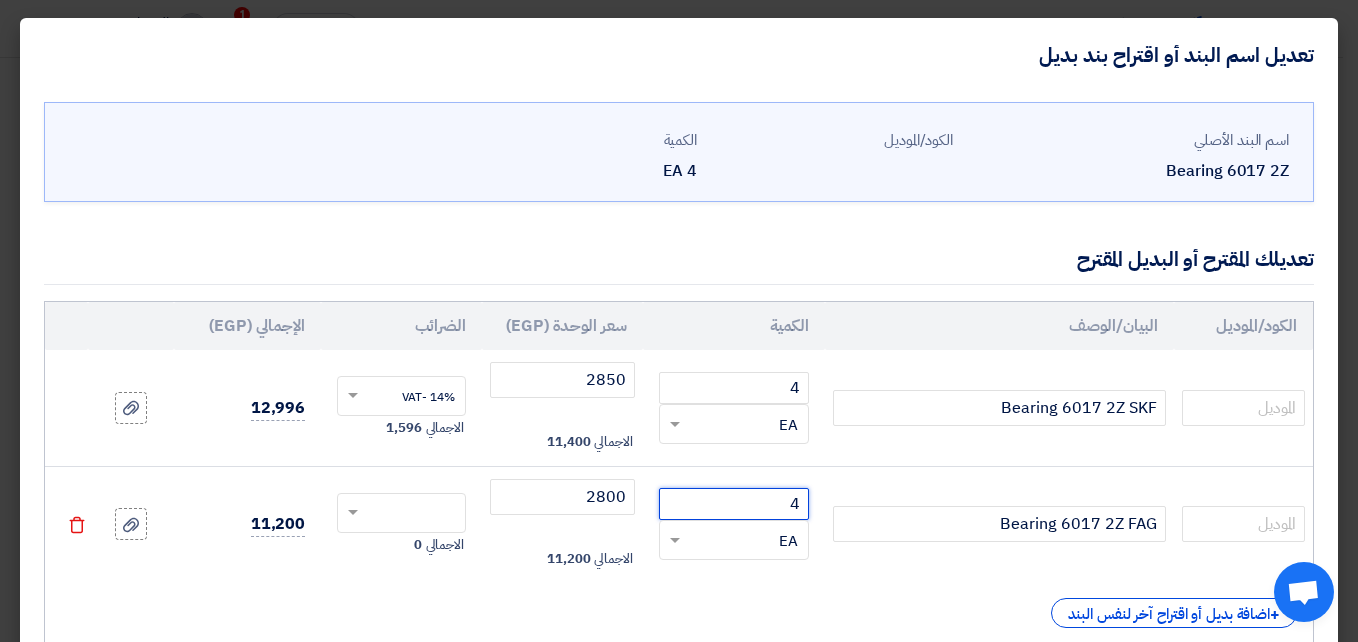 type on "4" 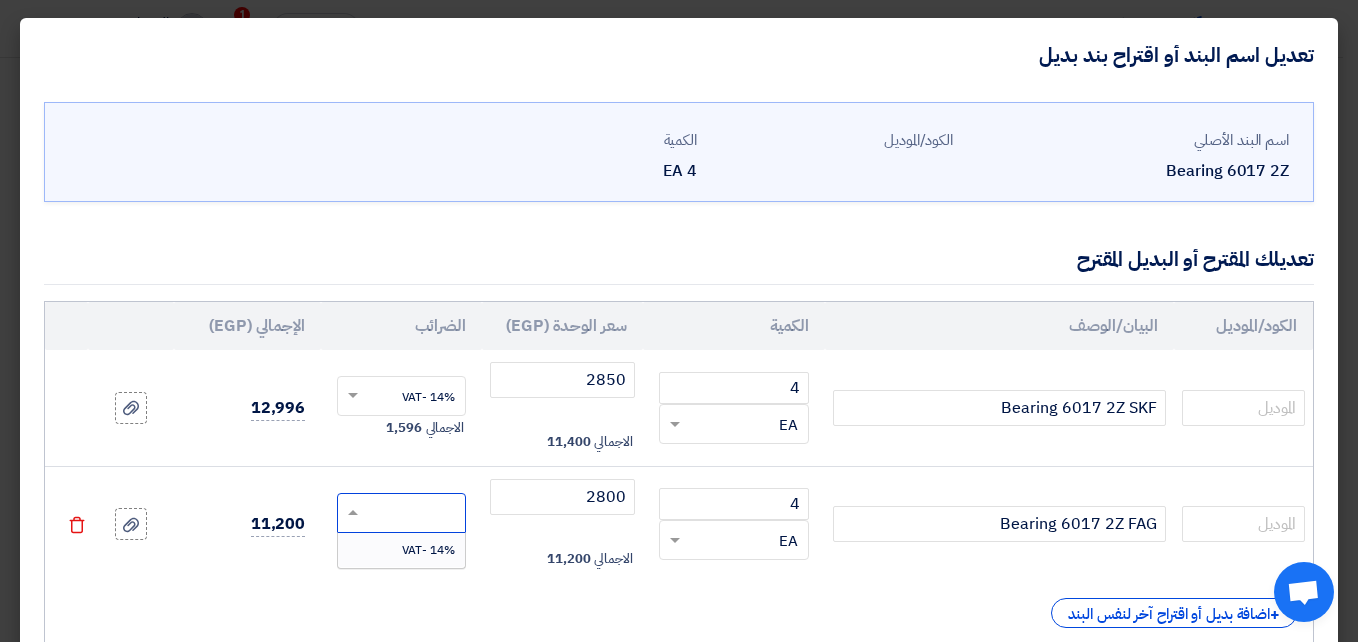click 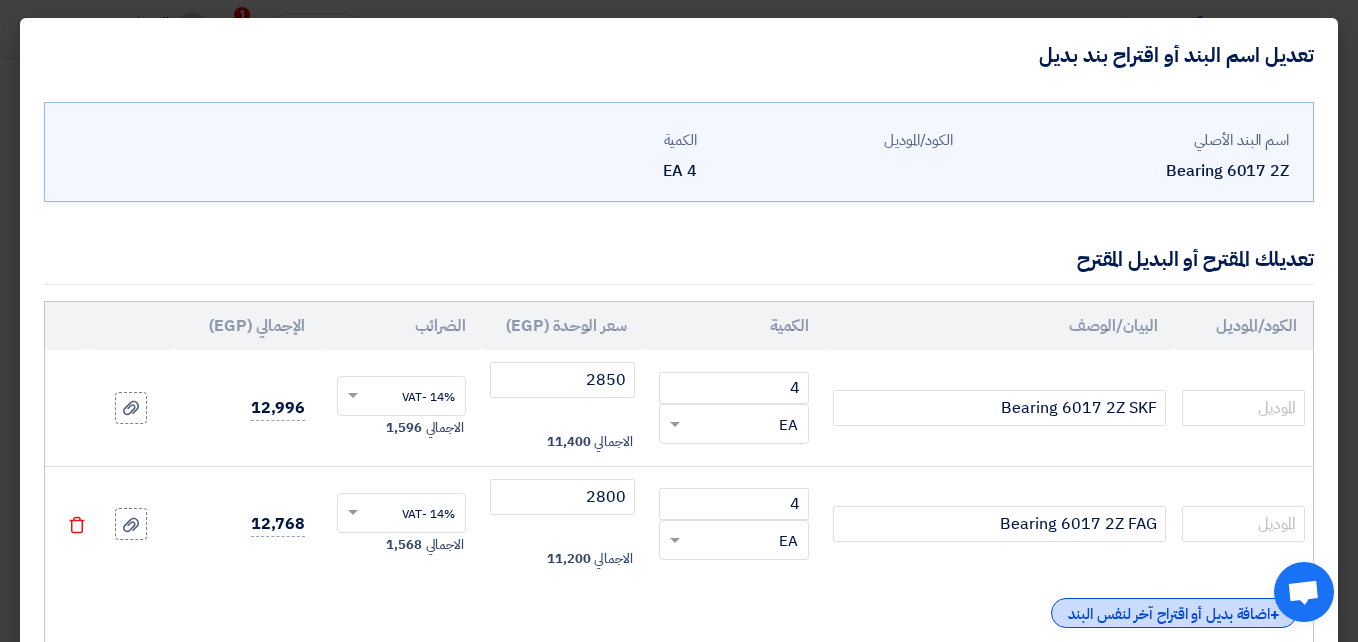 click on "+
اضافة بديل أو اقتراح آخر لنفس البند" 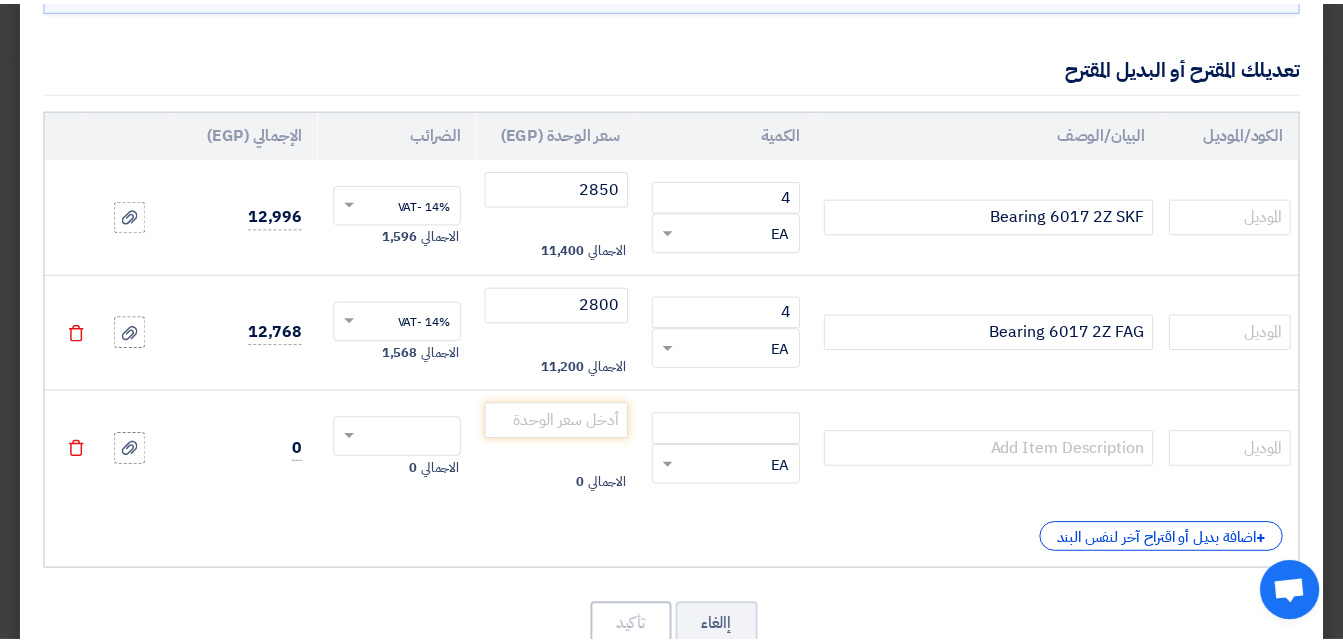 scroll, scrollTop: 200, scrollLeft: 0, axis: vertical 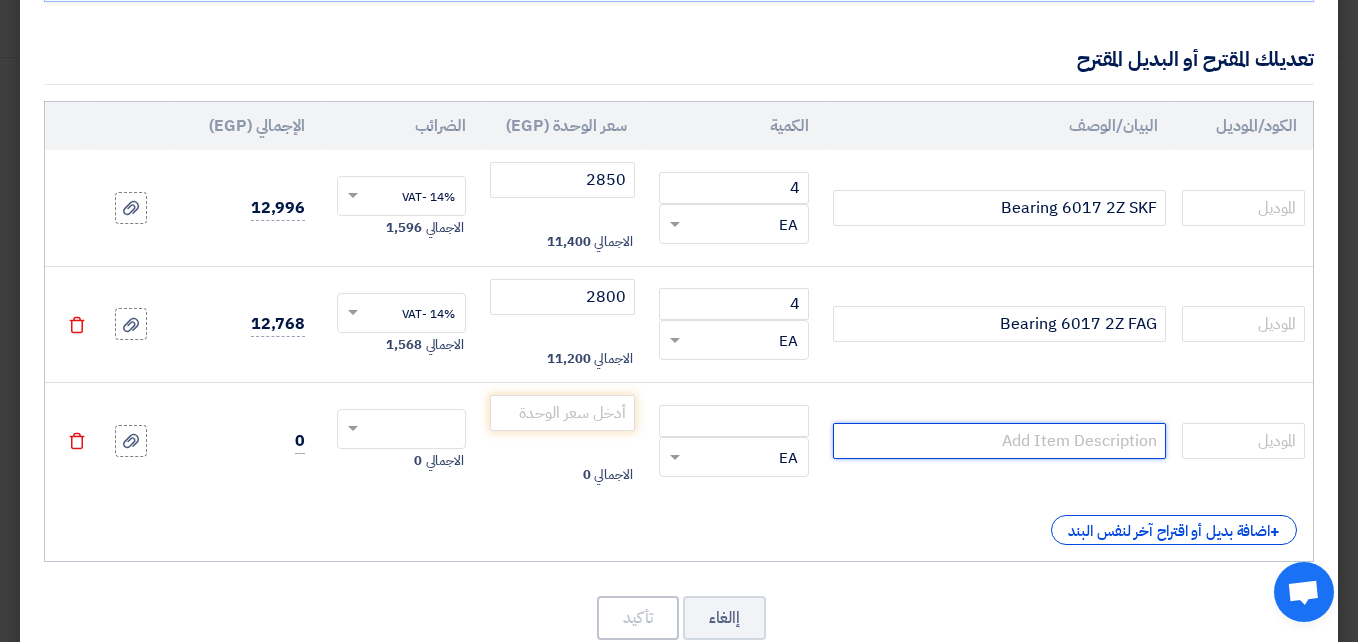 click 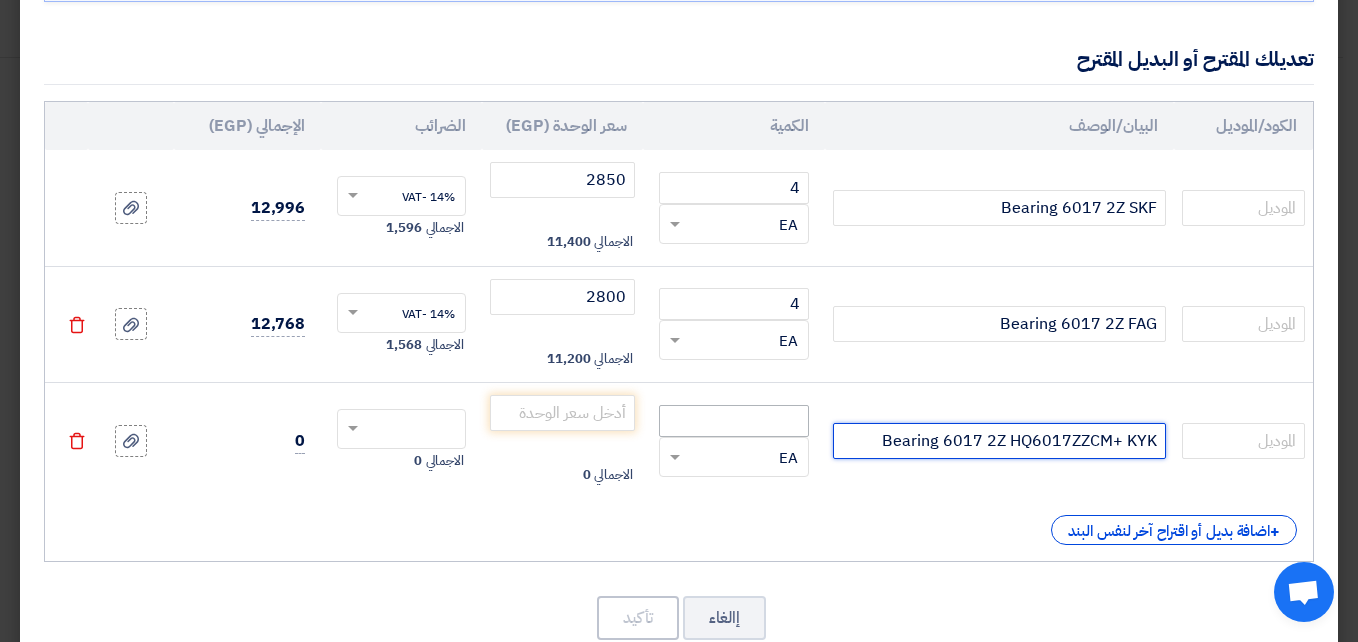 type on "Bearing 6017 2Z HQ6017ZZCM+ KYK" 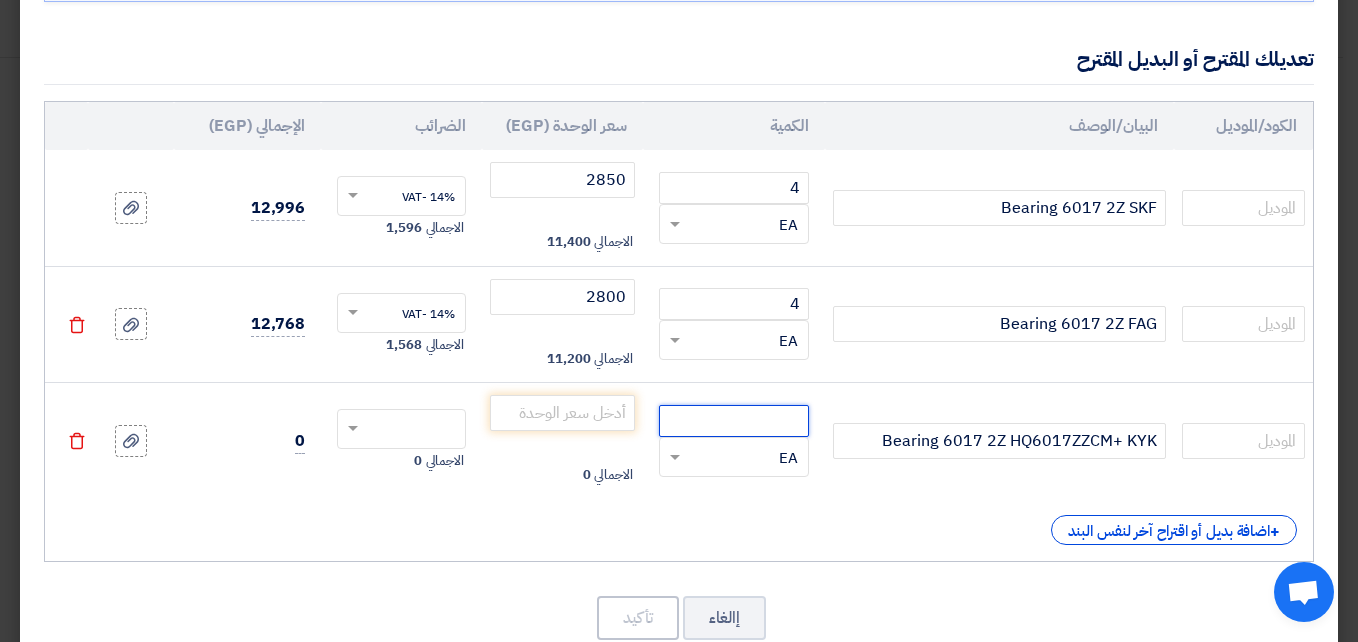 click 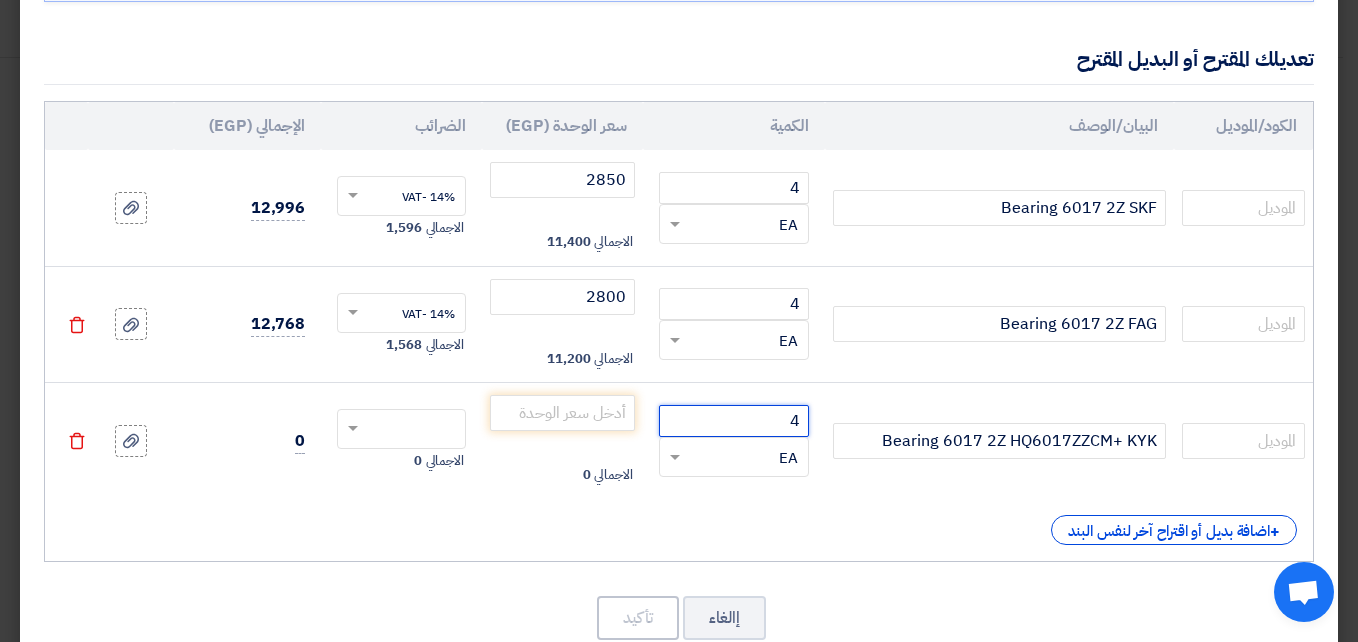 type on "4" 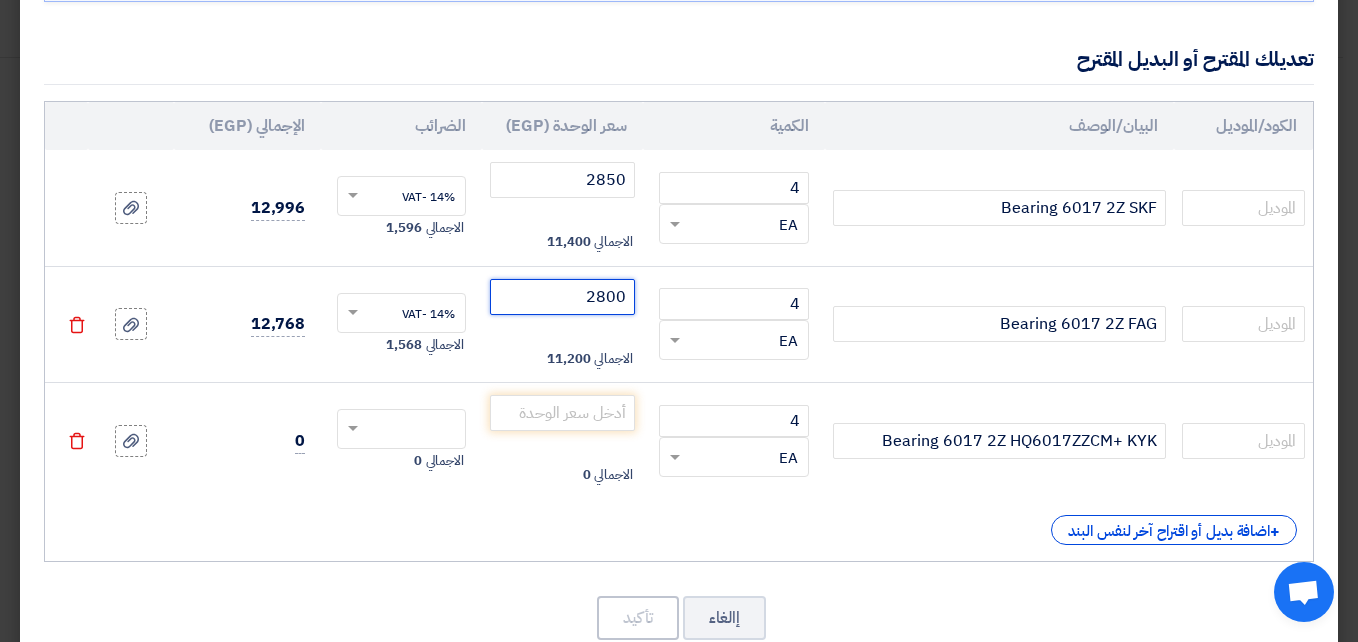 click on "2800" 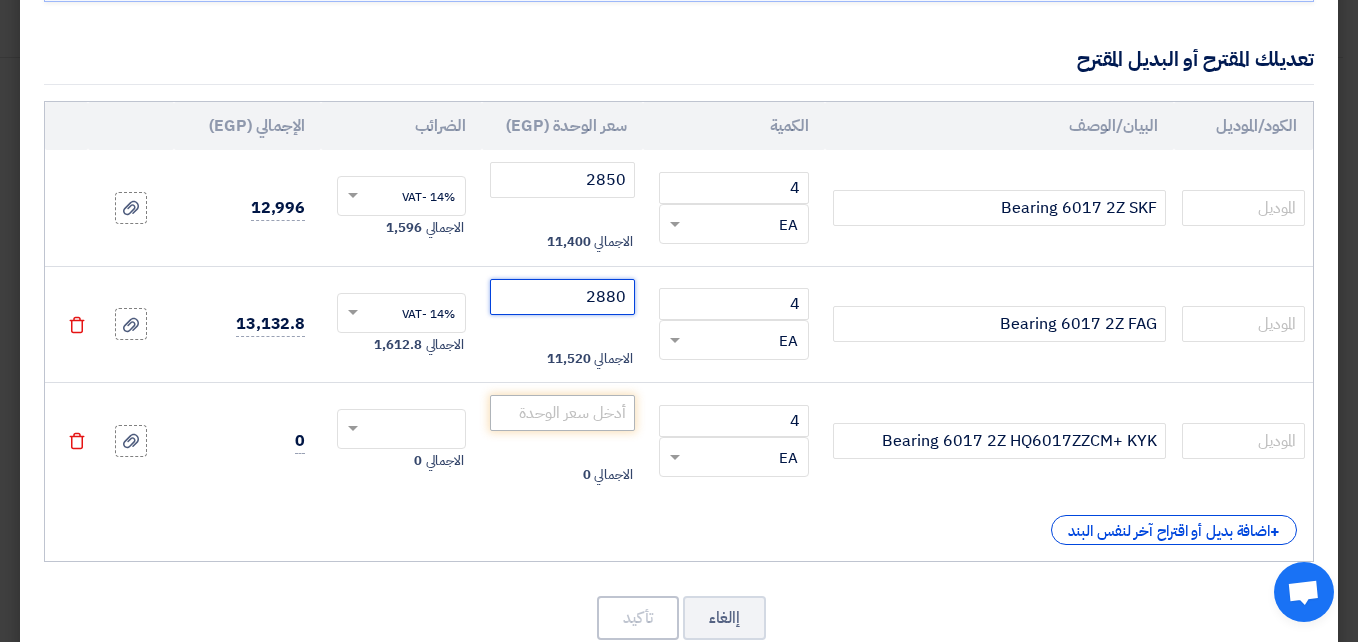 type on "2880" 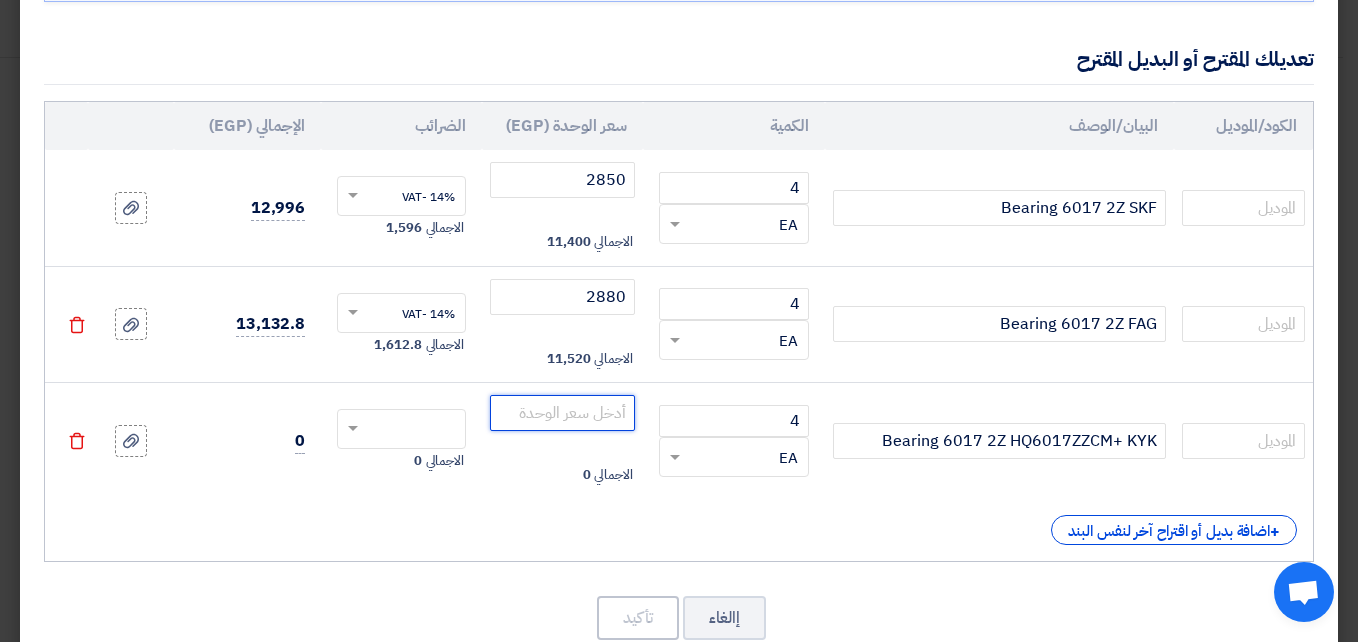 click 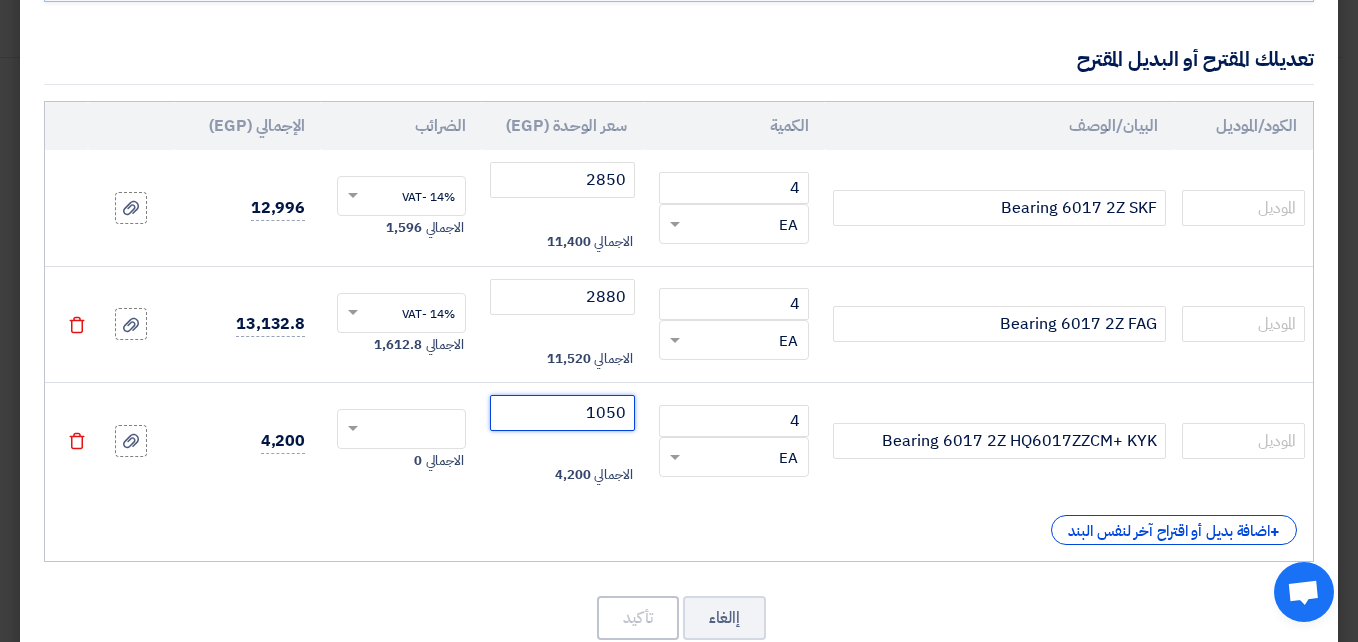 type on "1050" 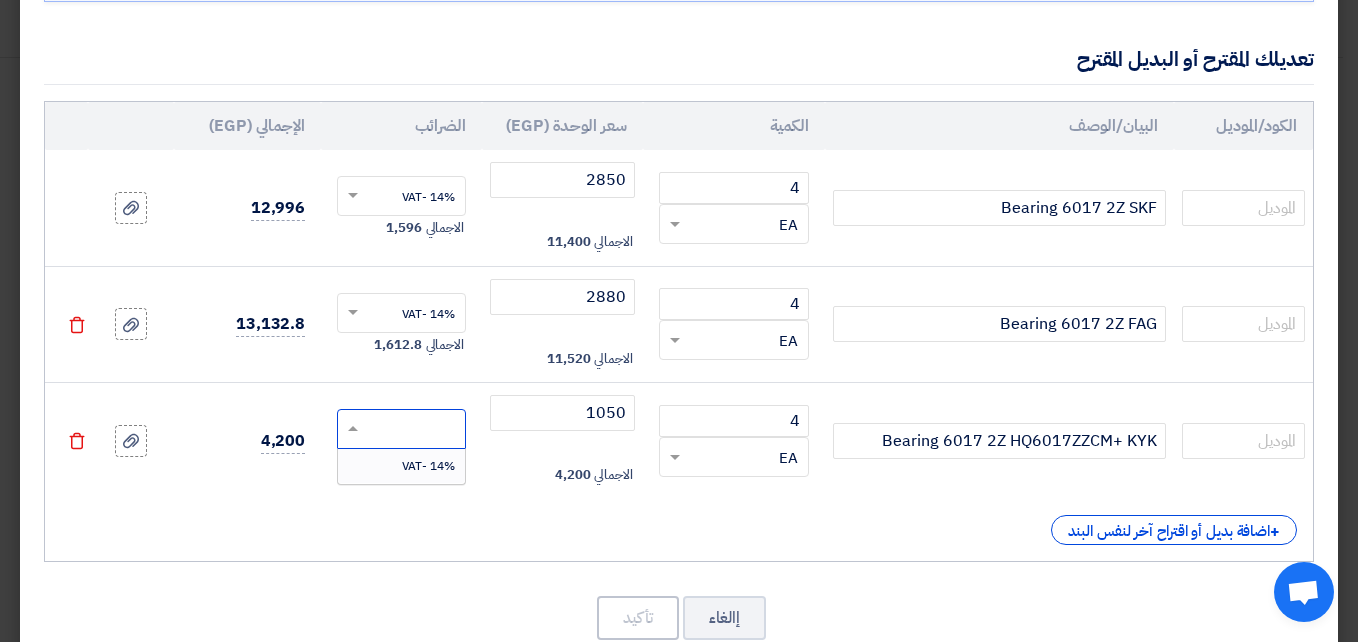 click 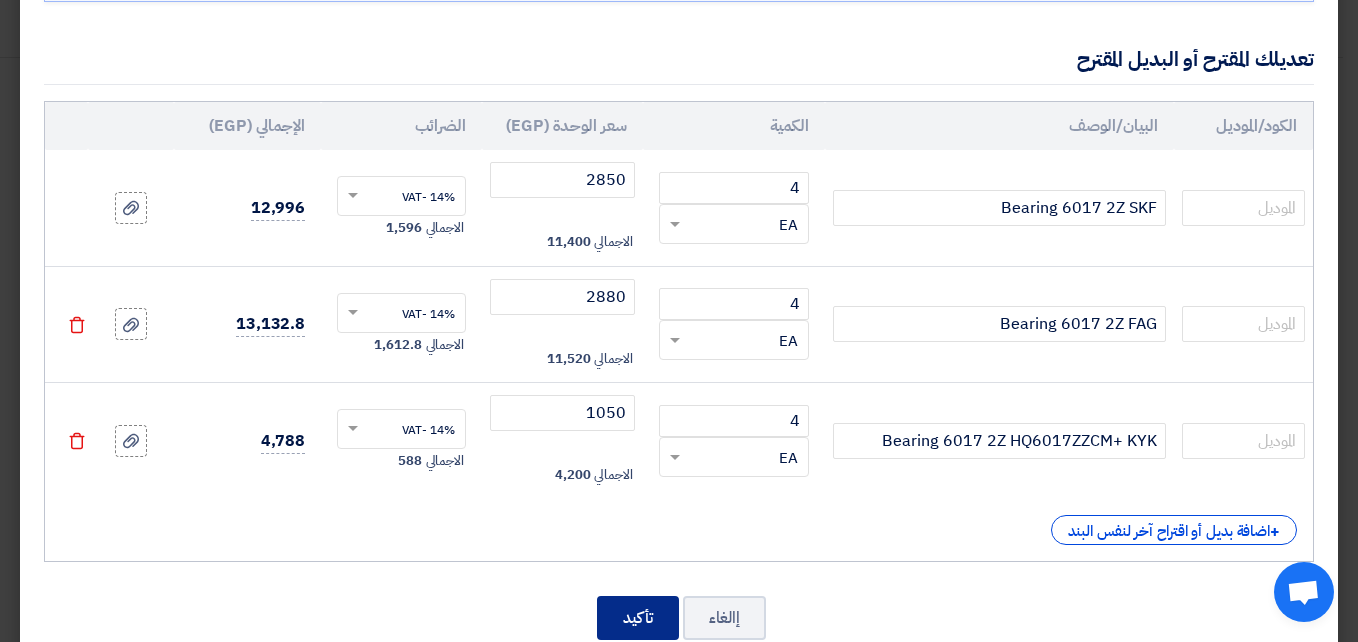 click on "تأكيد" 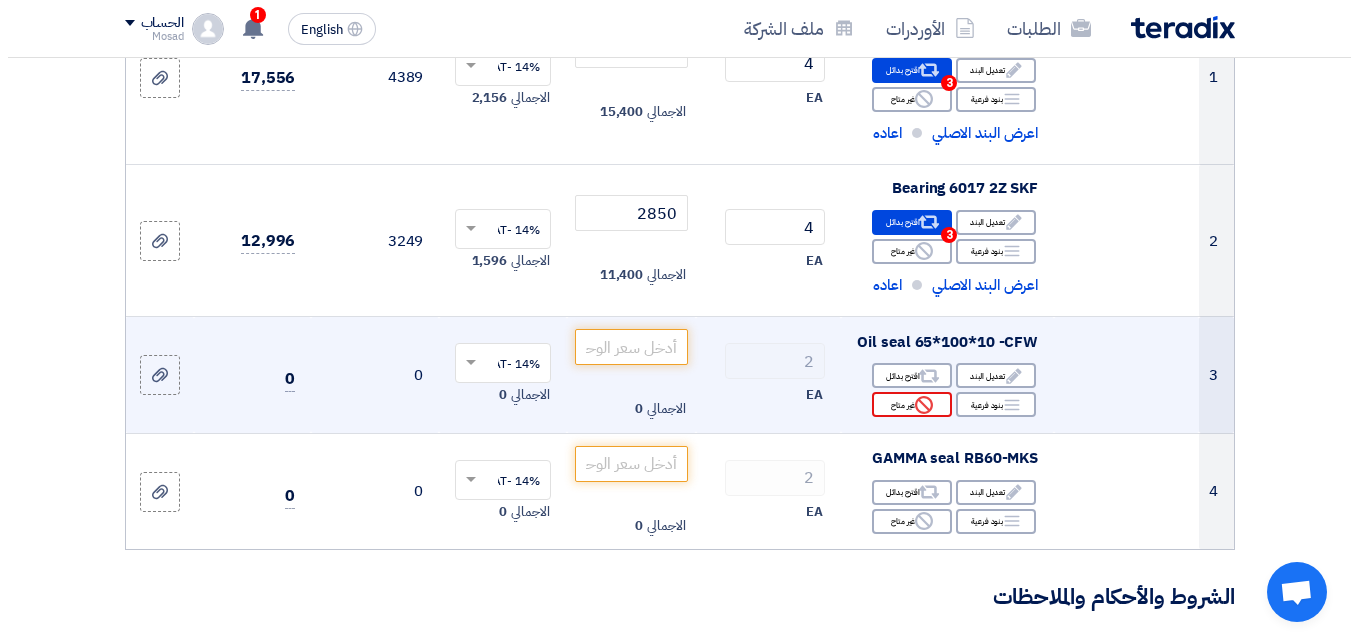 scroll, scrollTop: 400, scrollLeft: 0, axis: vertical 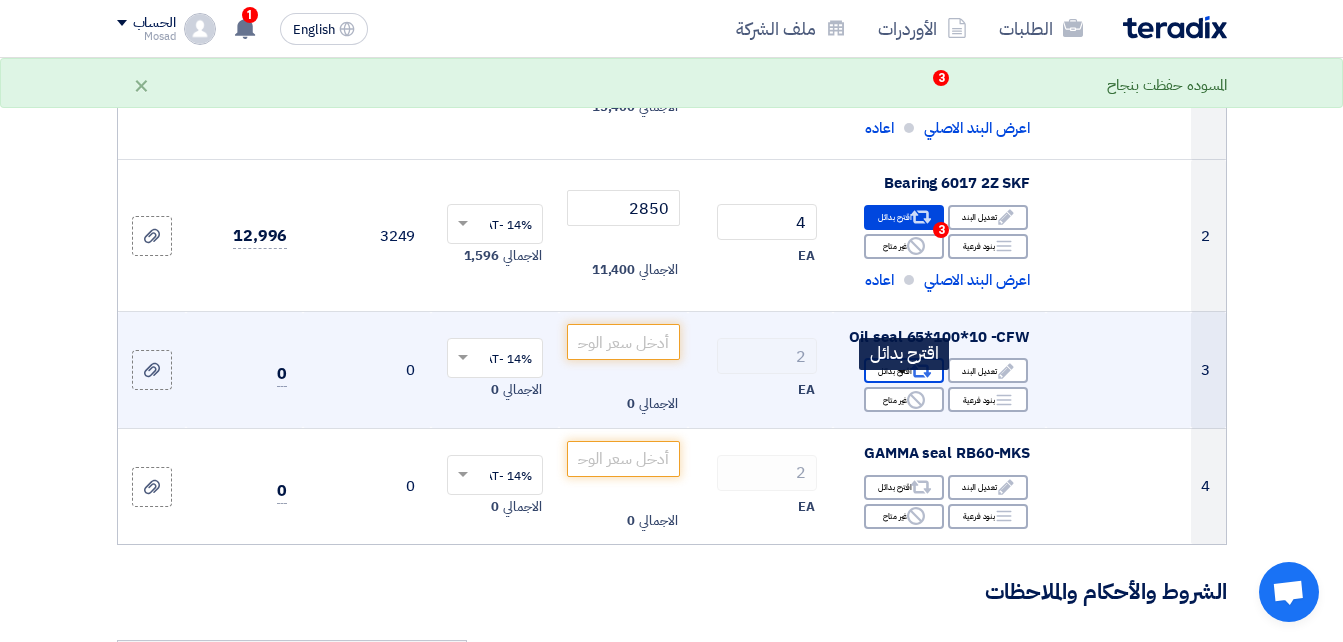 click on "Alternative
اقترح بدائل" 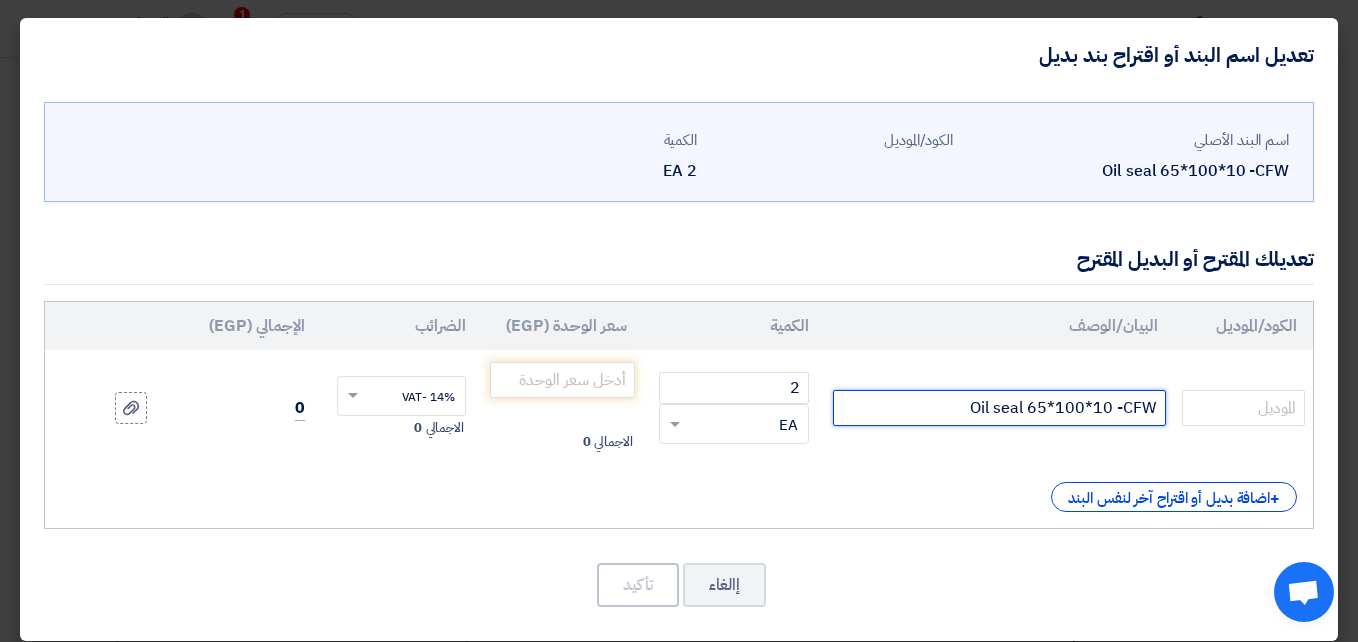 drag, startPoint x: 946, startPoint y: 399, endPoint x: 1160, endPoint y: 404, distance: 214.05841 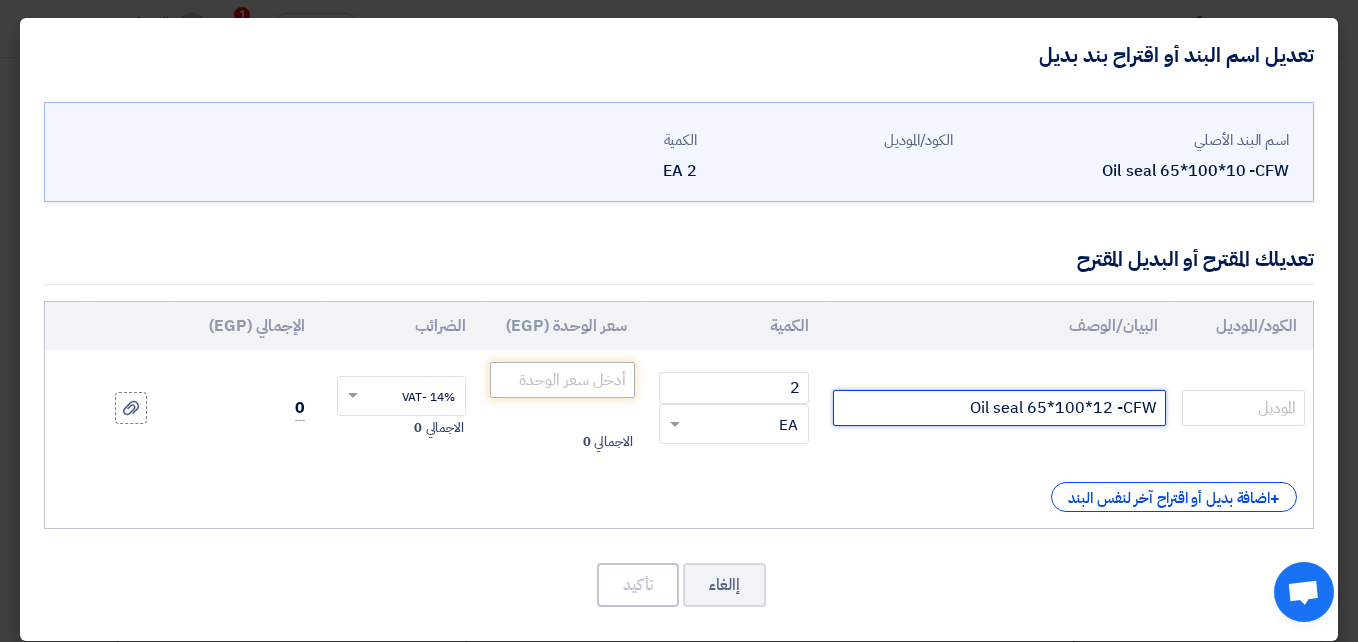 type on "Oil seal 65*100*12 -CFW" 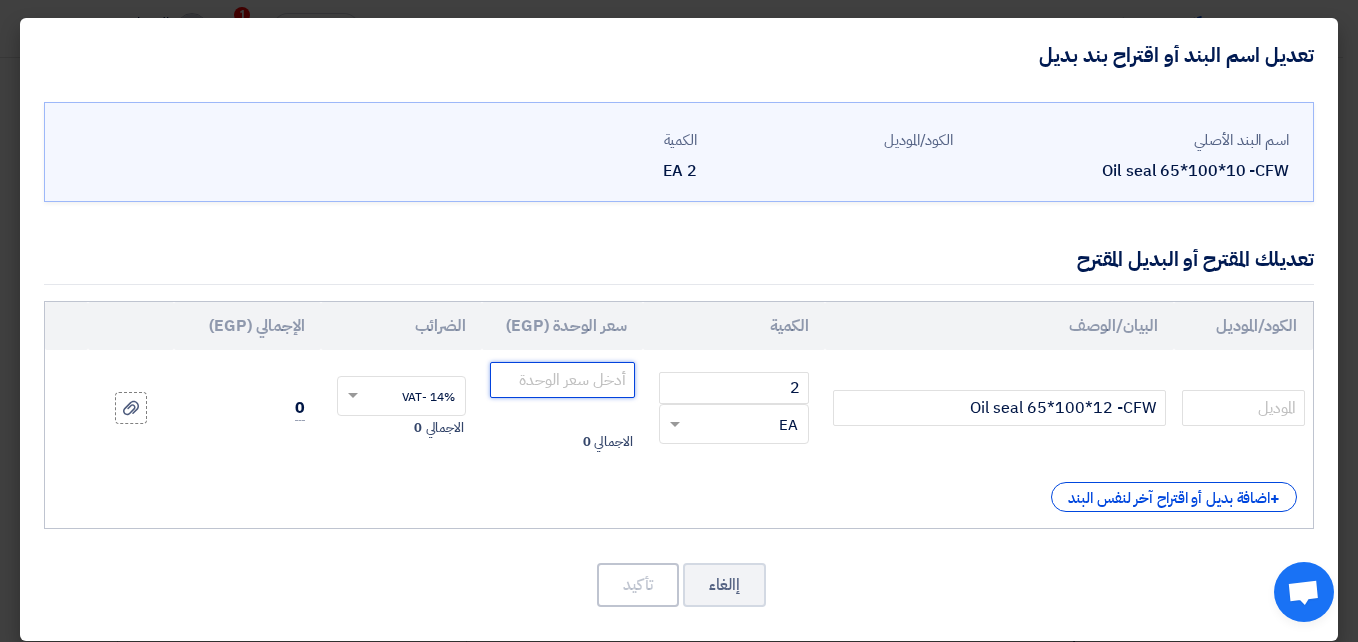 click 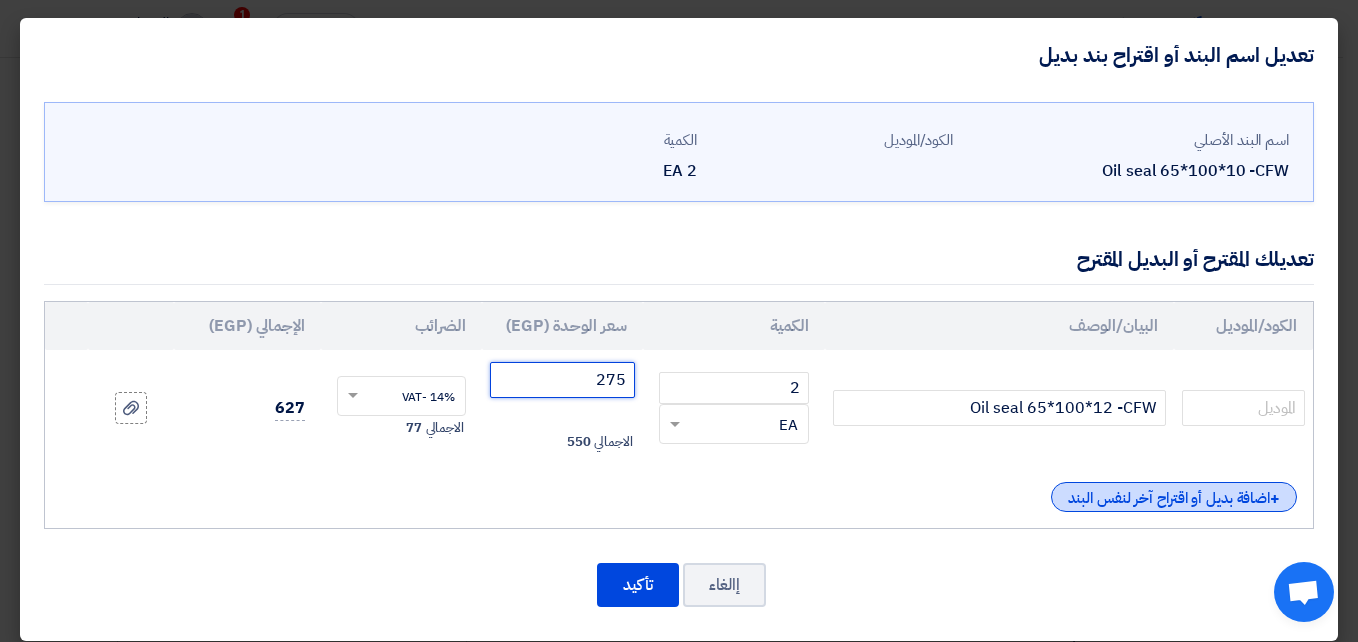 type on "275" 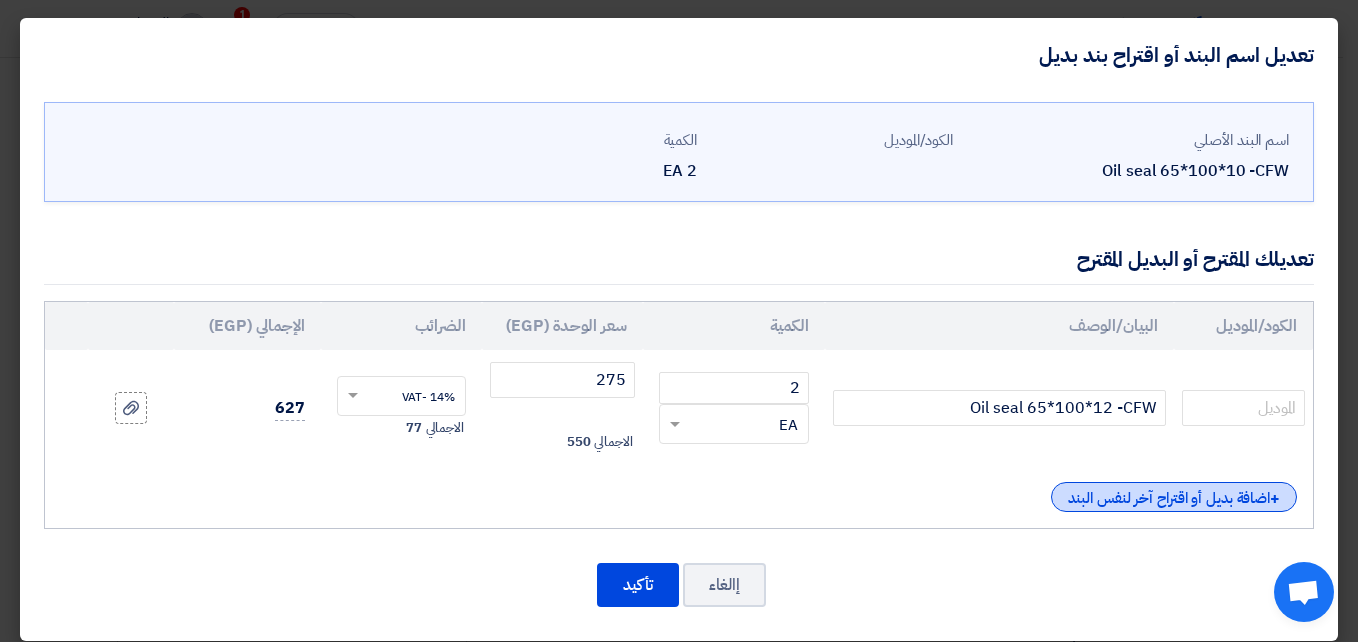 click on "+
اضافة بديل أو اقتراح آخر لنفس البند" 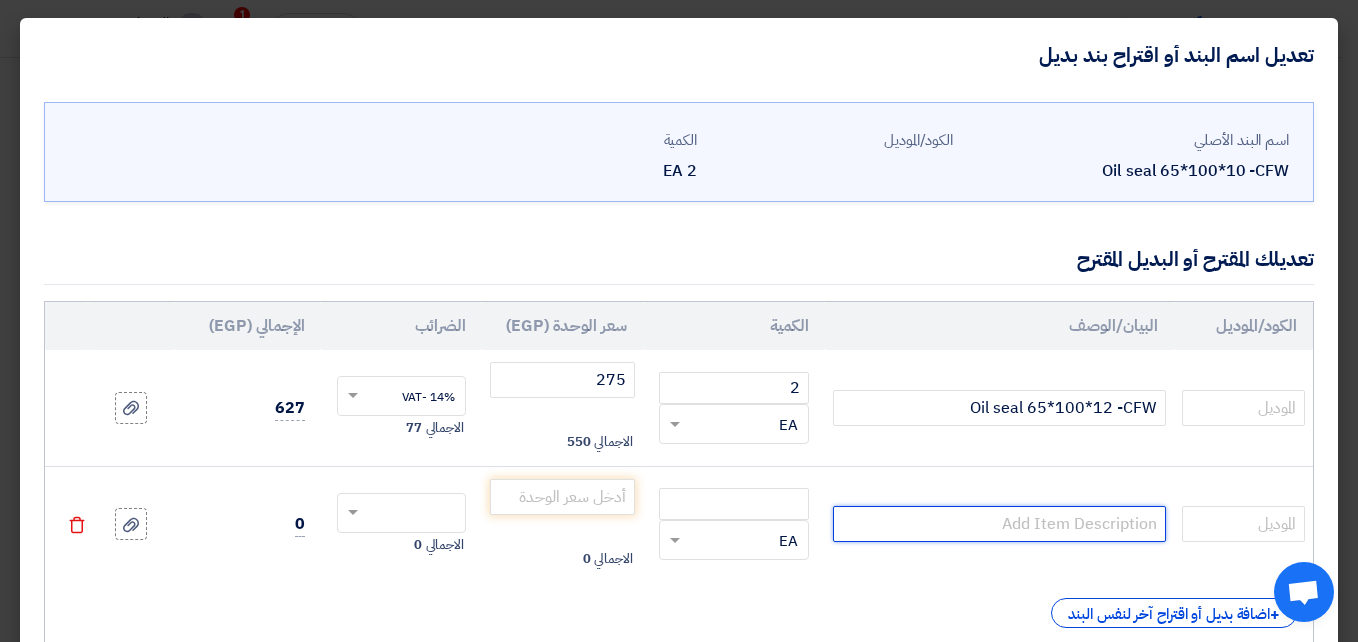 click 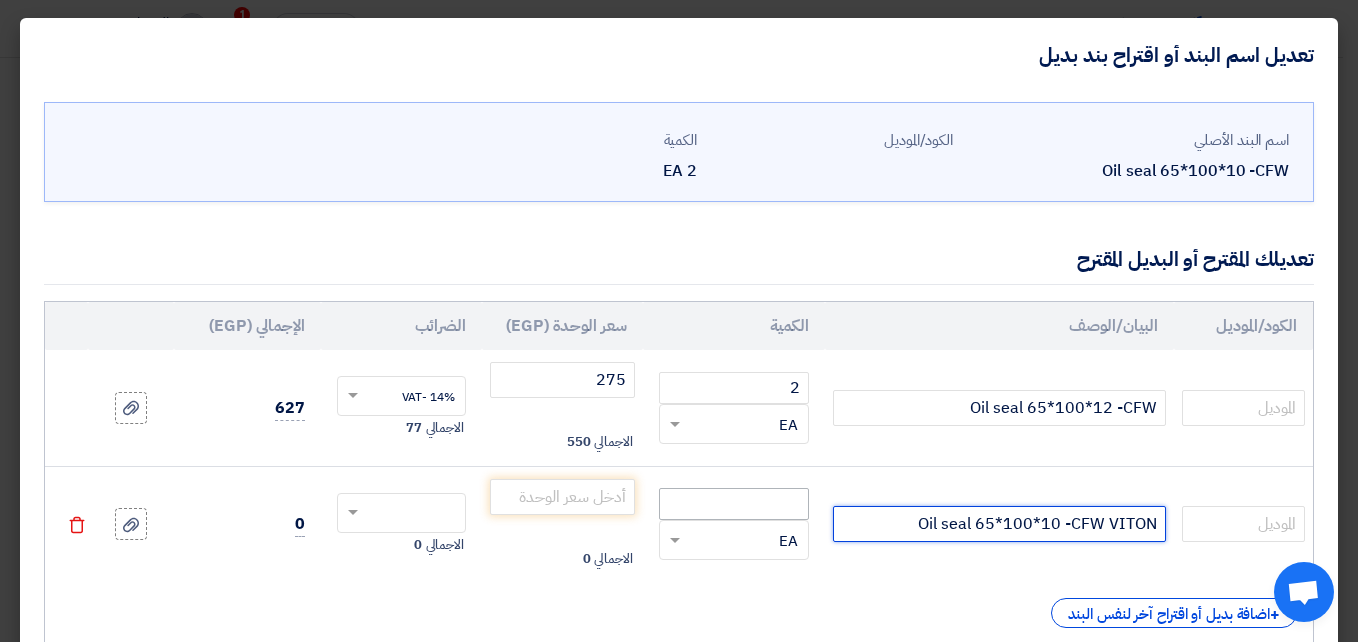 type on "Oil seal 65*100*10 -CFW VITON" 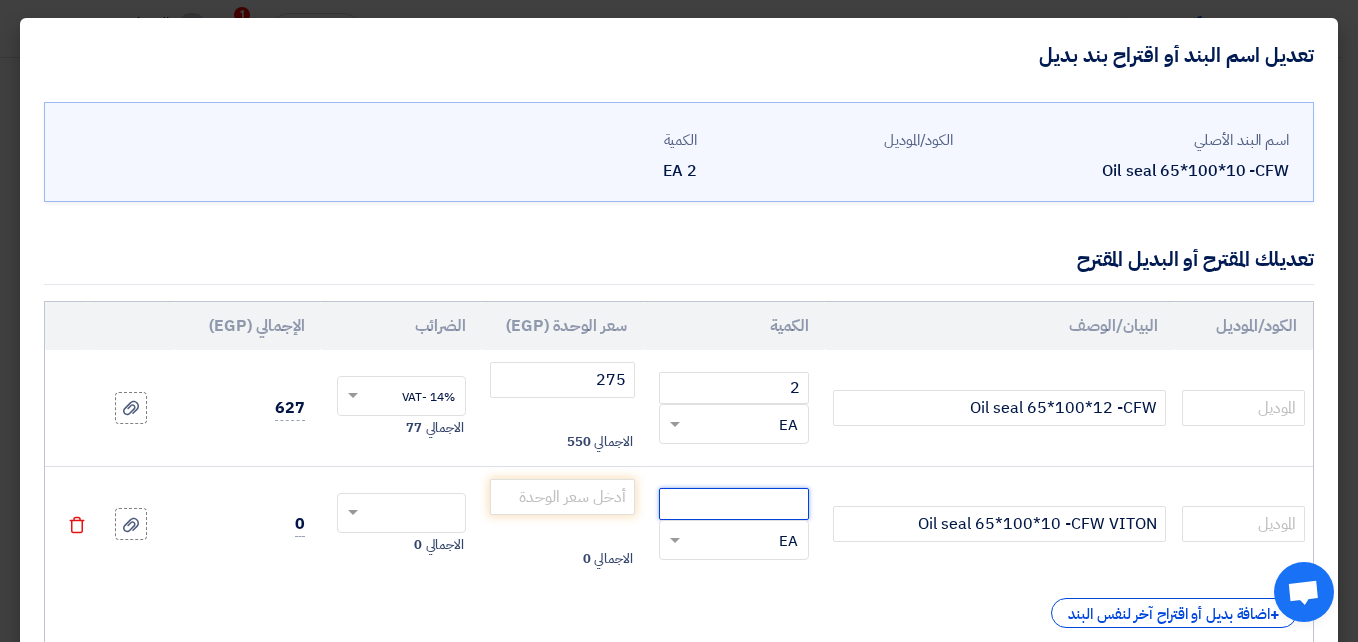 click 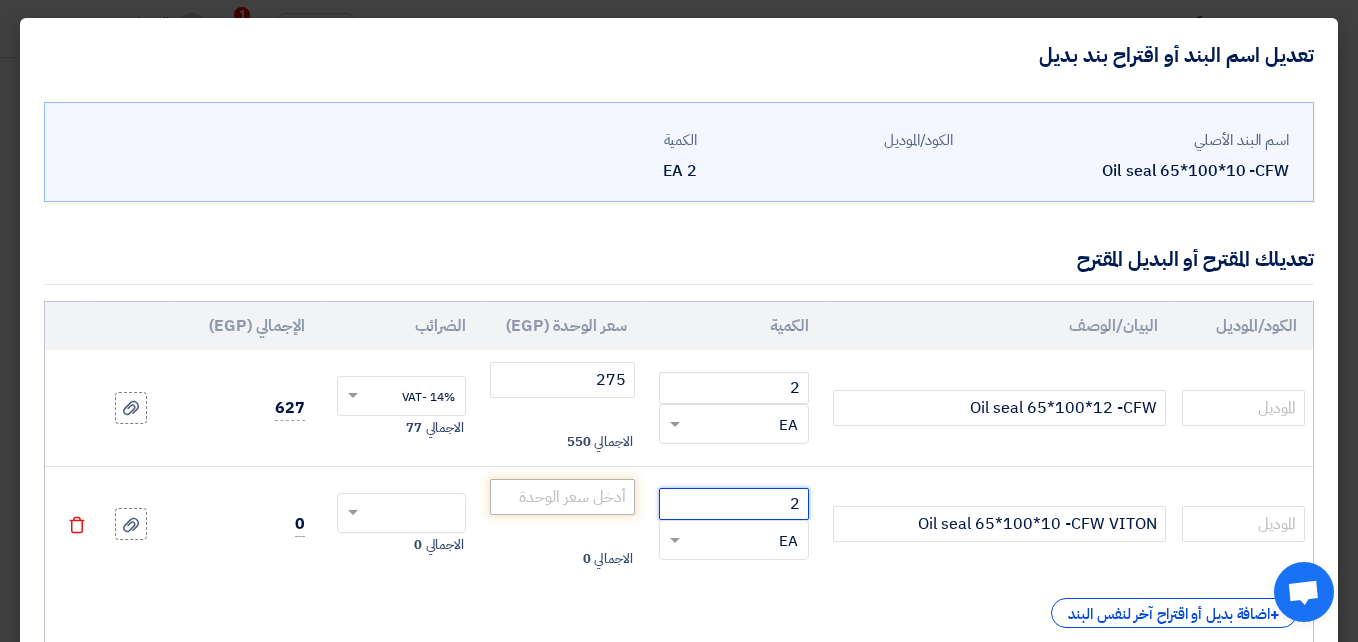 type on "2" 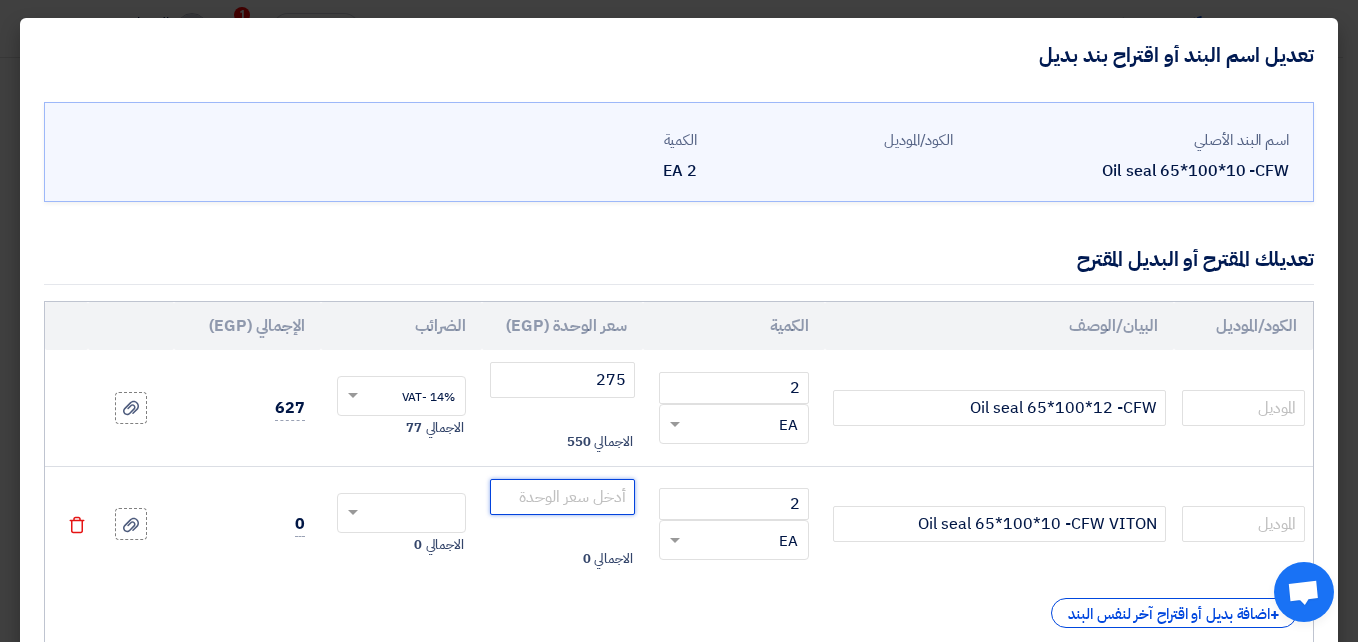 click 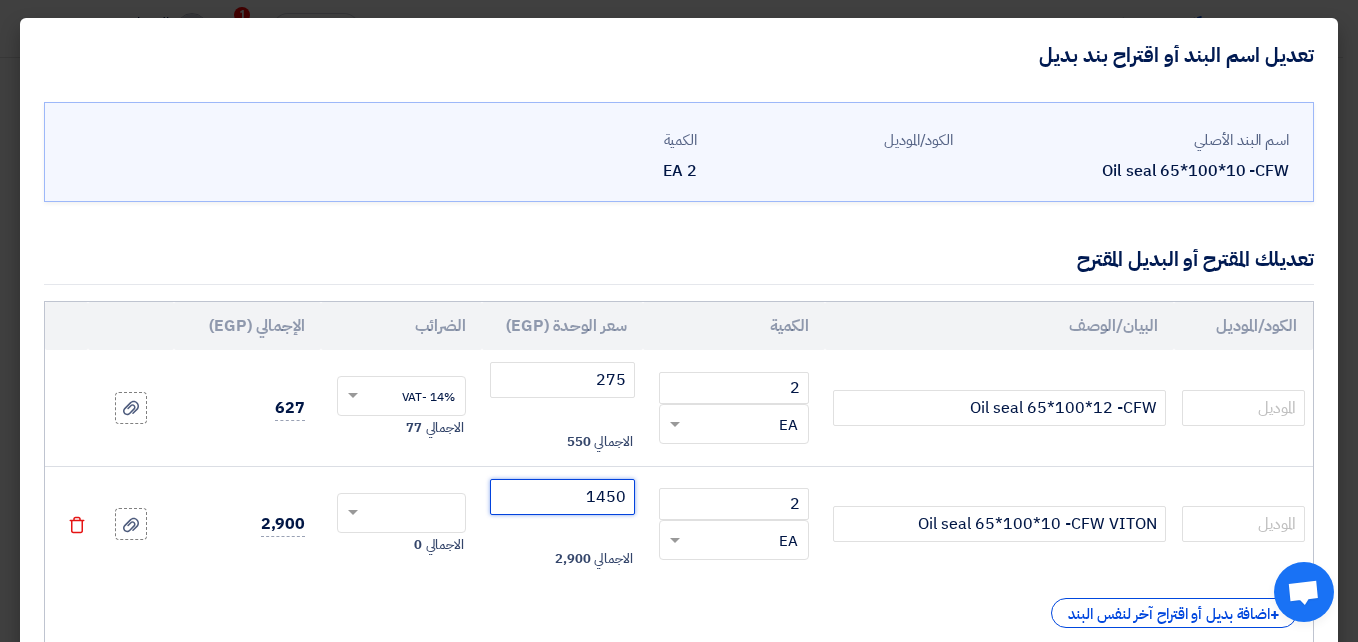 type on "1450" 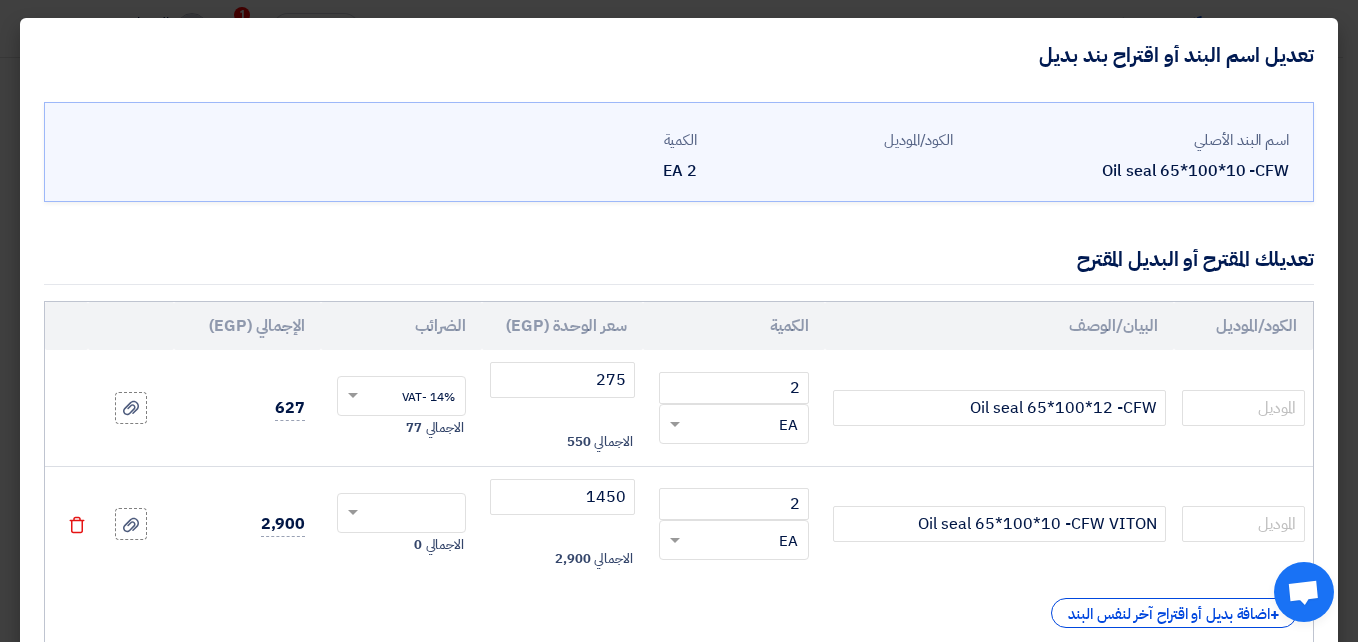 click on "الاجمالي
0" 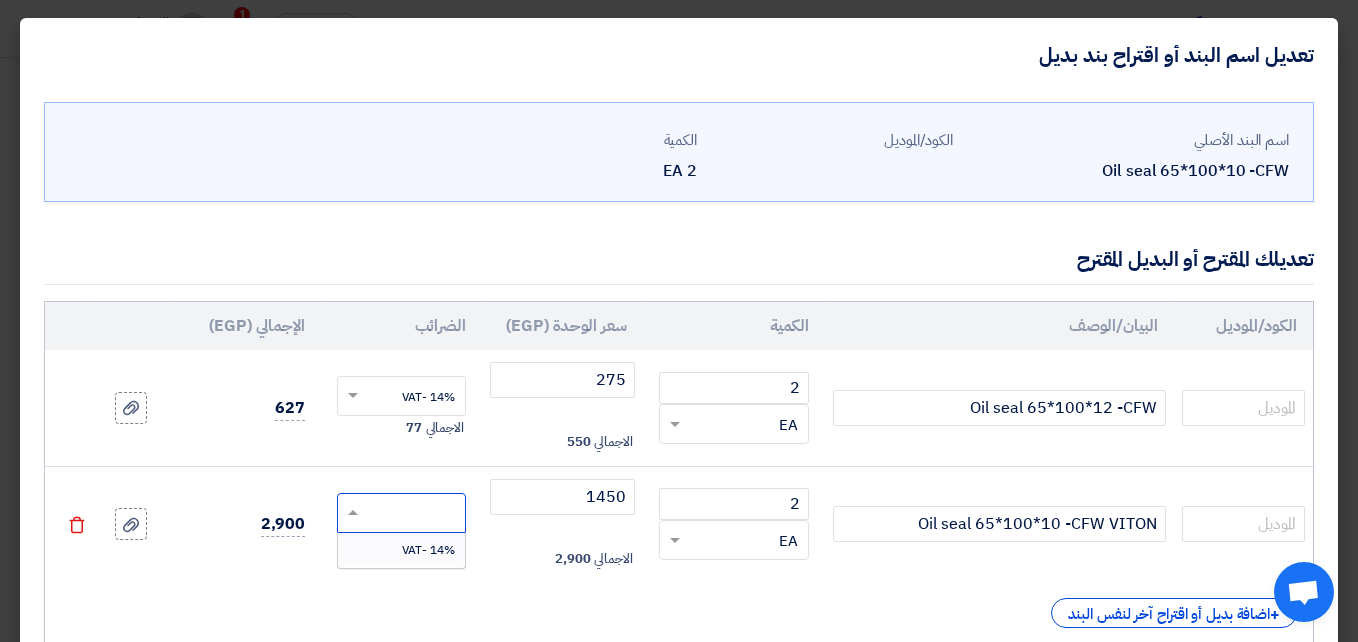 click on "14% -VAT" at bounding box center (428, 550) 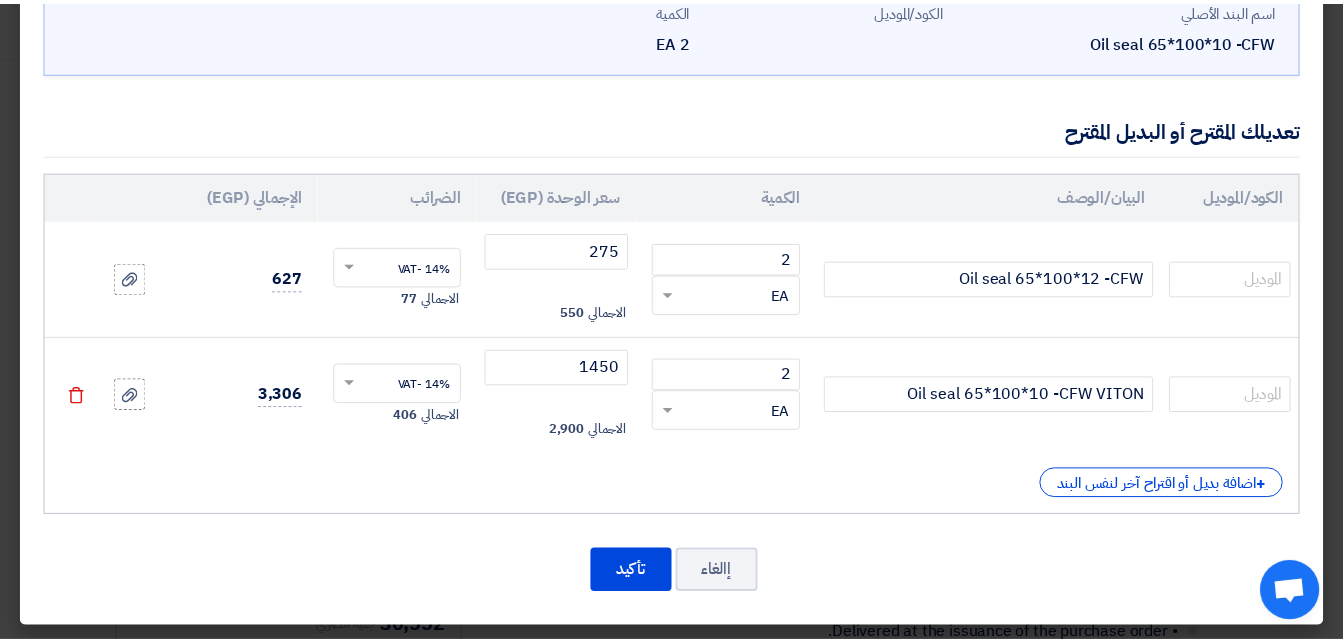 scroll, scrollTop: 133, scrollLeft: 0, axis: vertical 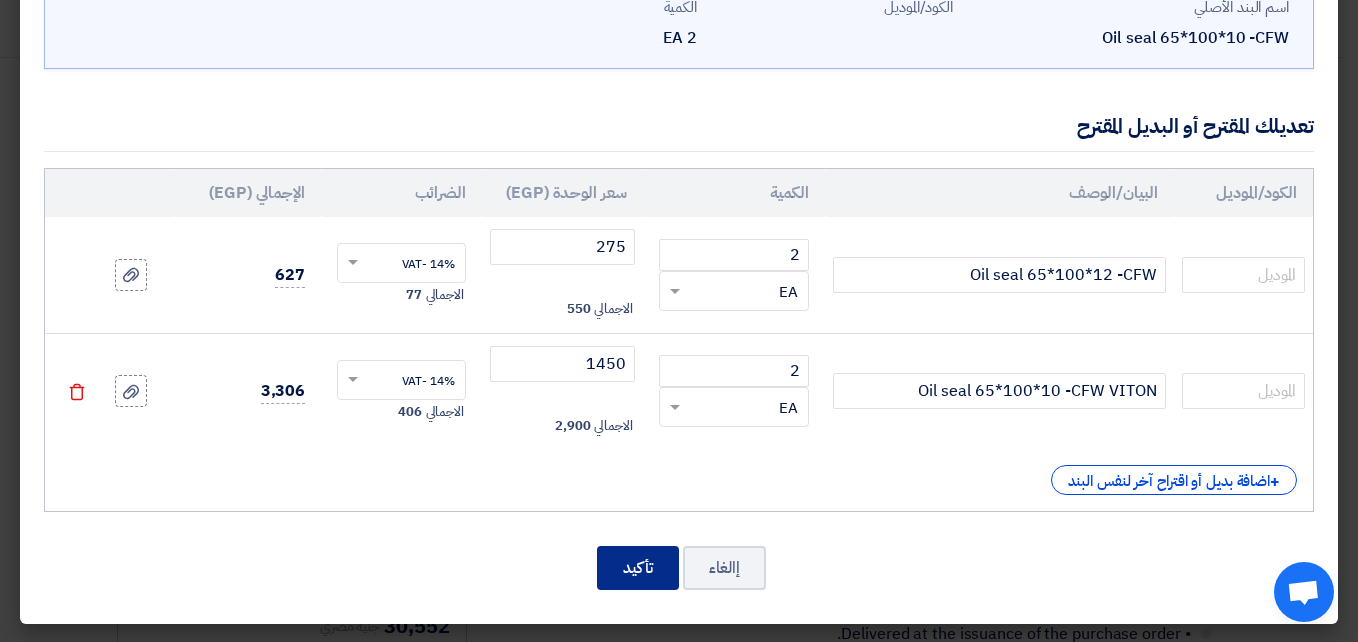 click on "تأكيد" 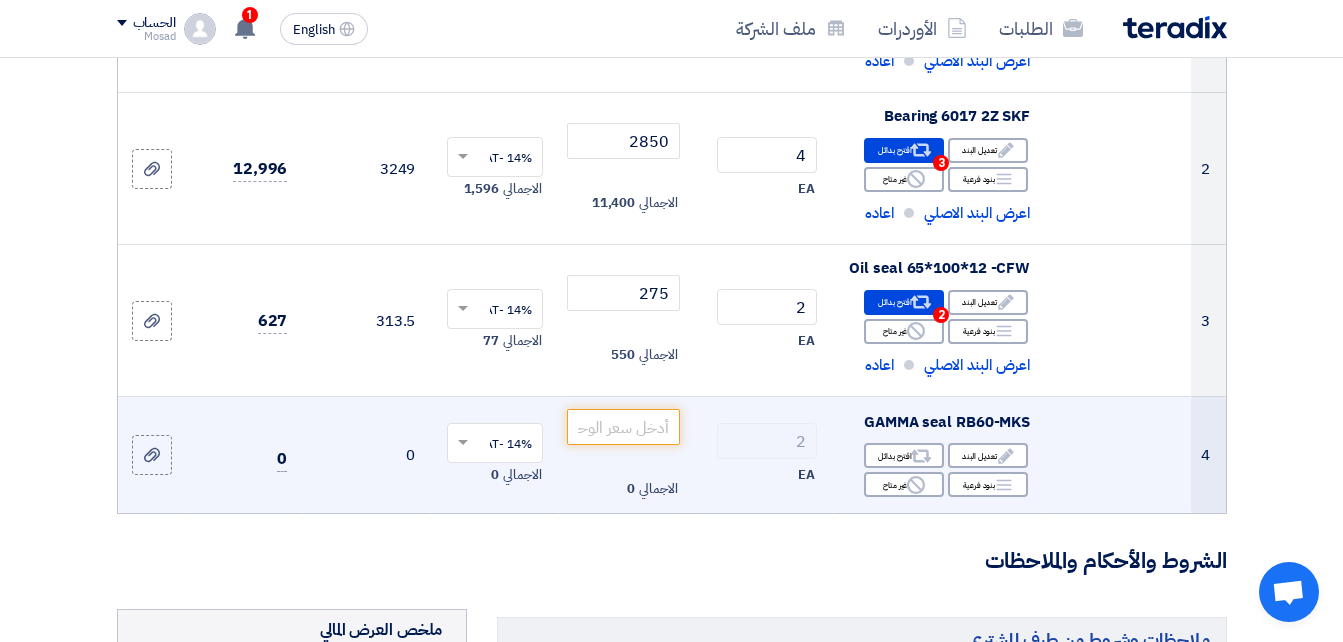 scroll, scrollTop: 500, scrollLeft: 0, axis: vertical 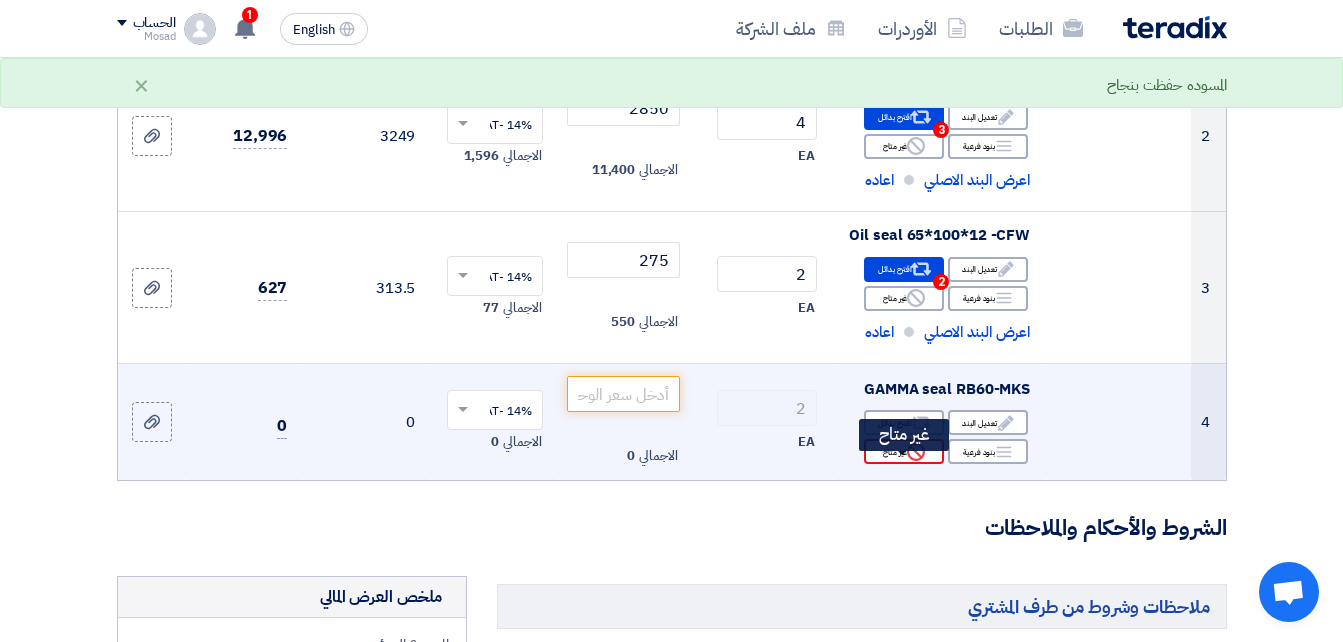 click 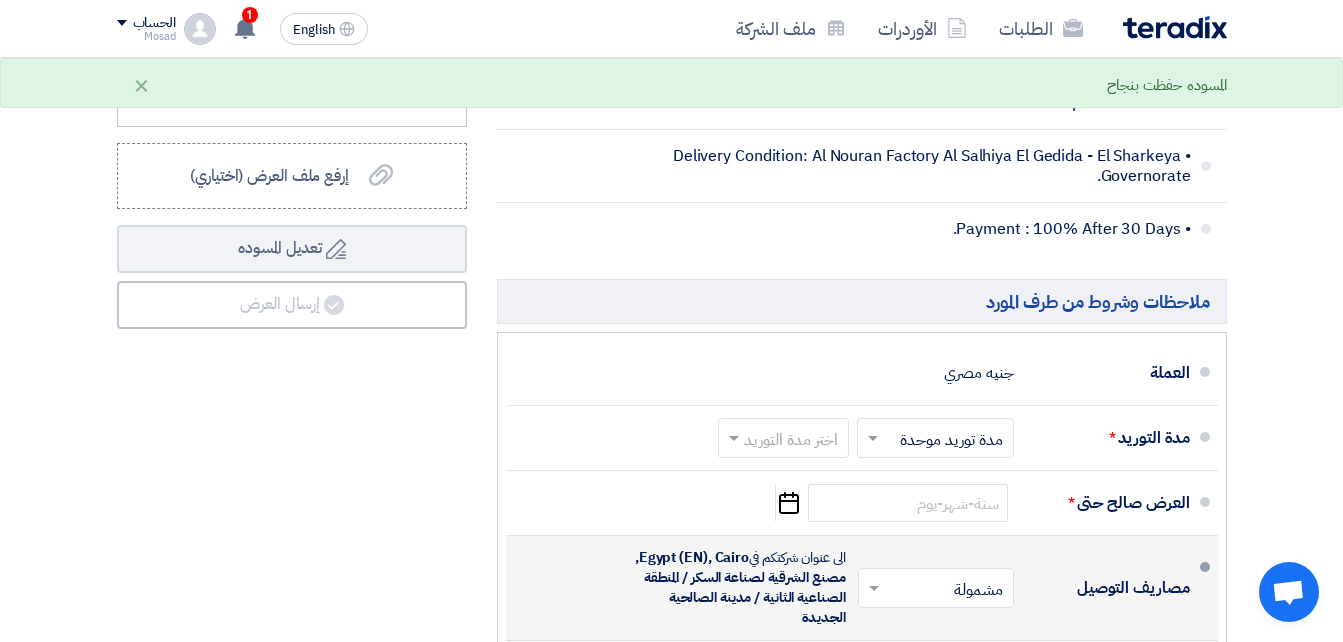scroll, scrollTop: 1500, scrollLeft: 0, axis: vertical 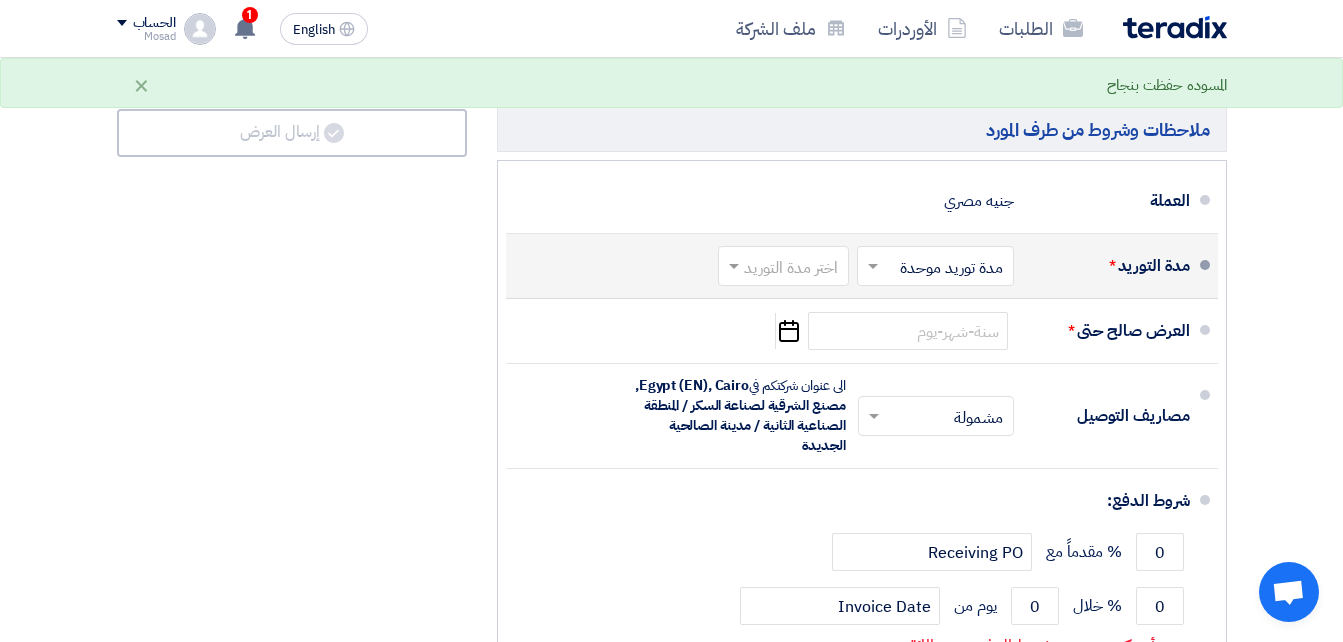 click 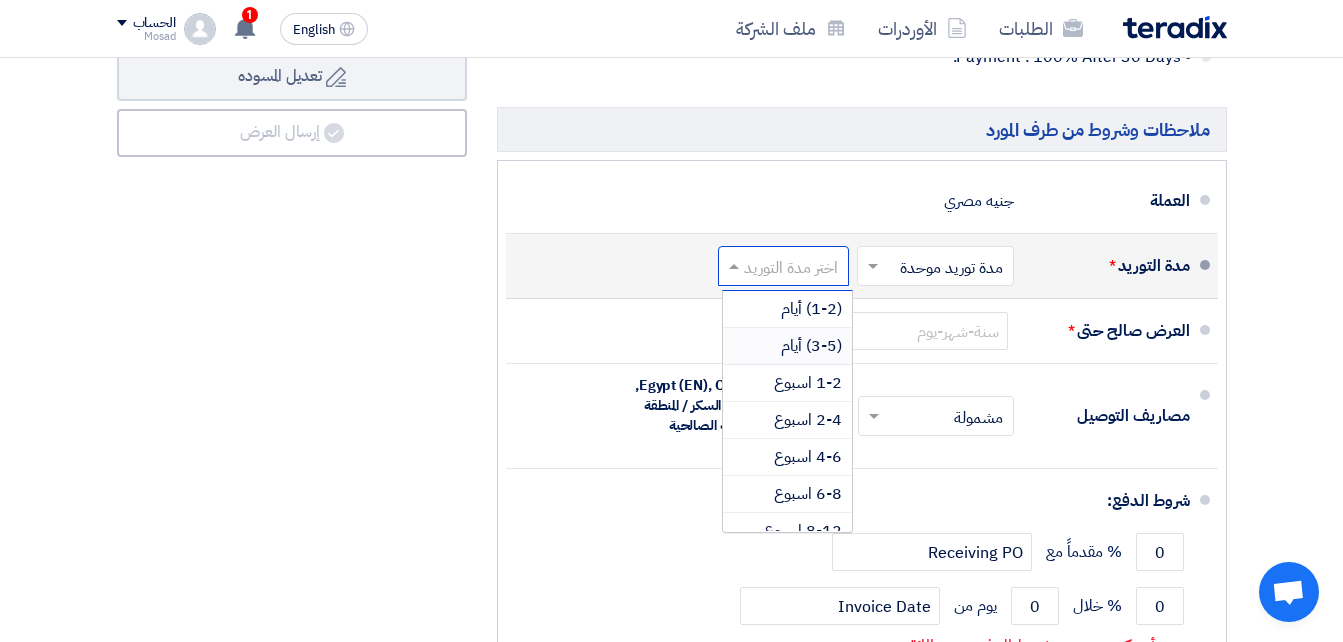click on "(3-5) أيام" at bounding box center (811, 346) 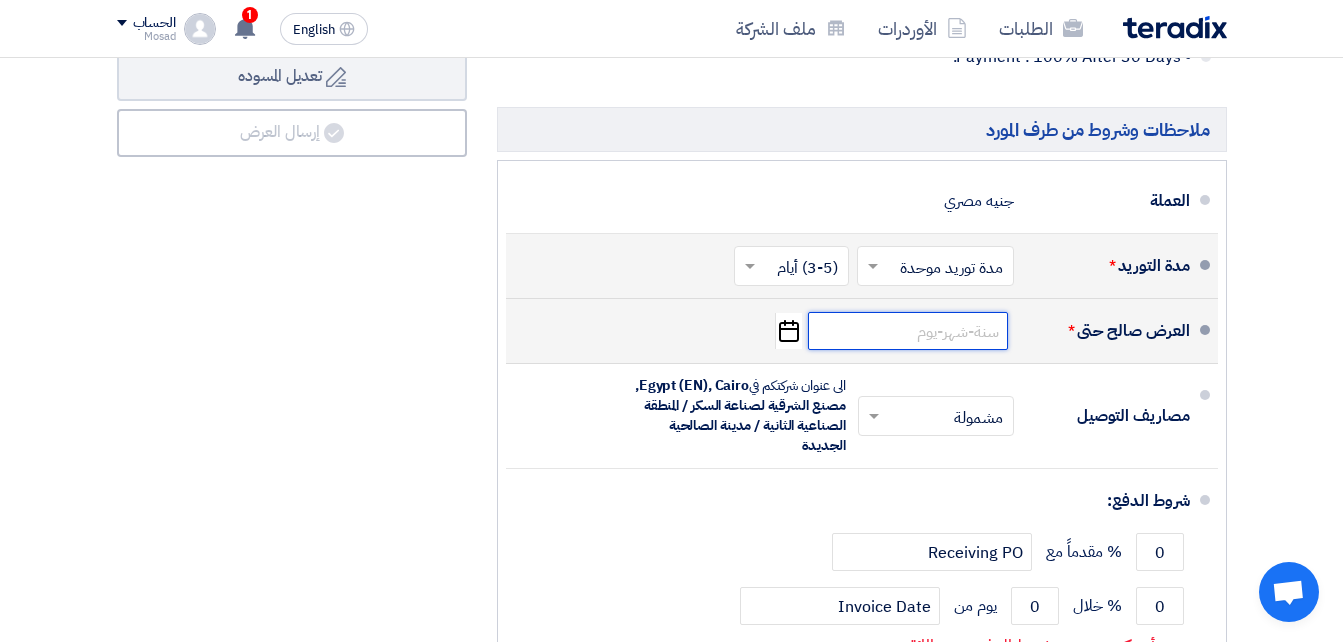click 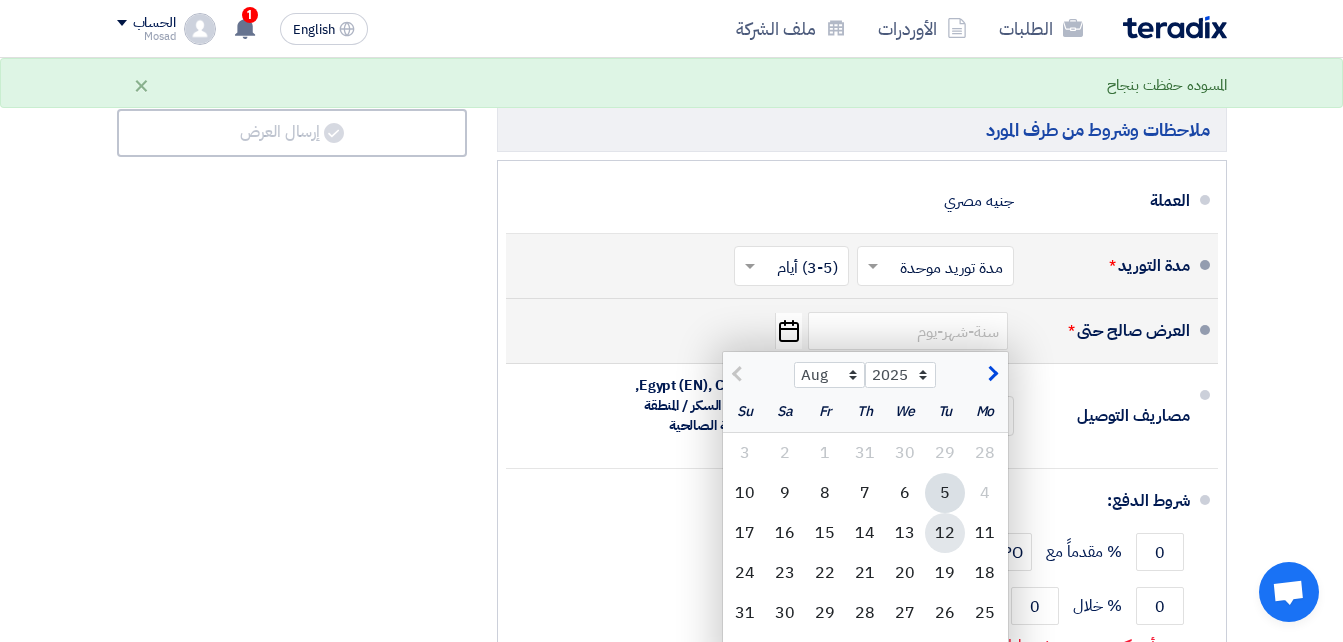 click on "12" 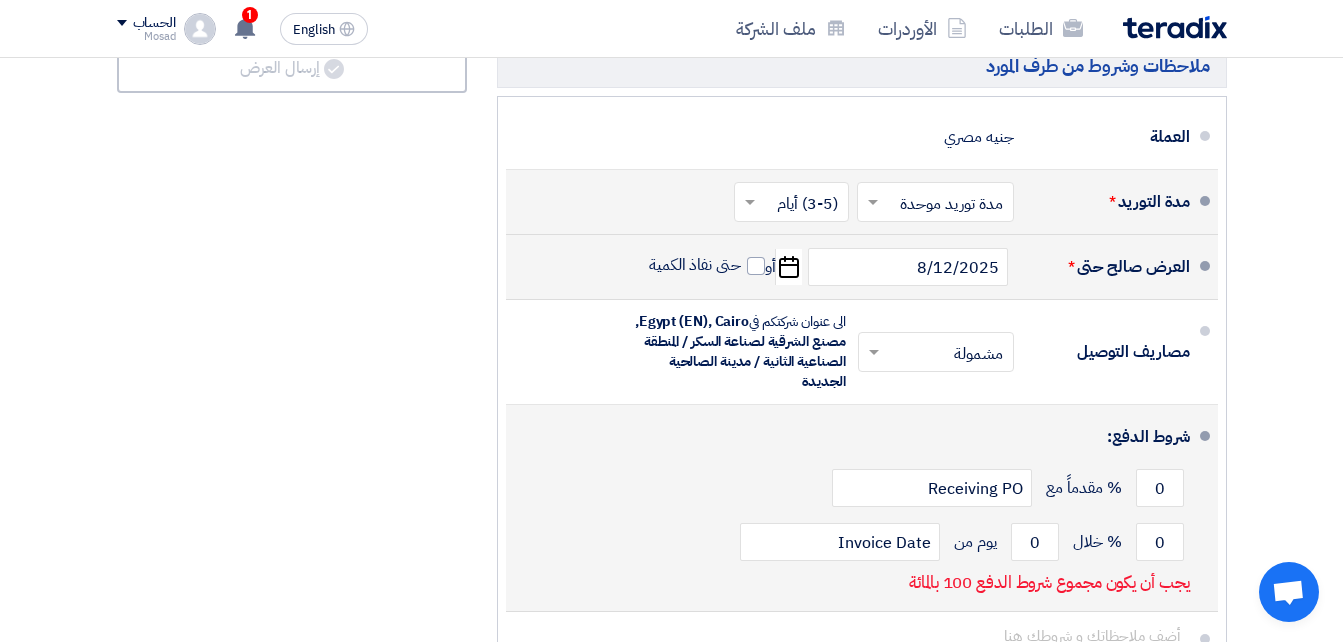 scroll, scrollTop: 1600, scrollLeft: 0, axis: vertical 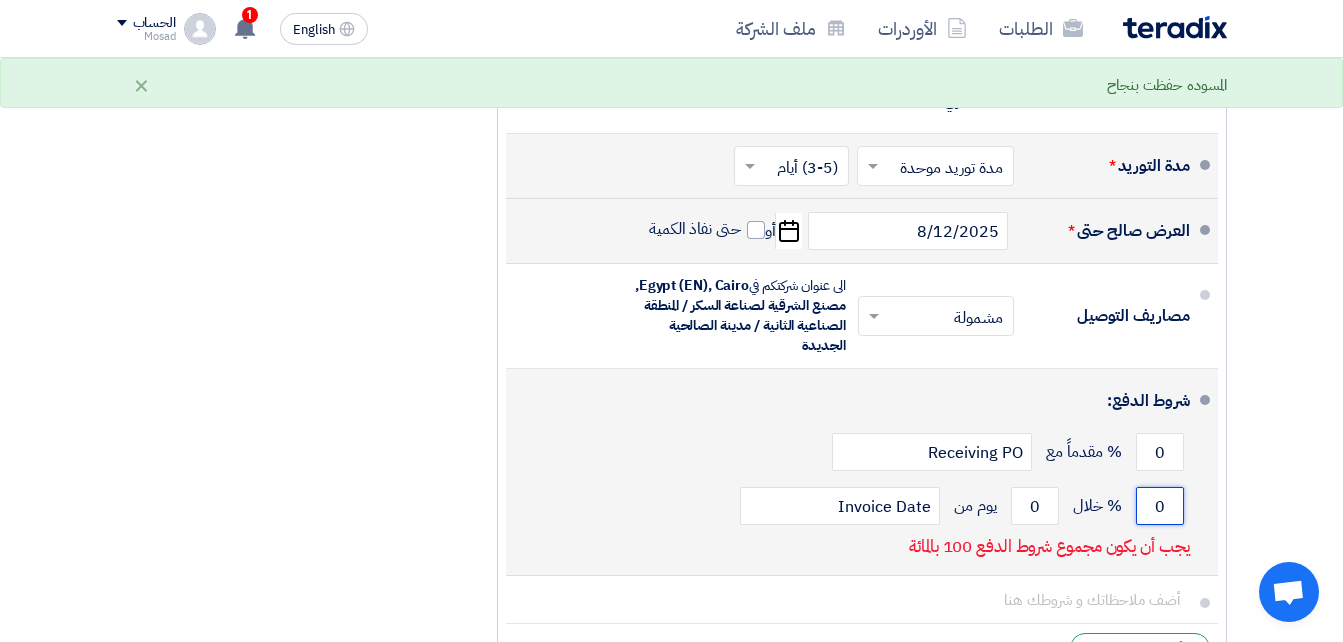 click on "0" 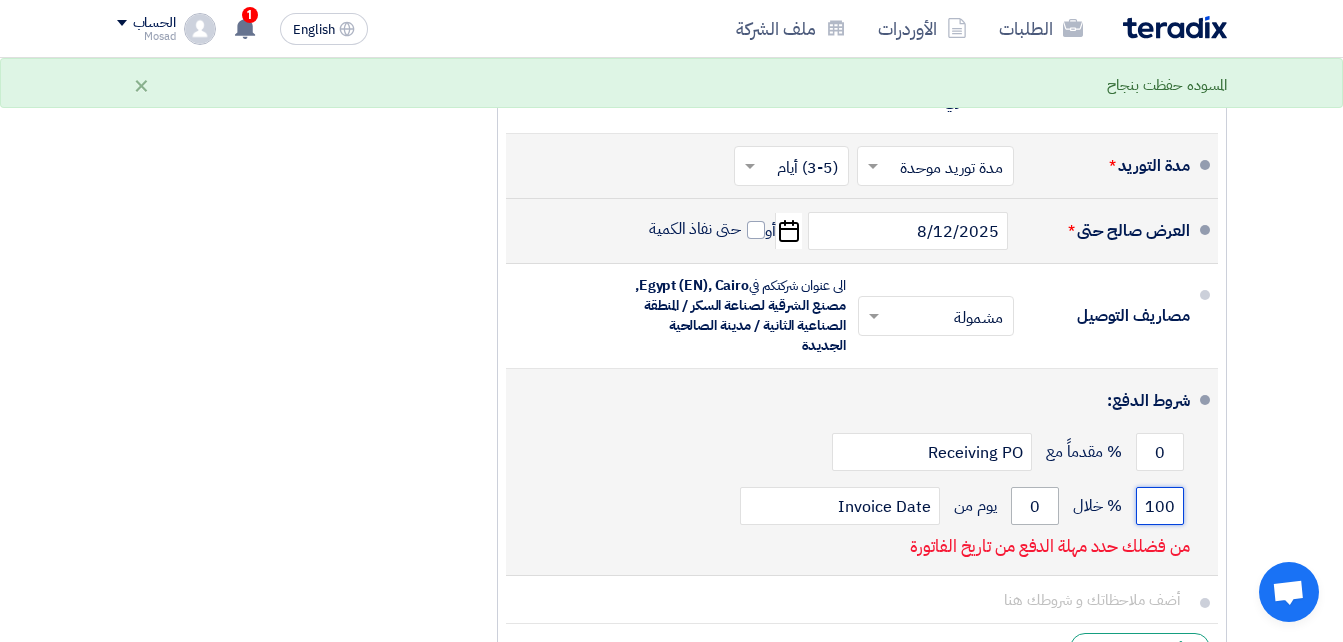 type on "100" 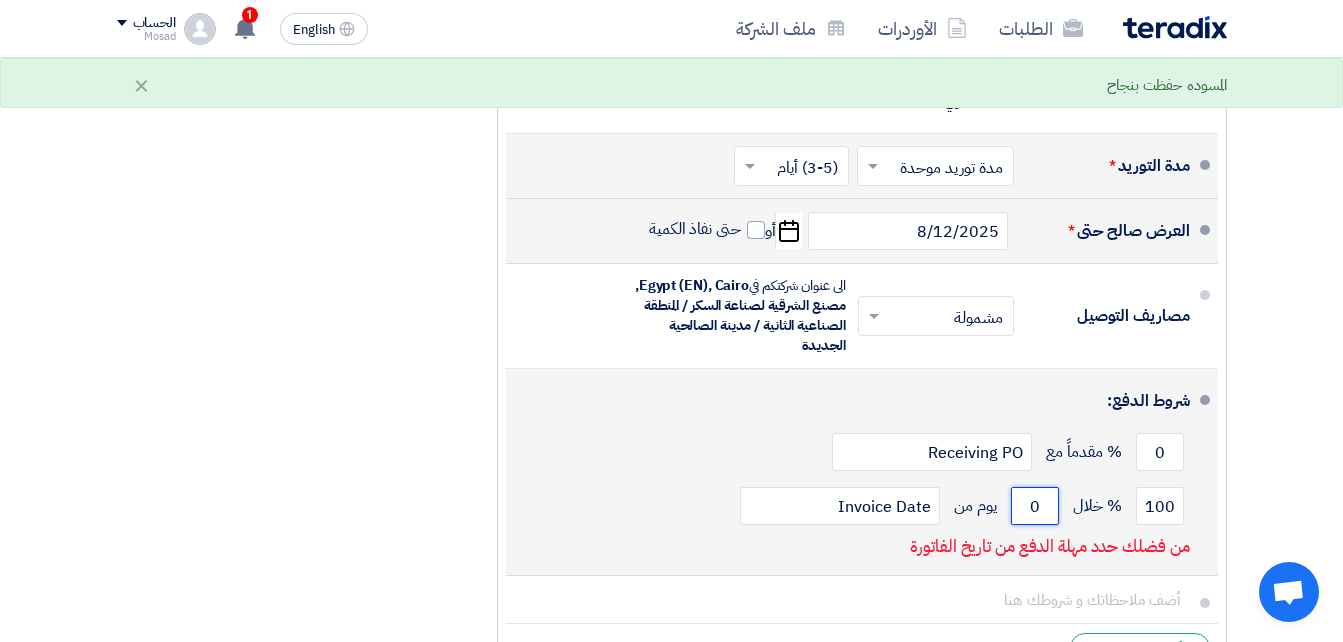 drag, startPoint x: 1024, startPoint y: 529, endPoint x: 1050, endPoint y: 526, distance: 26.172504 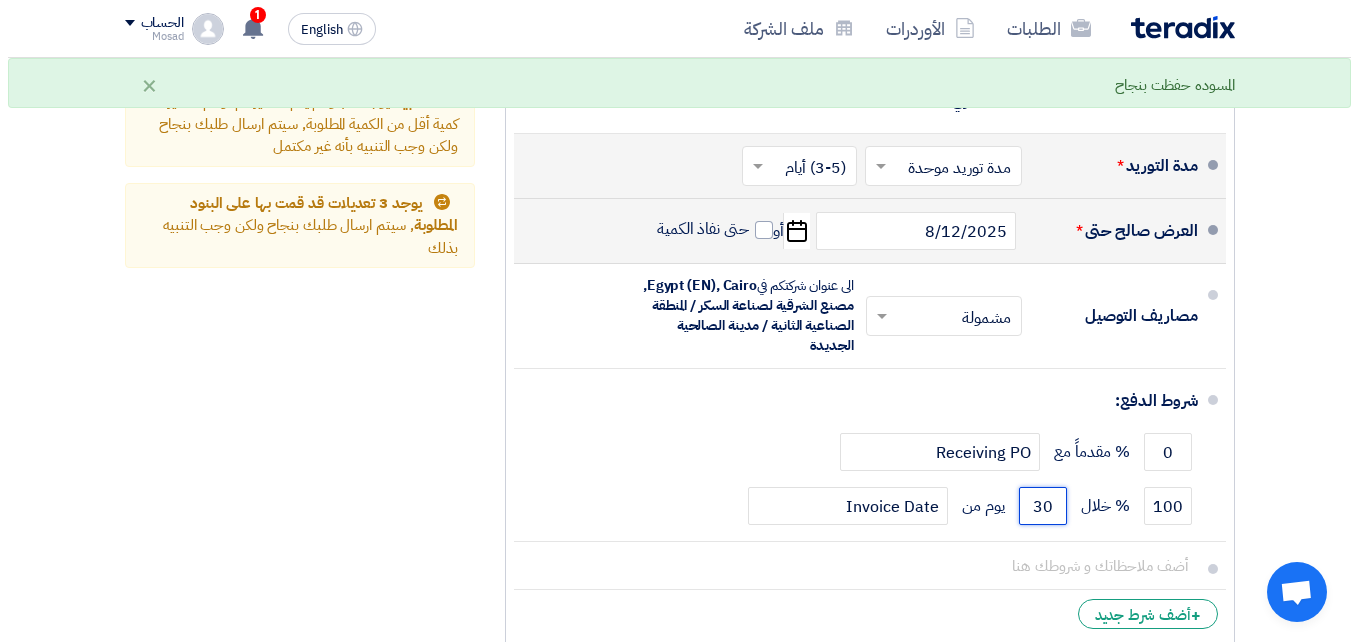 scroll, scrollTop: 1100, scrollLeft: 0, axis: vertical 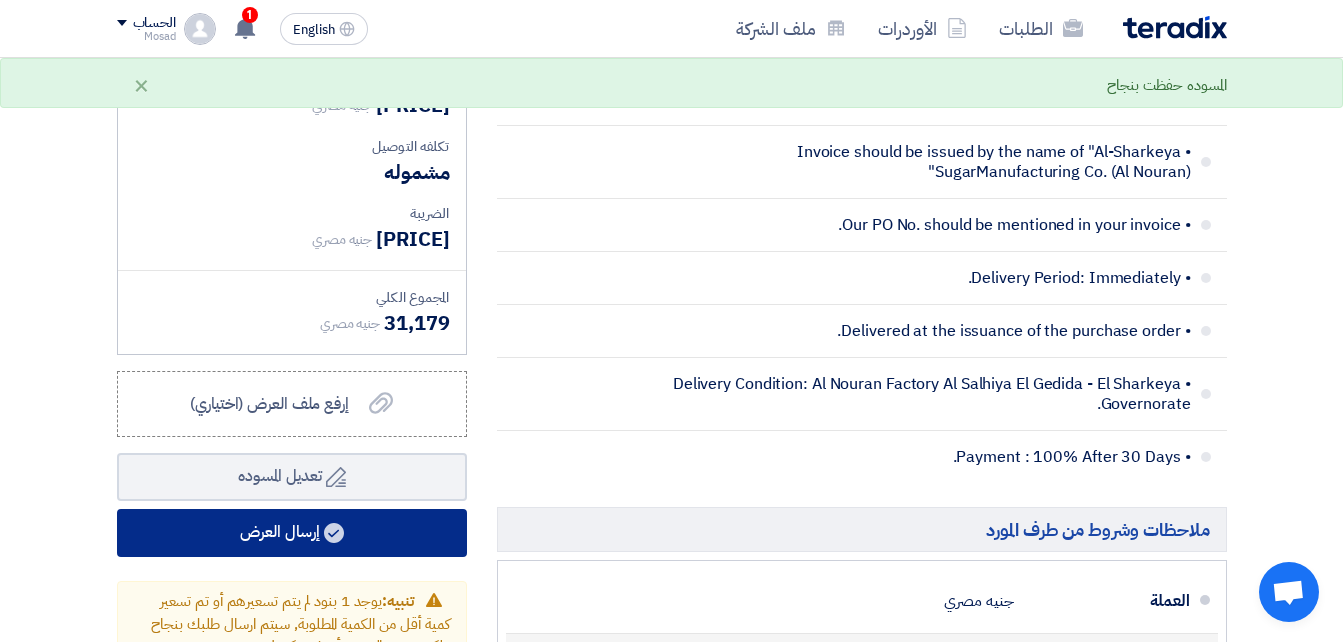 type on "30" 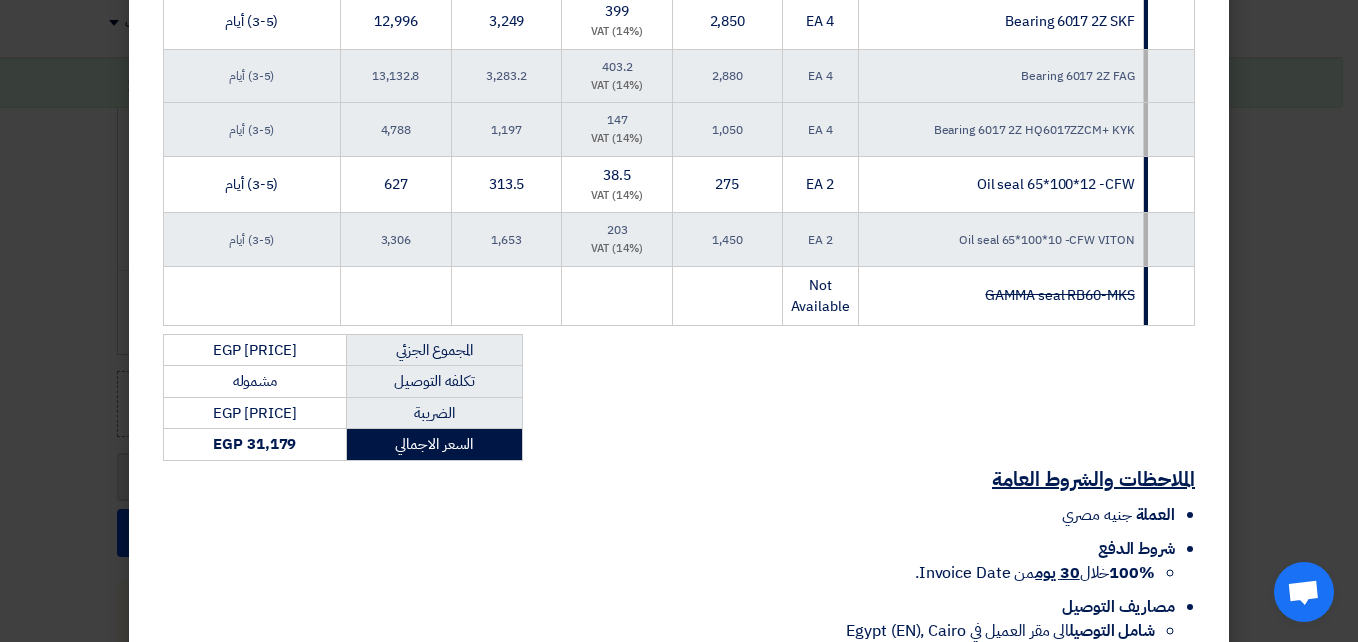 scroll, scrollTop: 724, scrollLeft: 0, axis: vertical 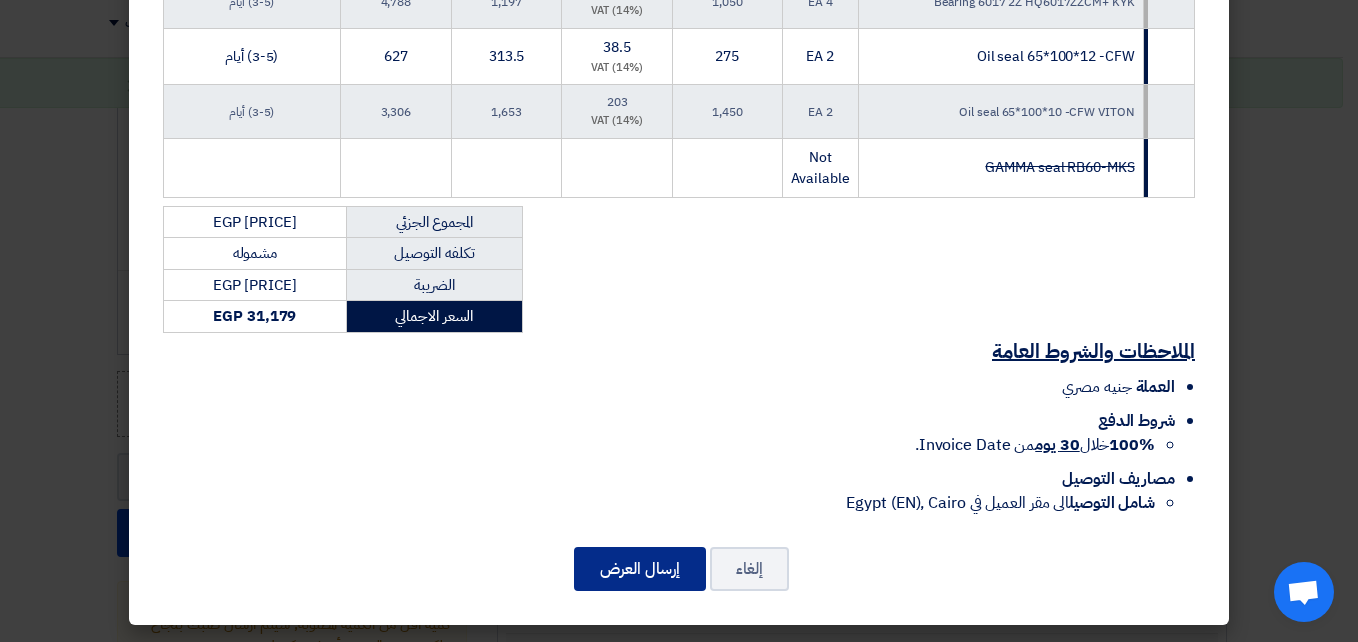 drag, startPoint x: 648, startPoint y: 564, endPoint x: 731, endPoint y: 525, distance: 91.706055 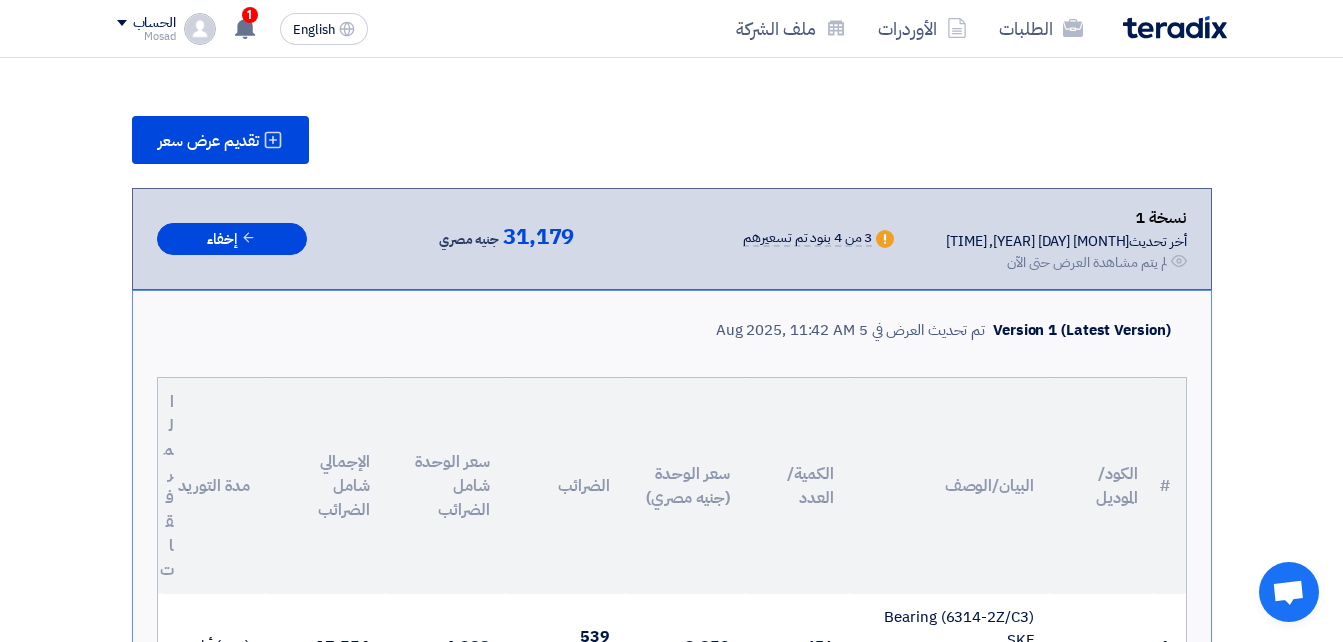 scroll, scrollTop: 255, scrollLeft: 0, axis: vertical 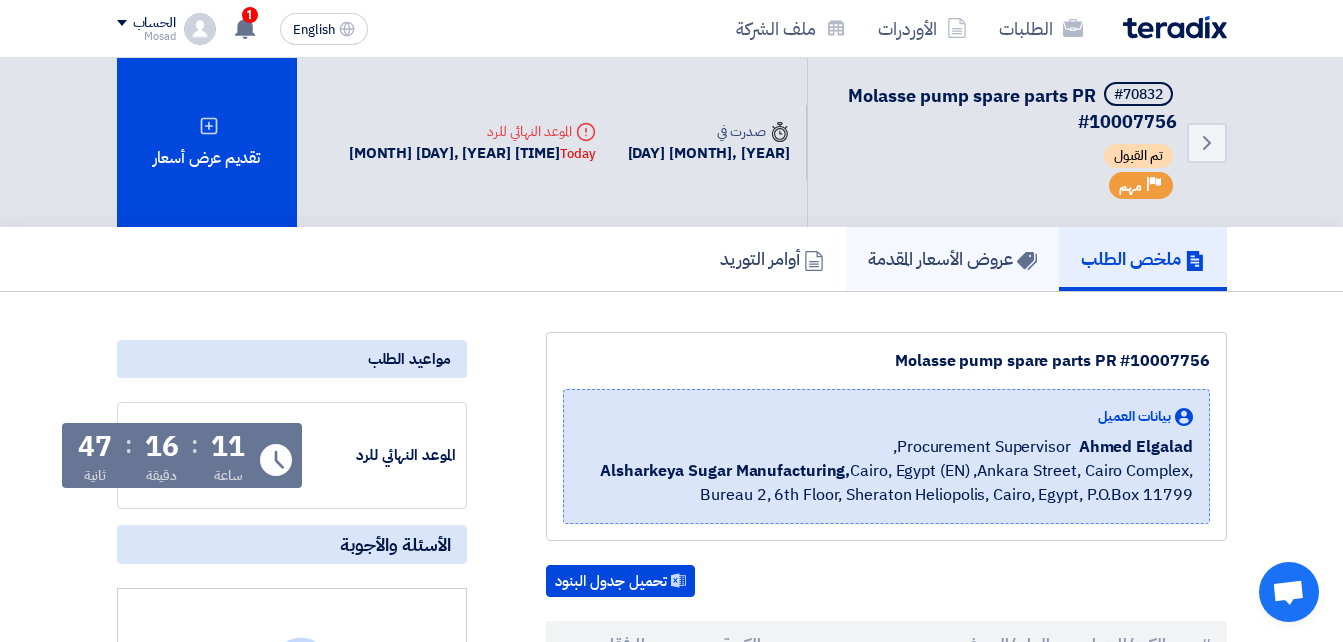 click on "عروض الأسعار المقدمة" 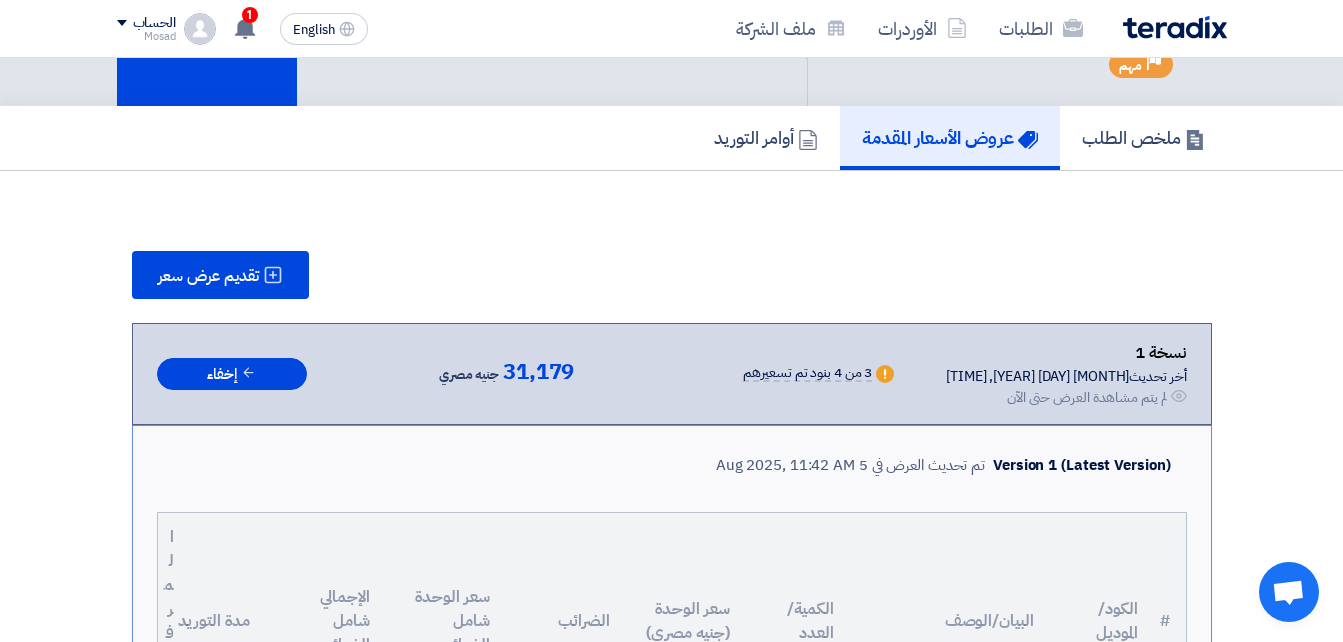 scroll, scrollTop: 0, scrollLeft: 0, axis: both 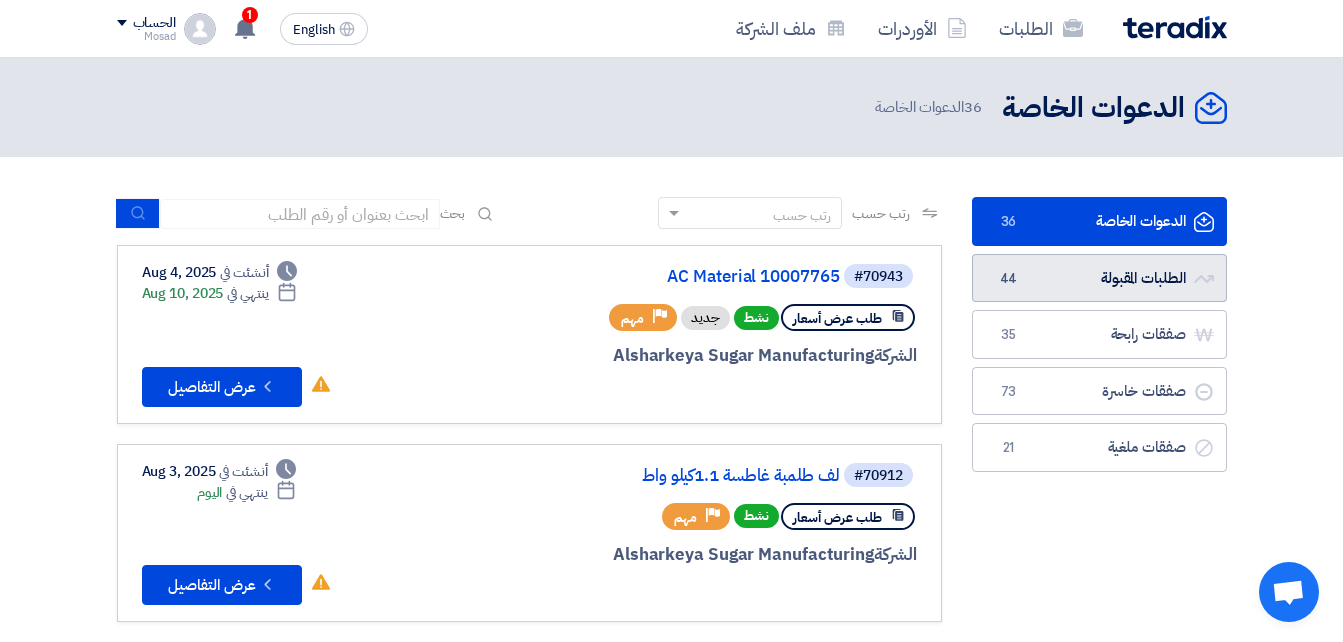 click on "الطلبات المقبولة
الطلبات المقبولة
44" 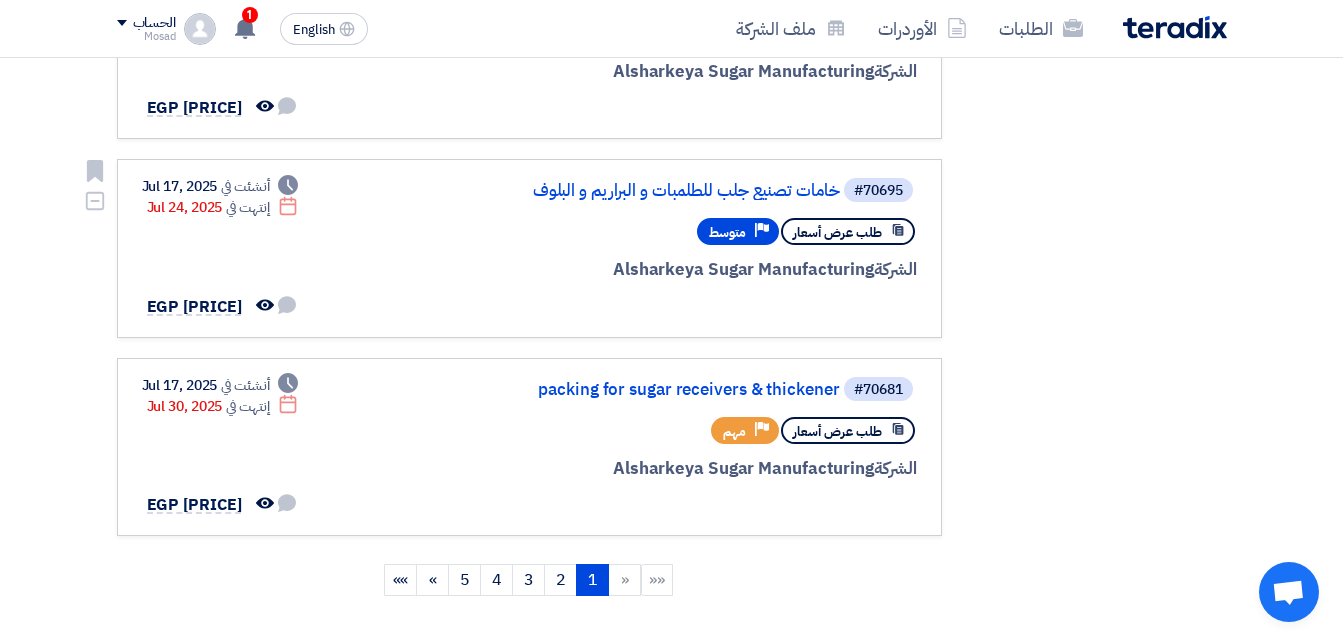 scroll, scrollTop: 1700, scrollLeft: 0, axis: vertical 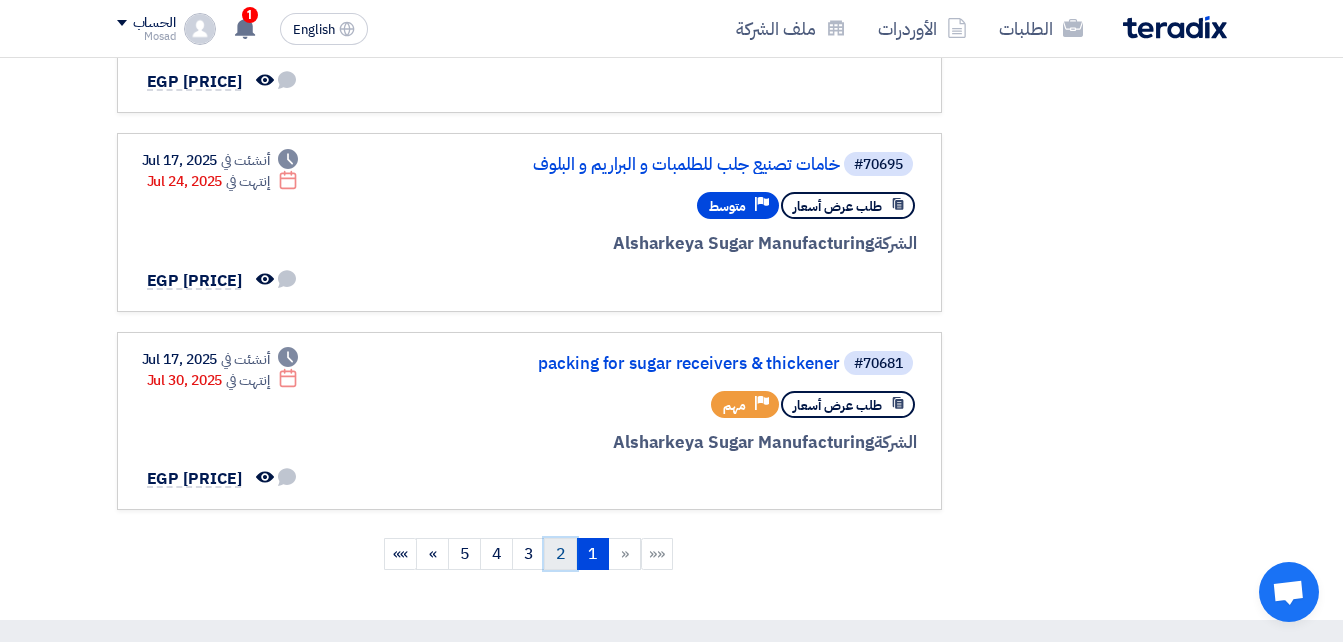 click on "2" 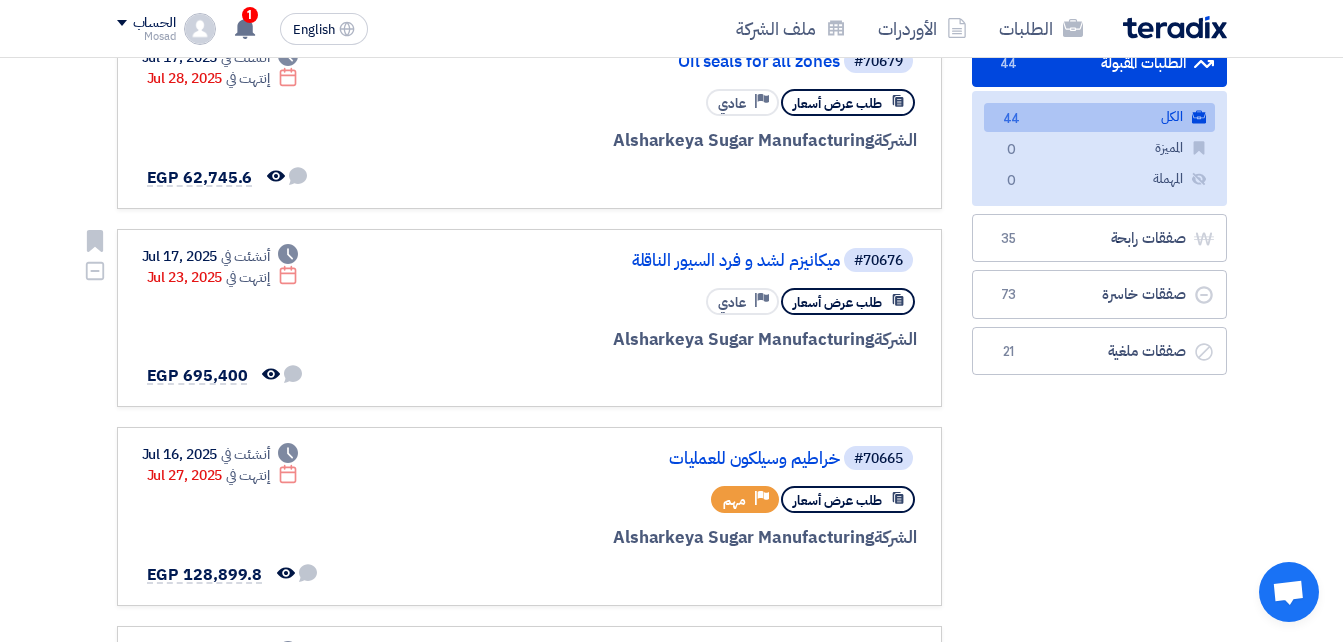 scroll, scrollTop: 0, scrollLeft: 0, axis: both 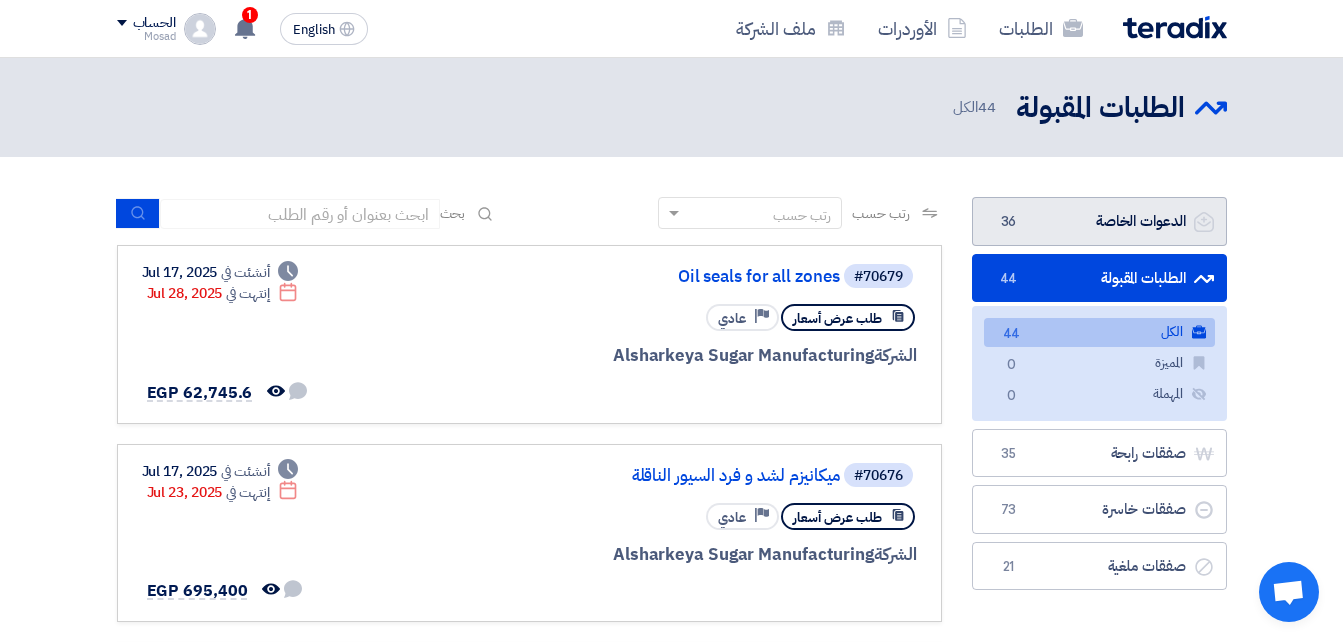 click on "الدعوات الخاصة
الدعوات الخاصة
36" 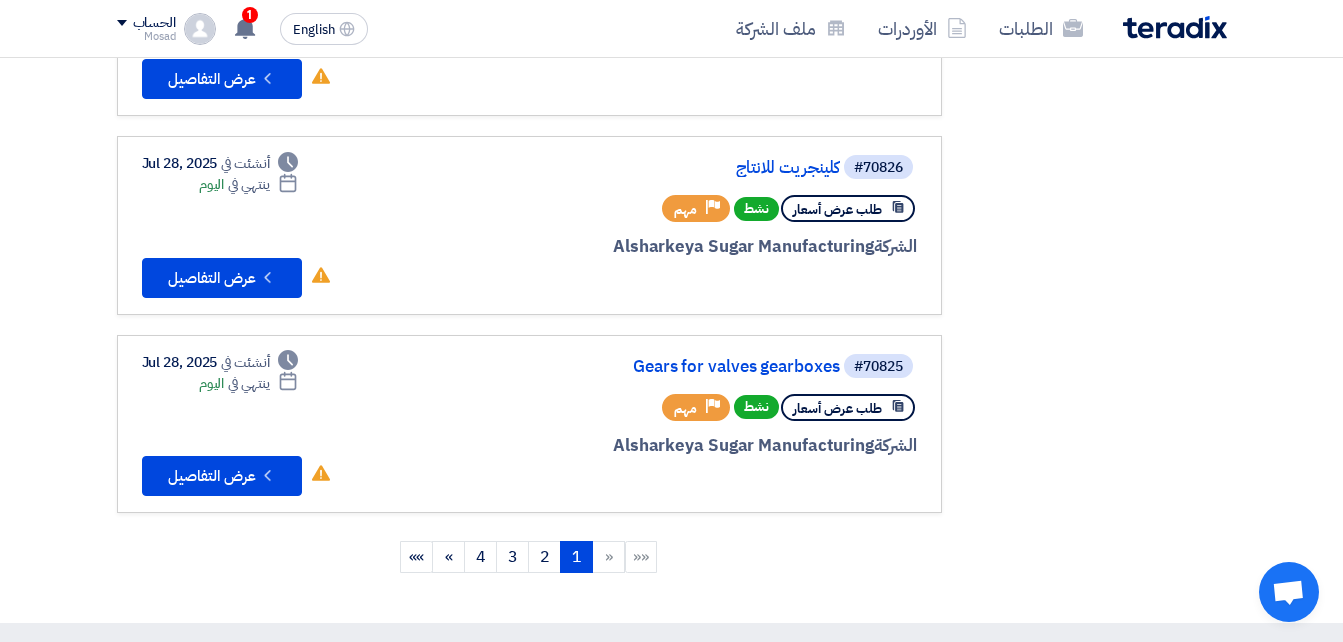 scroll, scrollTop: 1700, scrollLeft: 0, axis: vertical 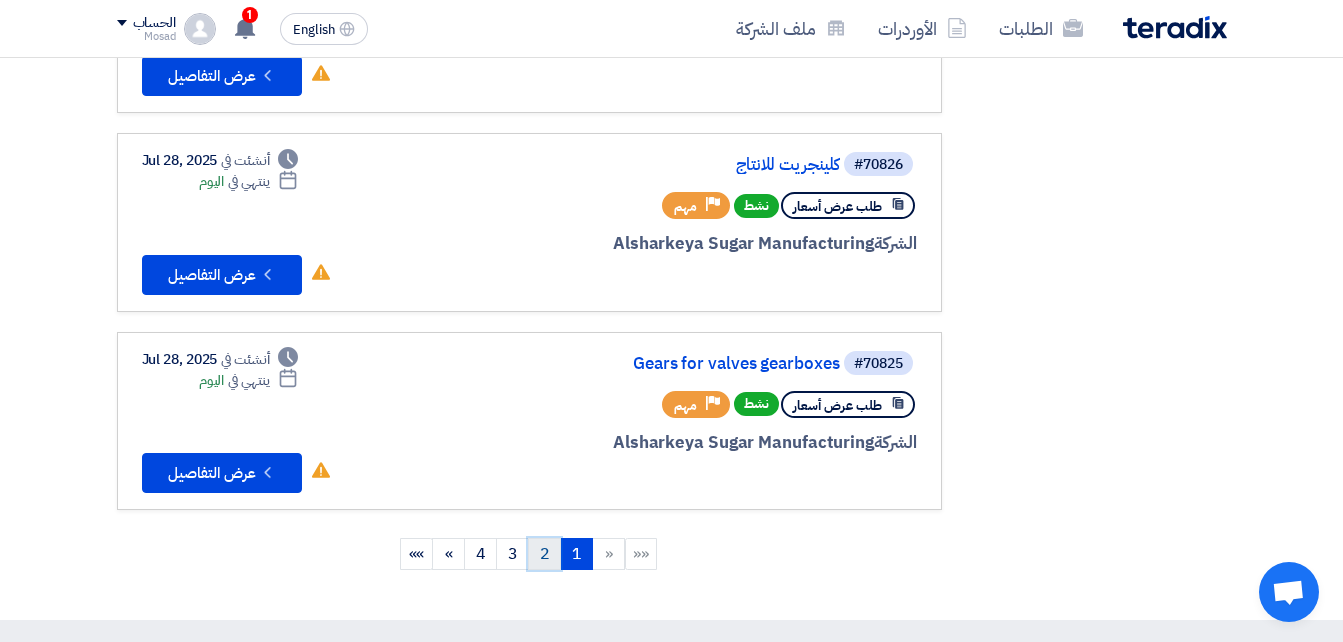 click on "2" 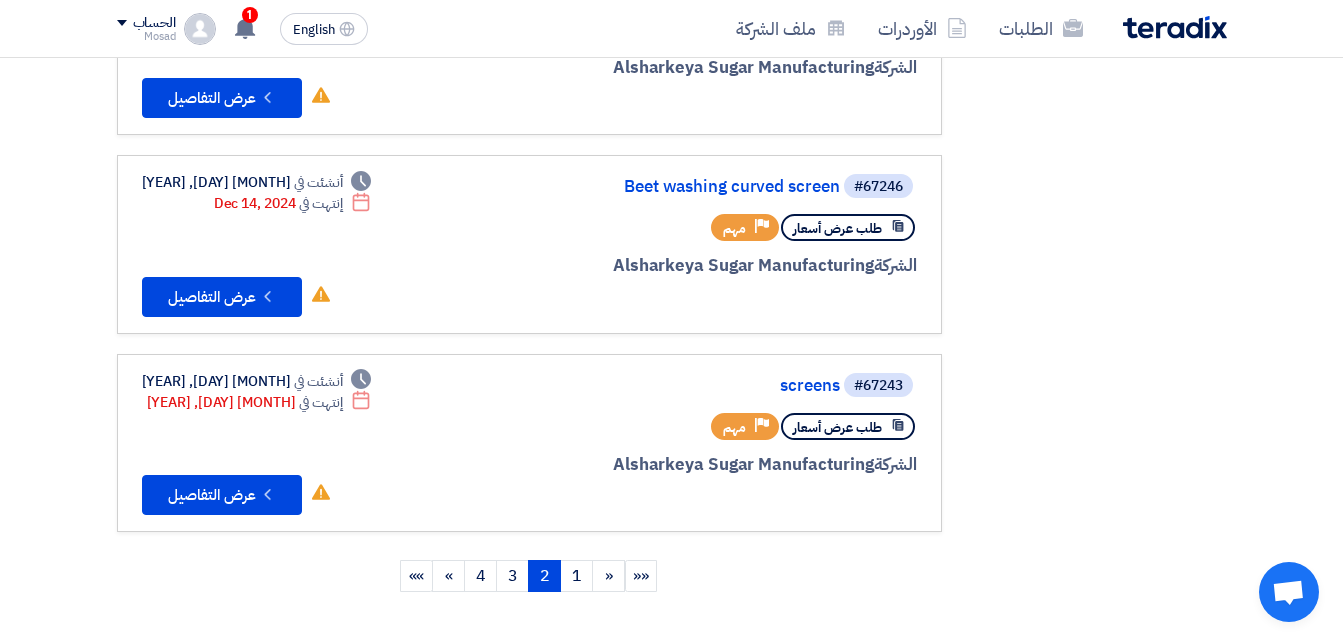 scroll, scrollTop: 1800, scrollLeft: 0, axis: vertical 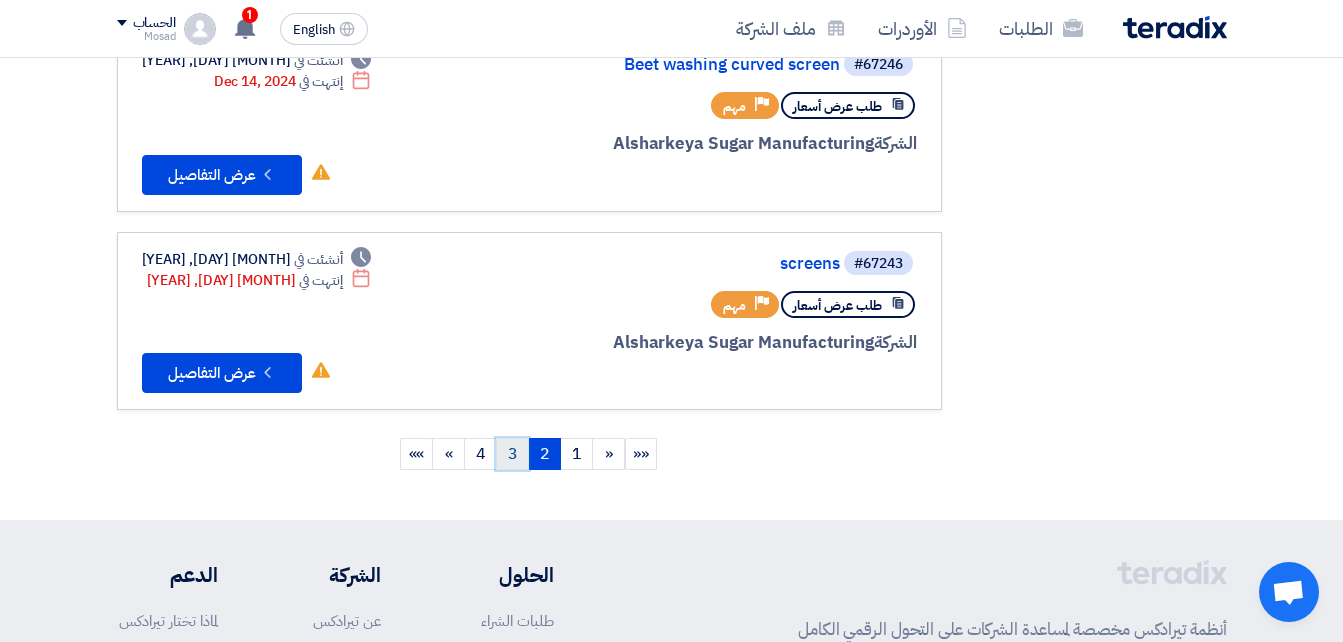 click on "3" 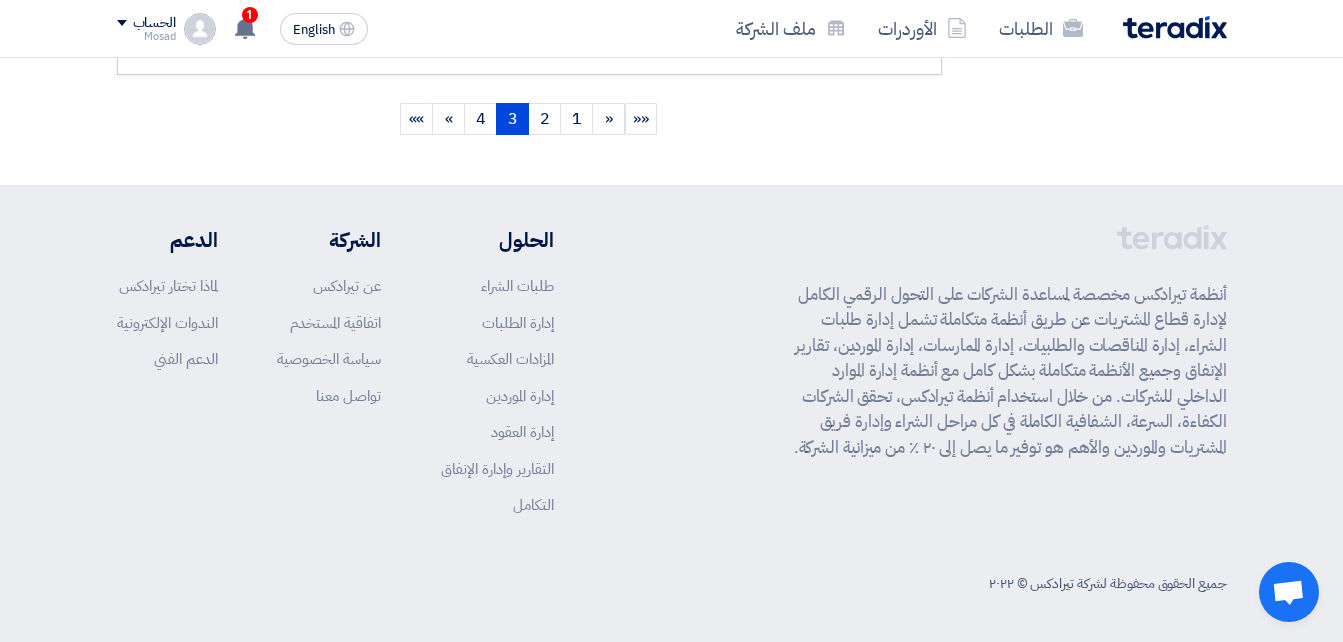 scroll, scrollTop: 2137, scrollLeft: 0, axis: vertical 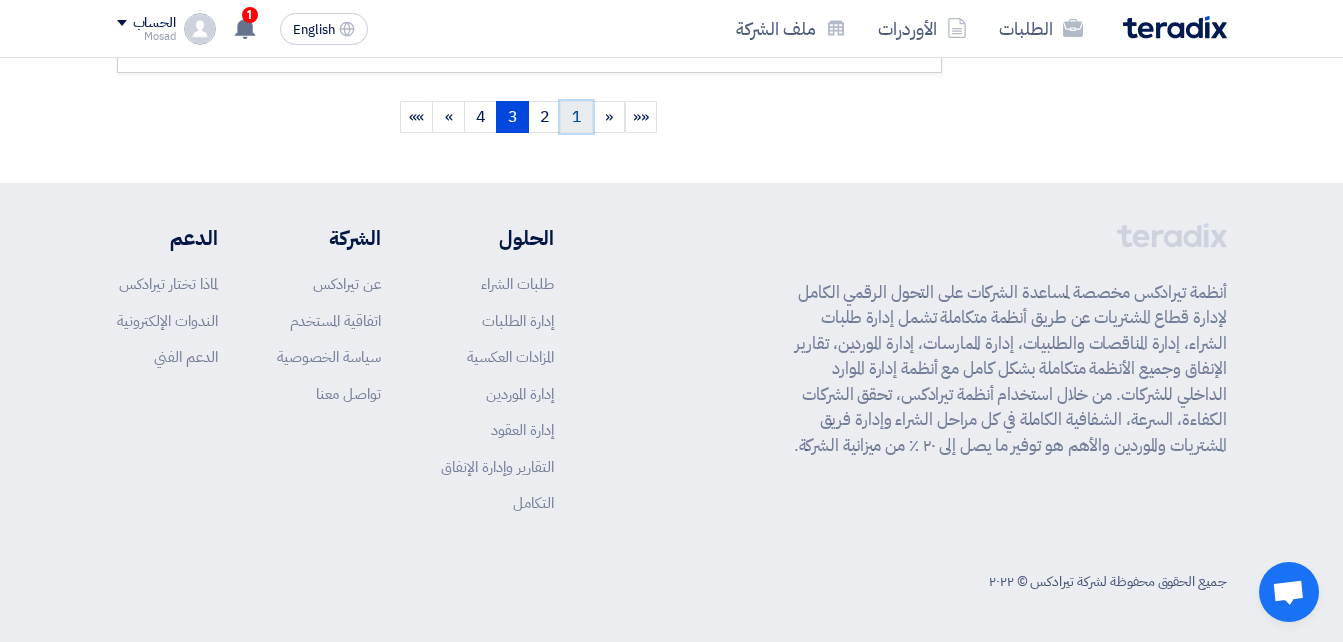 click on "1" 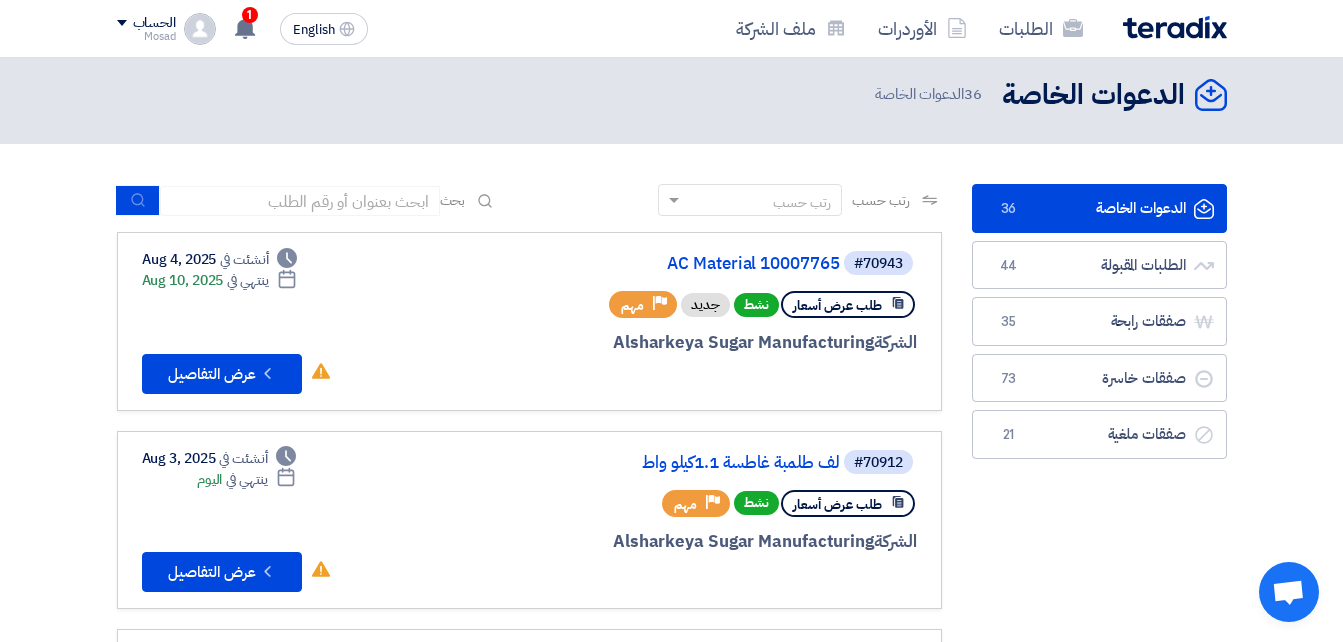 scroll, scrollTop: 0, scrollLeft: 0, axis: both 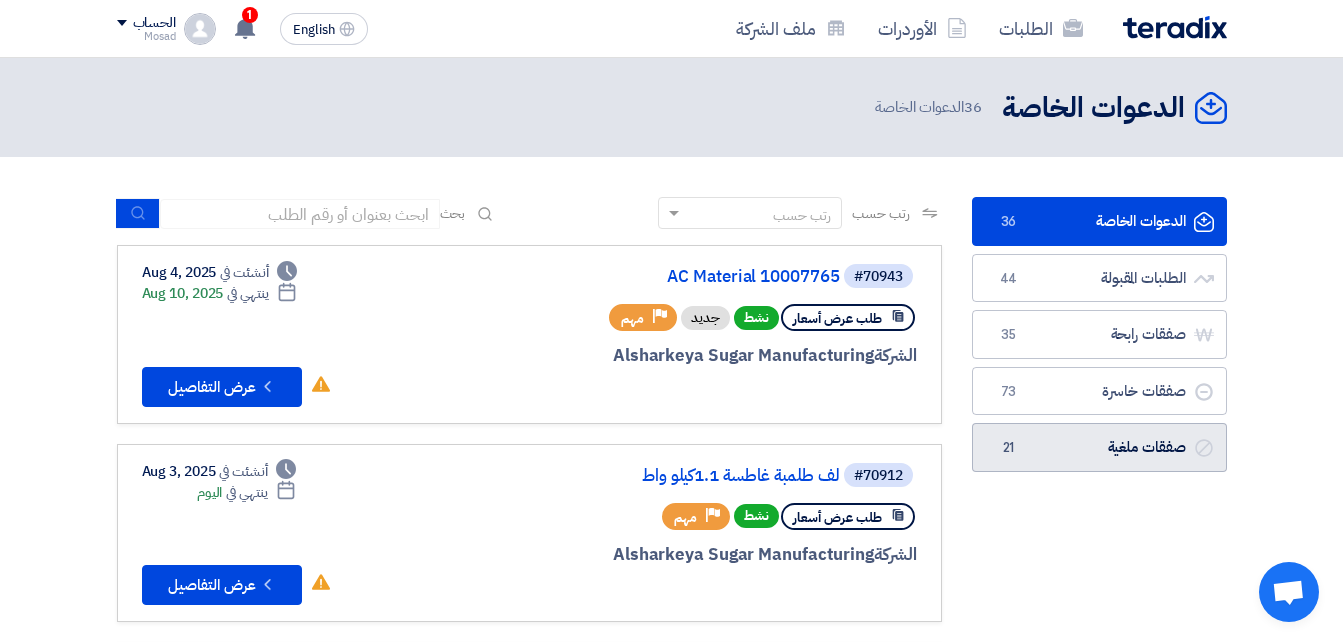 click on "صفقات ملغية
صفقات ملغية
21" 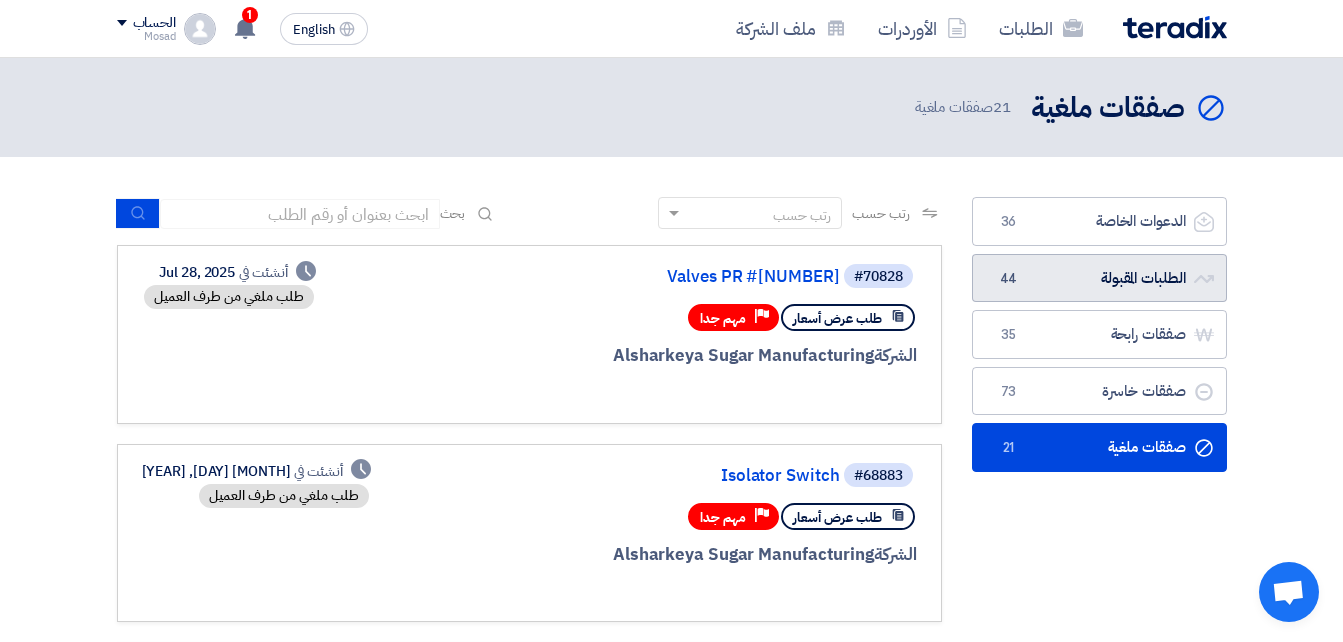 click on "الطلبات المقبولة
الطلبات المقبولة
44" 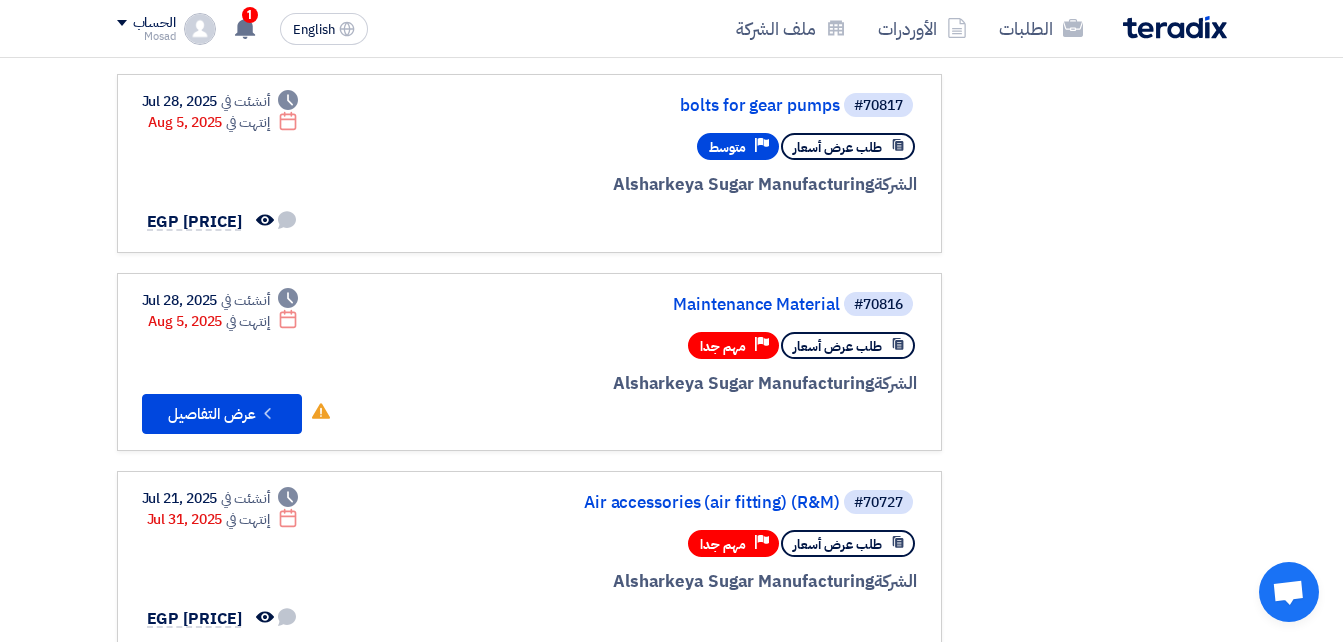 scroll, scrollTop: 1000, scrollLeft: 0, axis: vertical 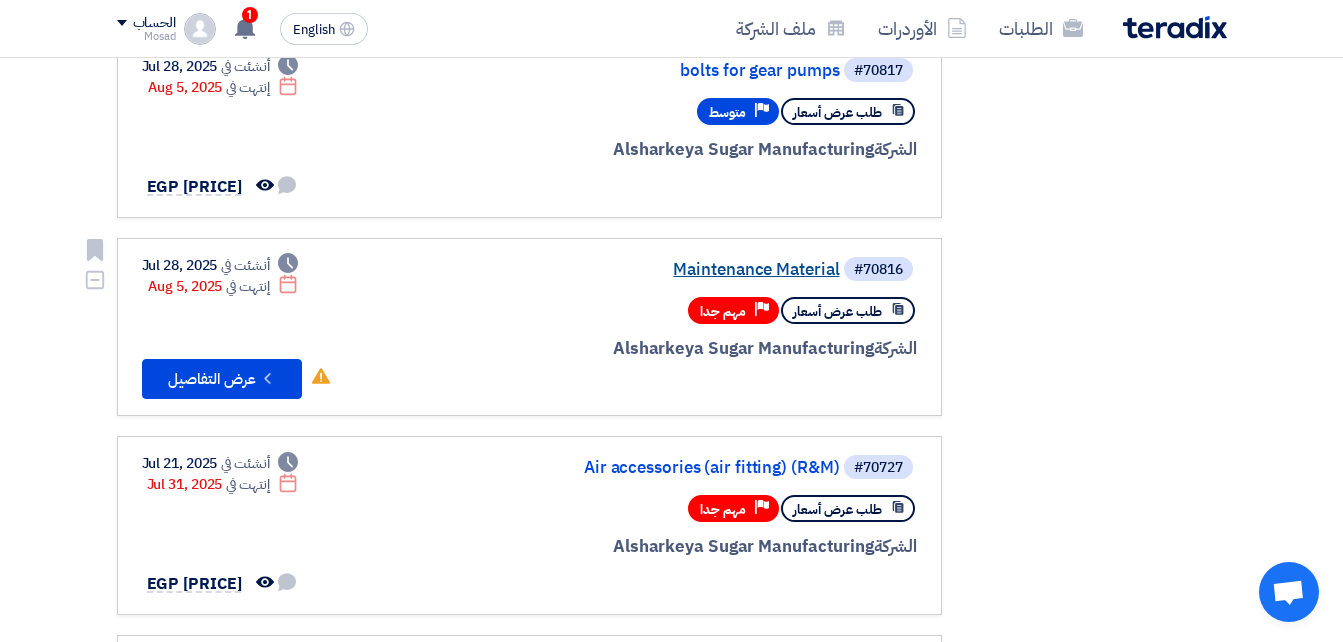 click on "Maintenance Material" 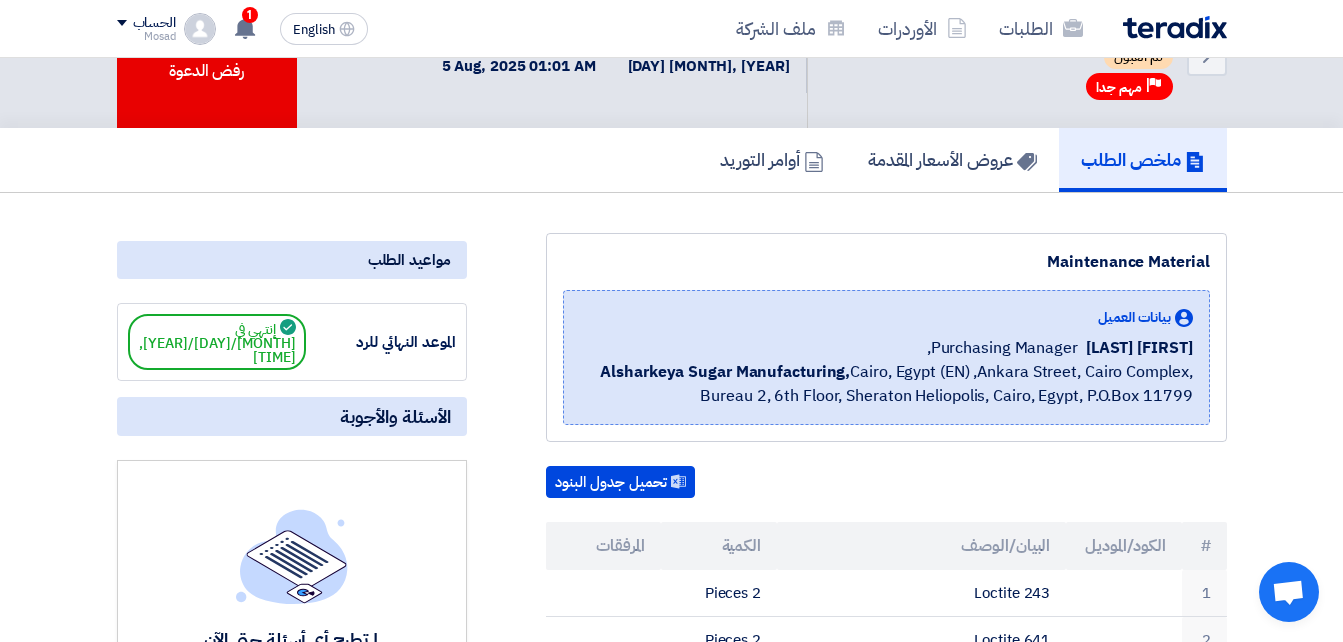 scroll, scrollTop: 0, scrollLeft: 0, axis: both 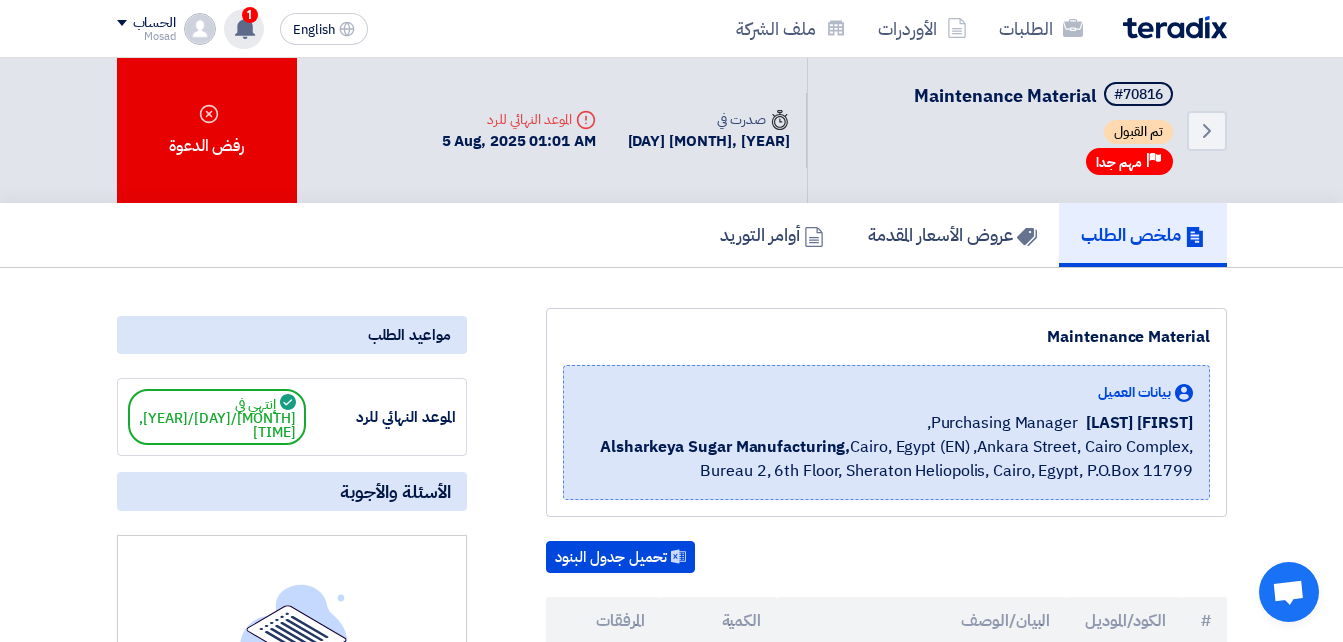 click 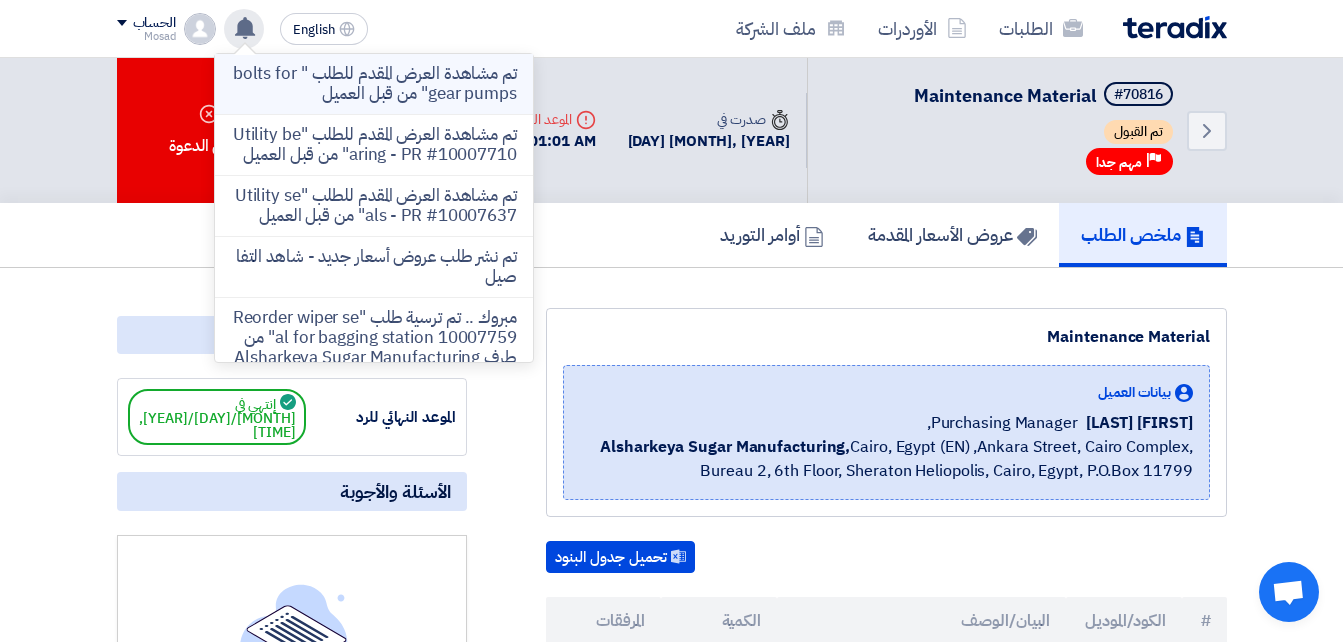 click on "تم مشاهدة العرض المقدم للطلب " bolts for gear pumps" من قبل العميل" 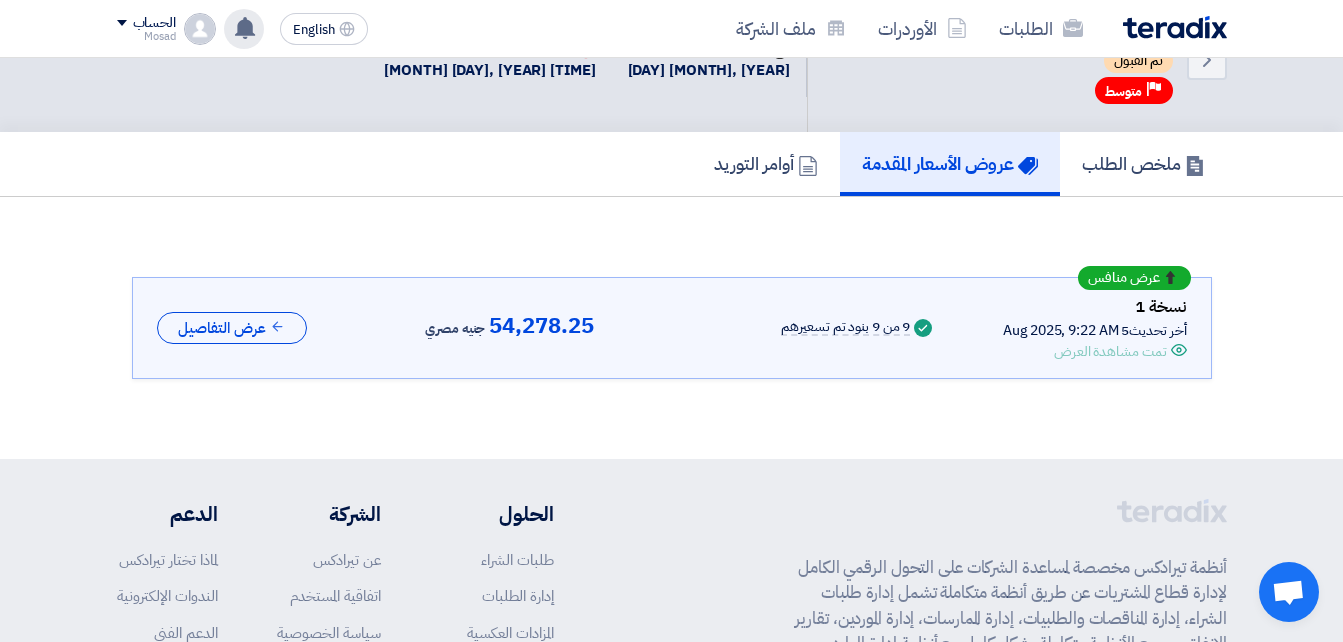 scroll, scrollTop: 78, scrollLeft: 0, axis: vertical 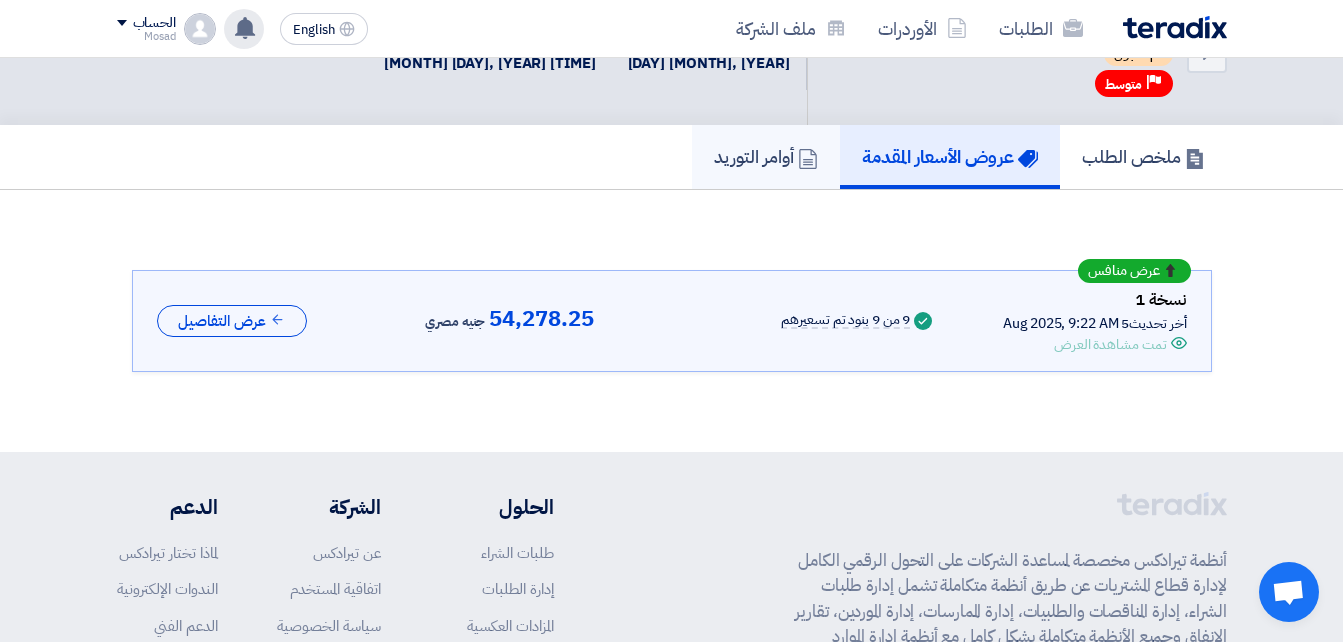 click on "أوامر التوريد" 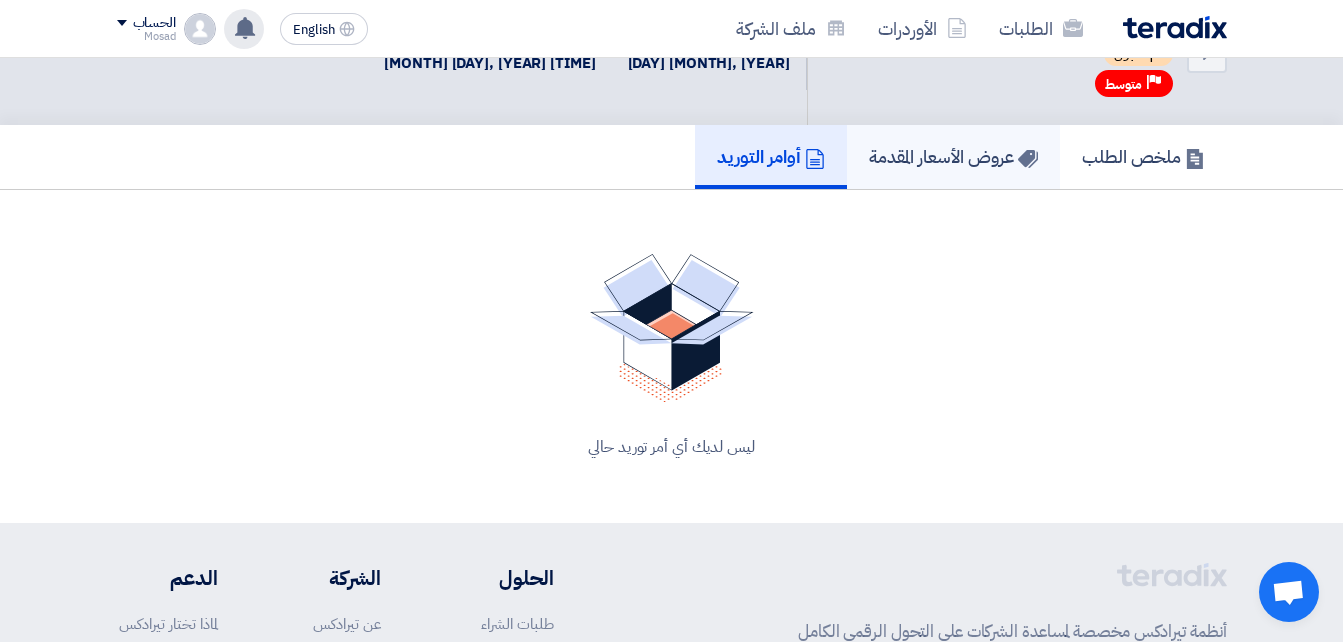 click on "عروض الأسعار المقدمة" 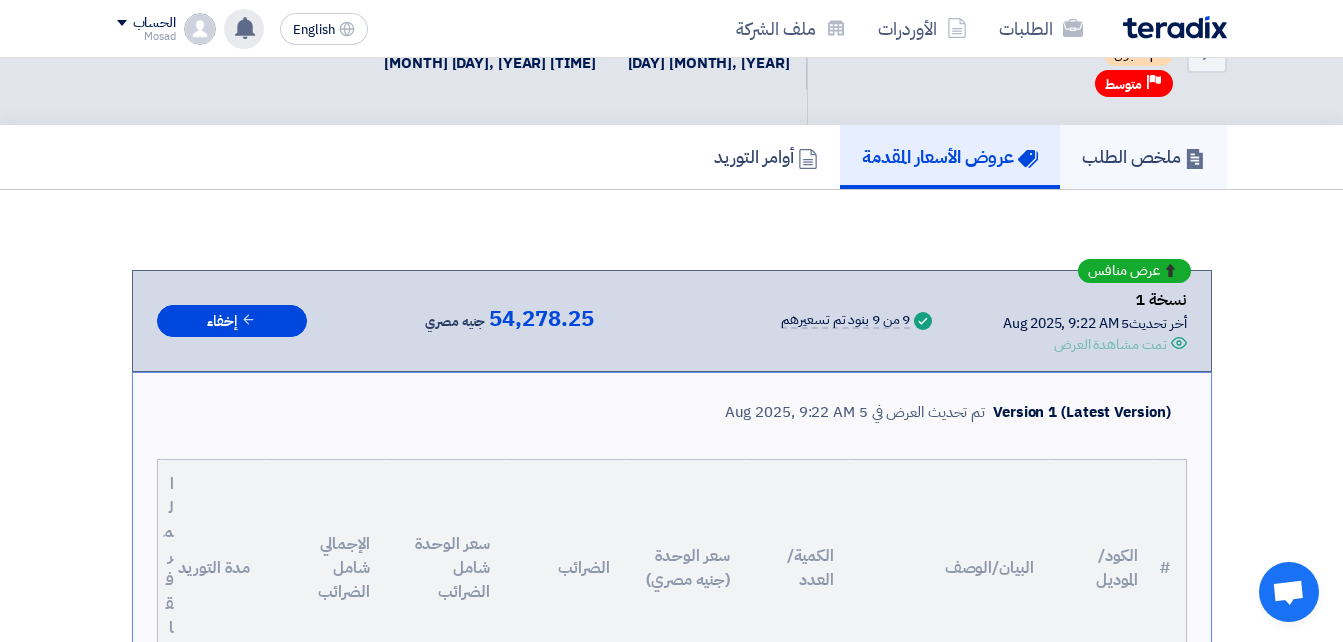 click on "ملخص الطلب" 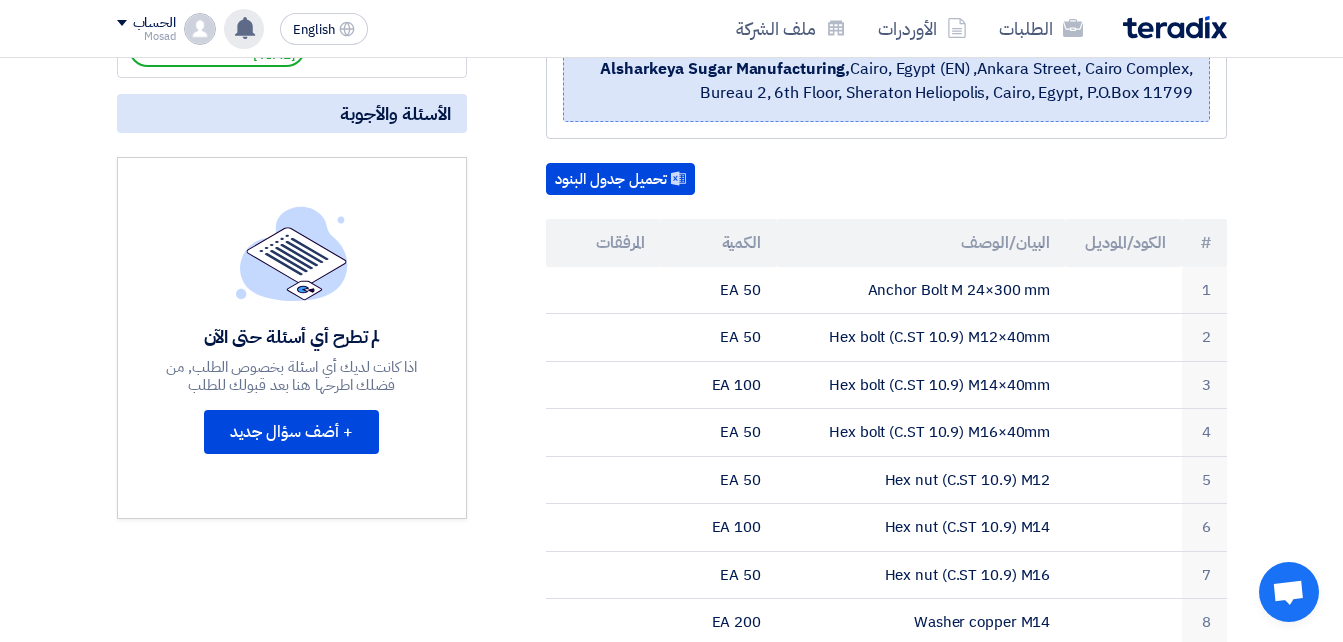 scroll, scrollTop: 0, scrollLeft: 0, axis: both 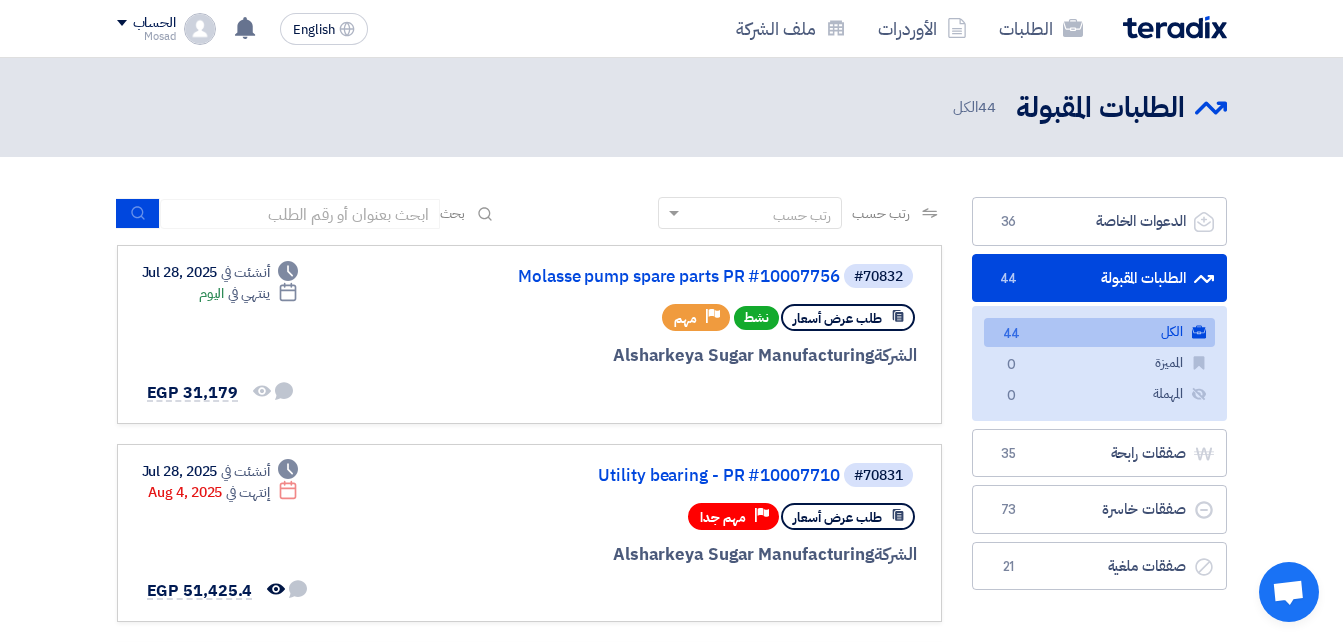 click on "الطلبات المقبولة
الطلبات المقبولة
44" 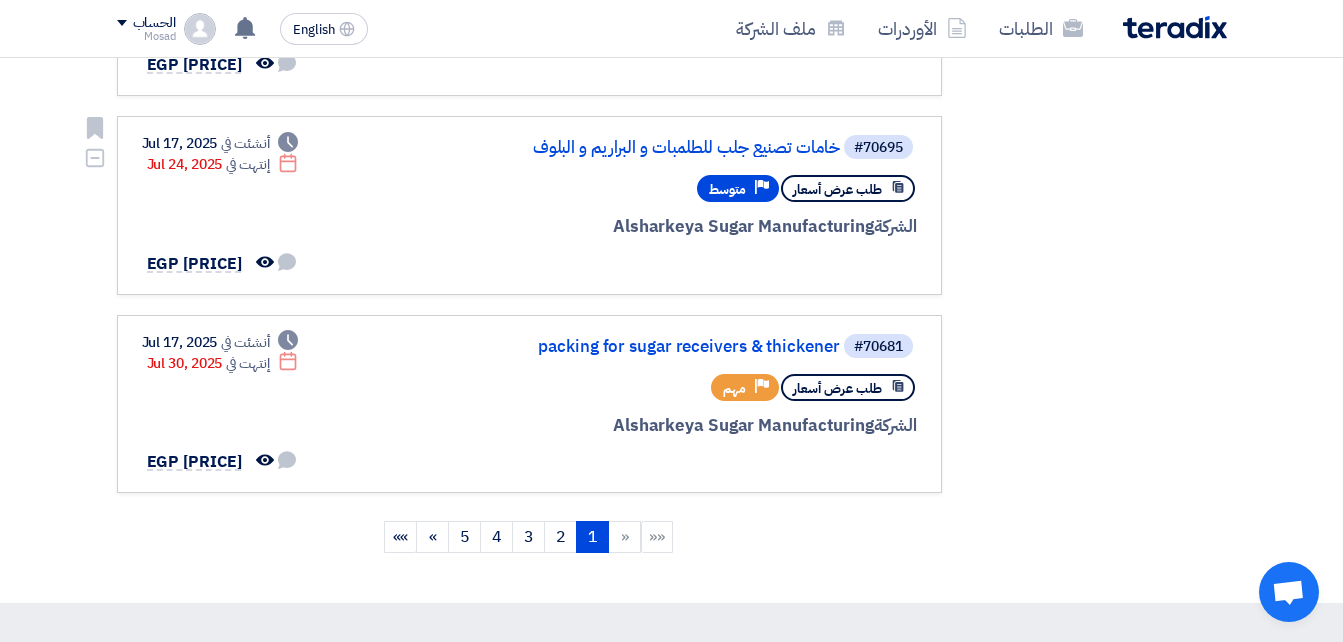 scroll, scrollTop: 1800, scrollLeft: 0, axis: vertical 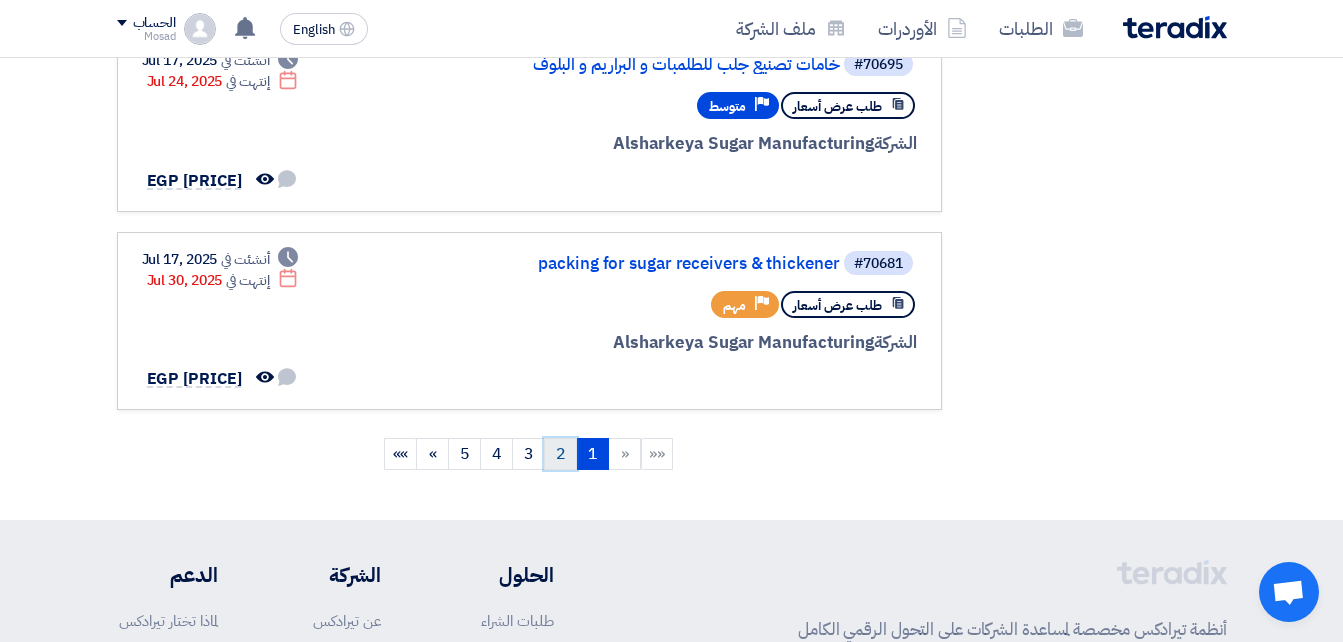 click on "2" 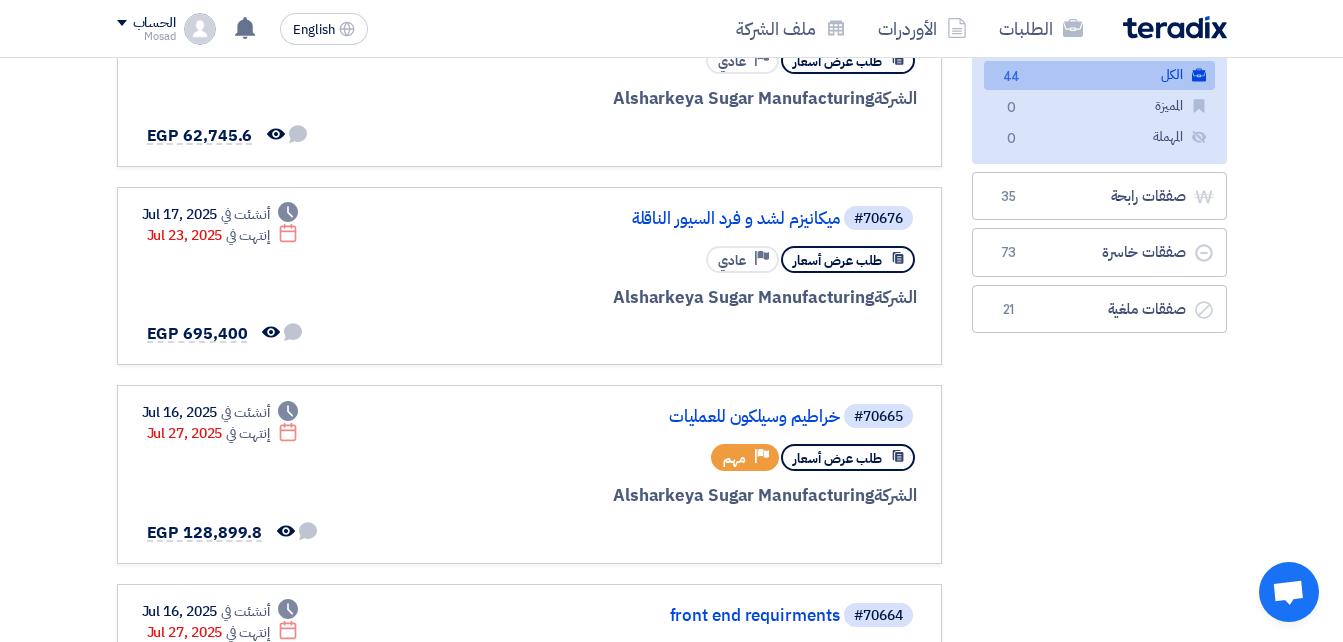scroll, scrollTop: 0, scrollLeft: 0, axis: both 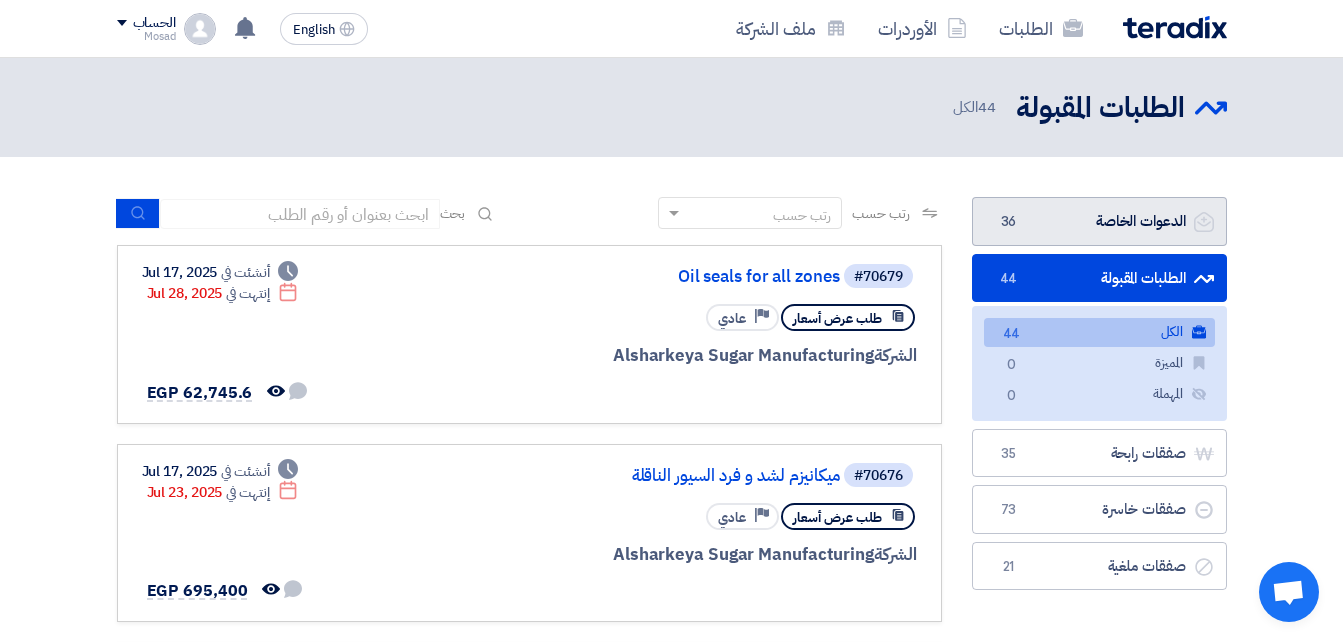 click on "الدعوات الخاصة
الدعوات الخاصة
36" 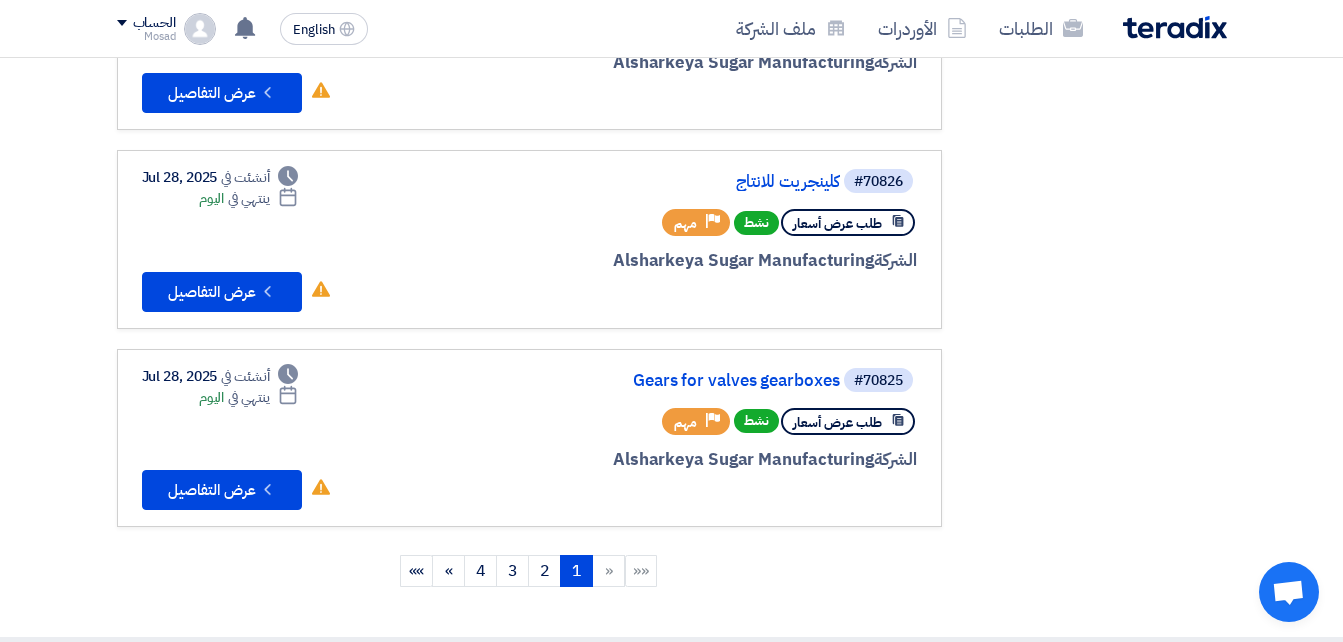 scroll, scrollTop: 1700, scrollLeft: 0, axis: vertical 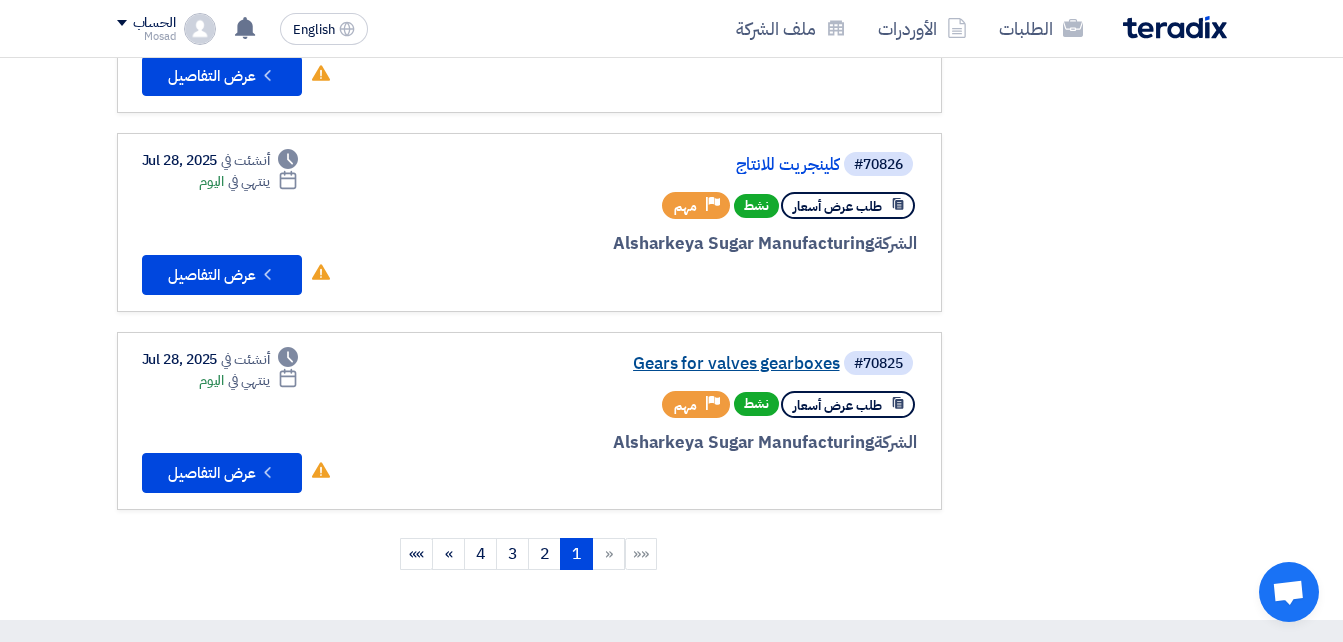 click on "Gears for valves gearboxes" 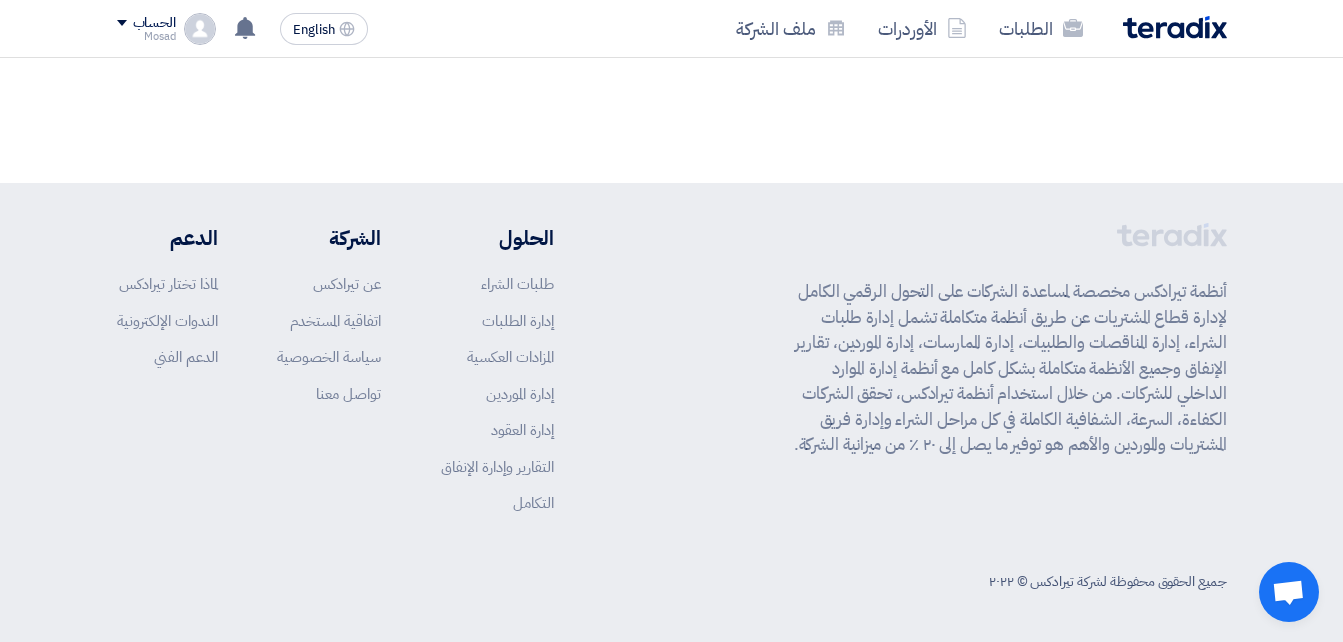 scroll, scrollTop: 0, scrollLeft: 0, axis: both 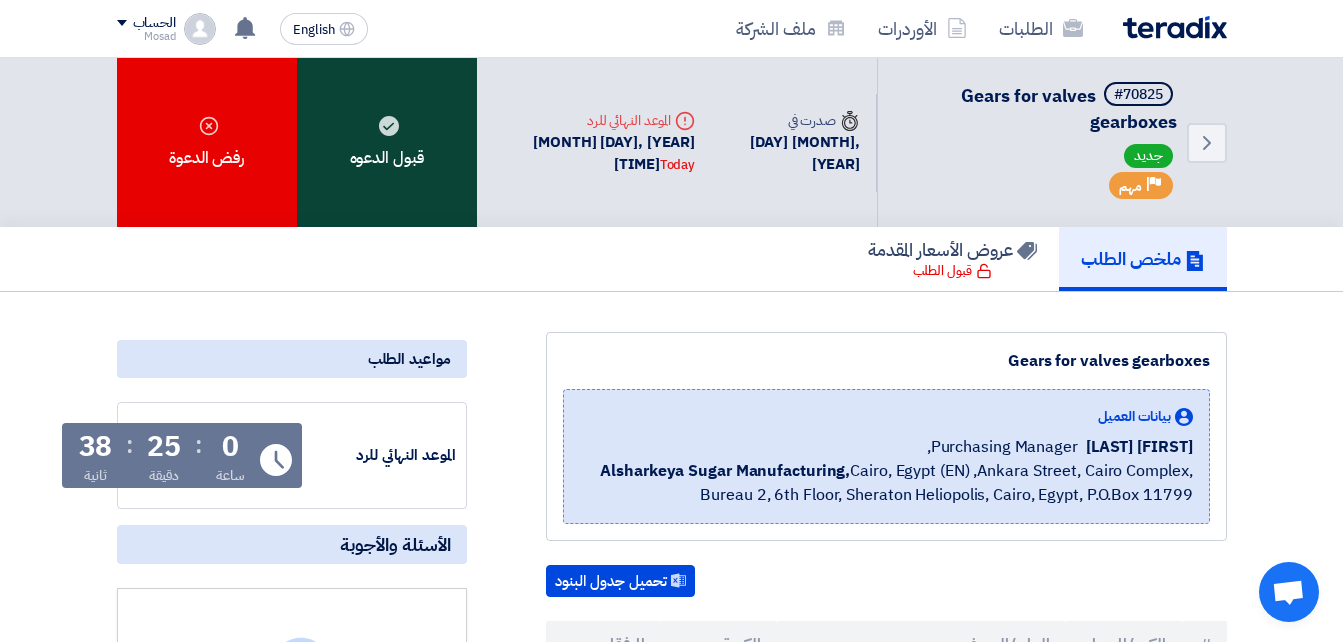 click on "قبول الدعوه" 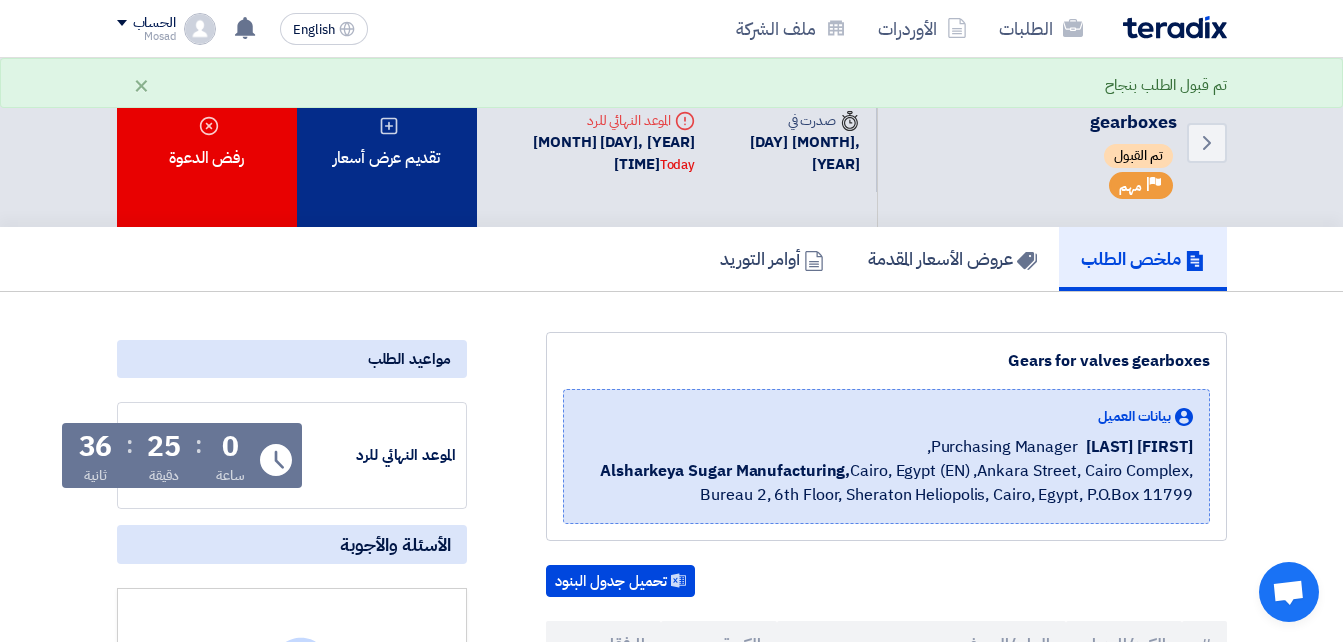 click on "تقديم عرض أسعار" 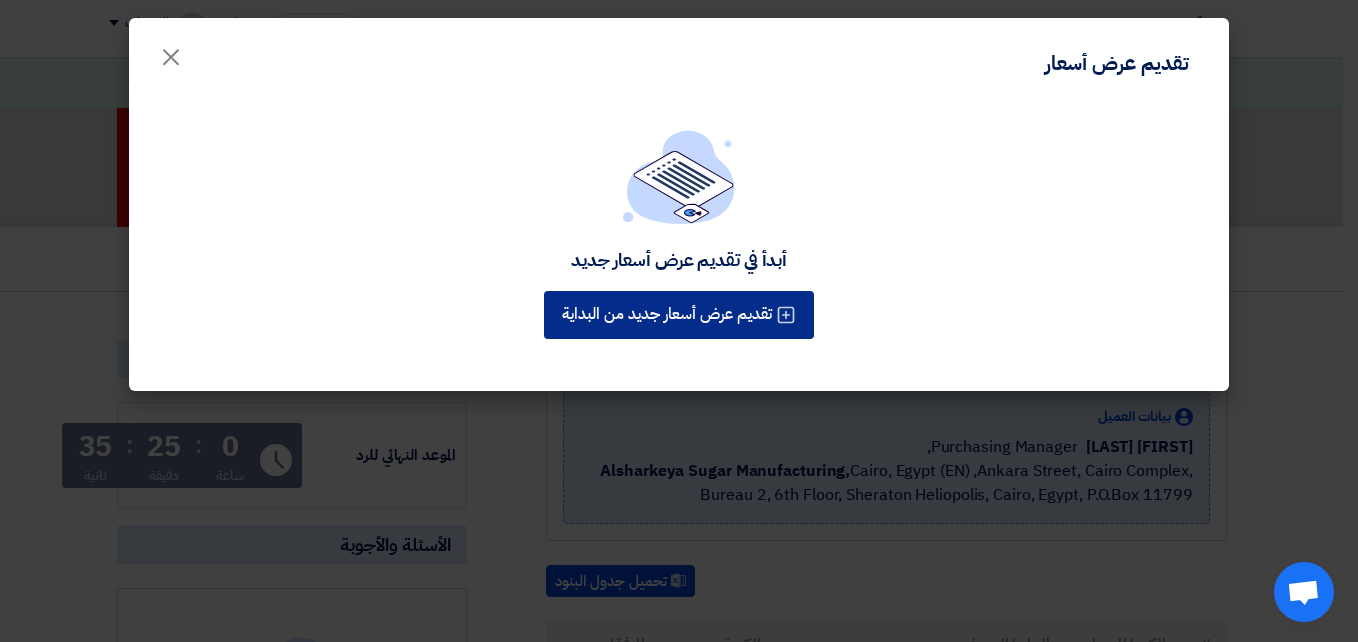click on "تقديم عرض أسعار جديد من البداية" 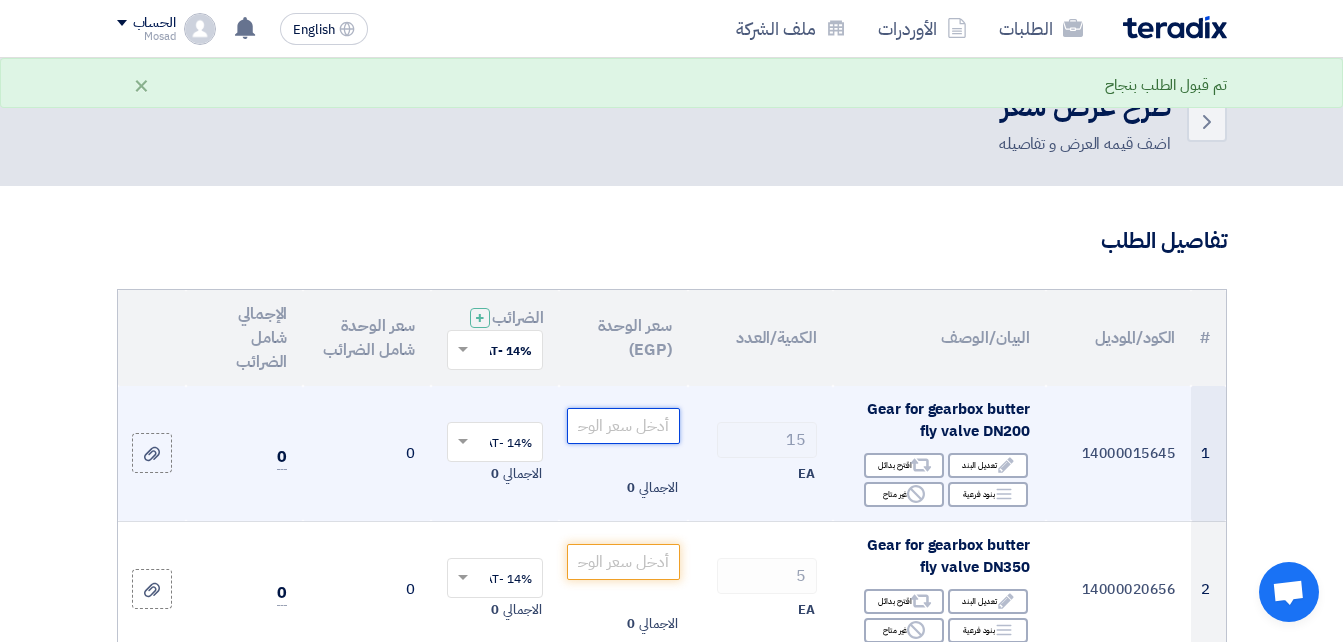 click 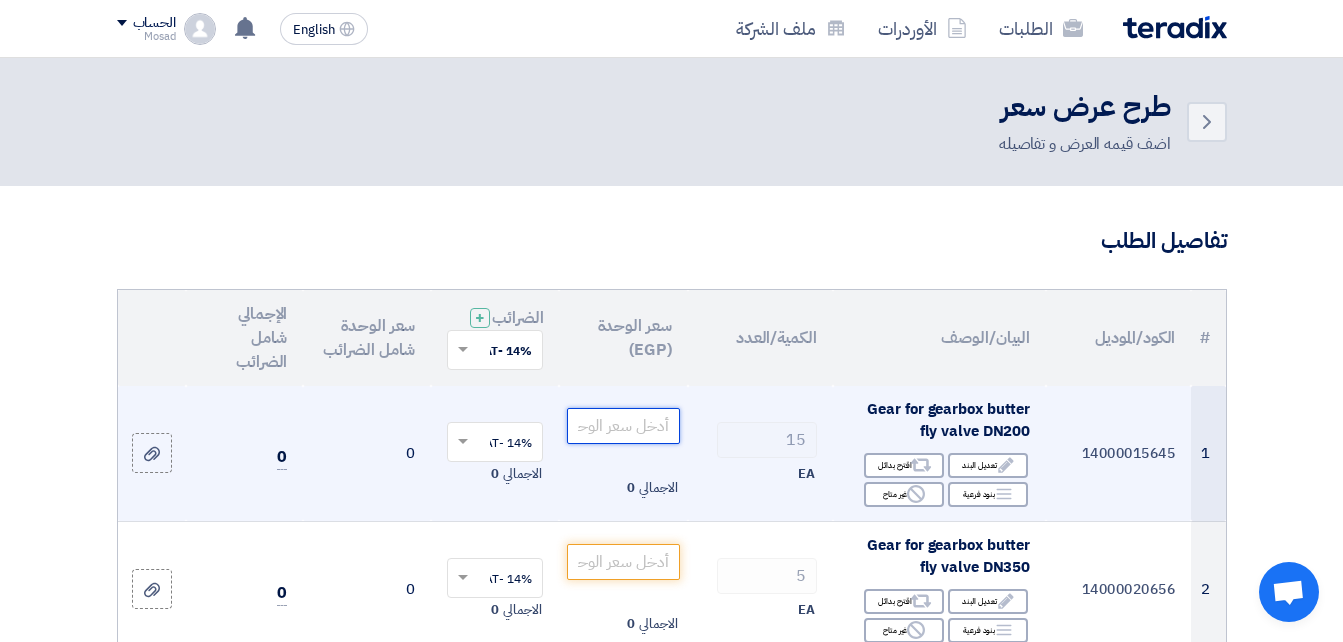 click 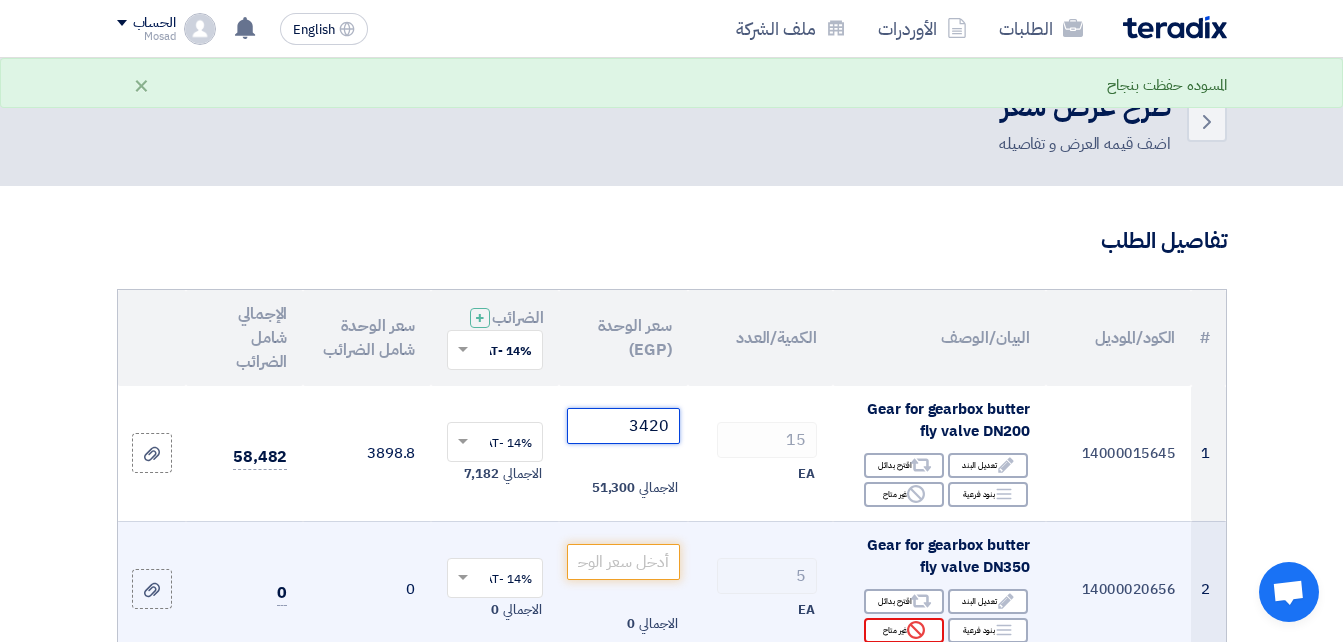 type on "3420" 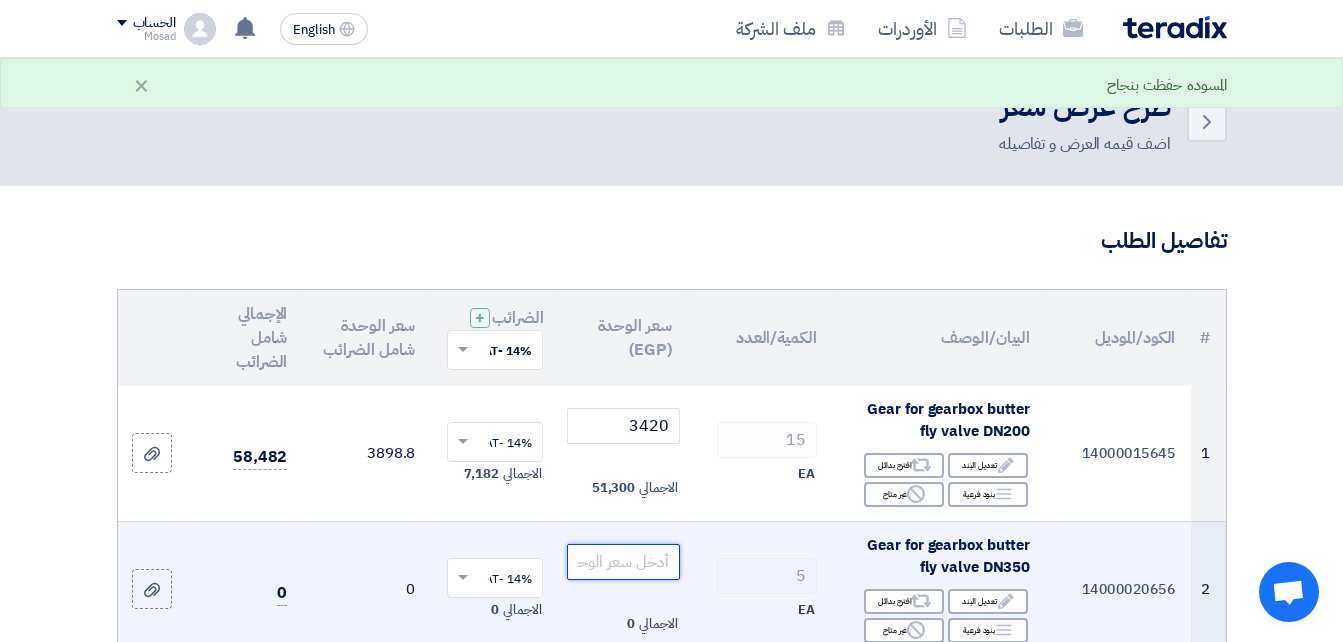 click 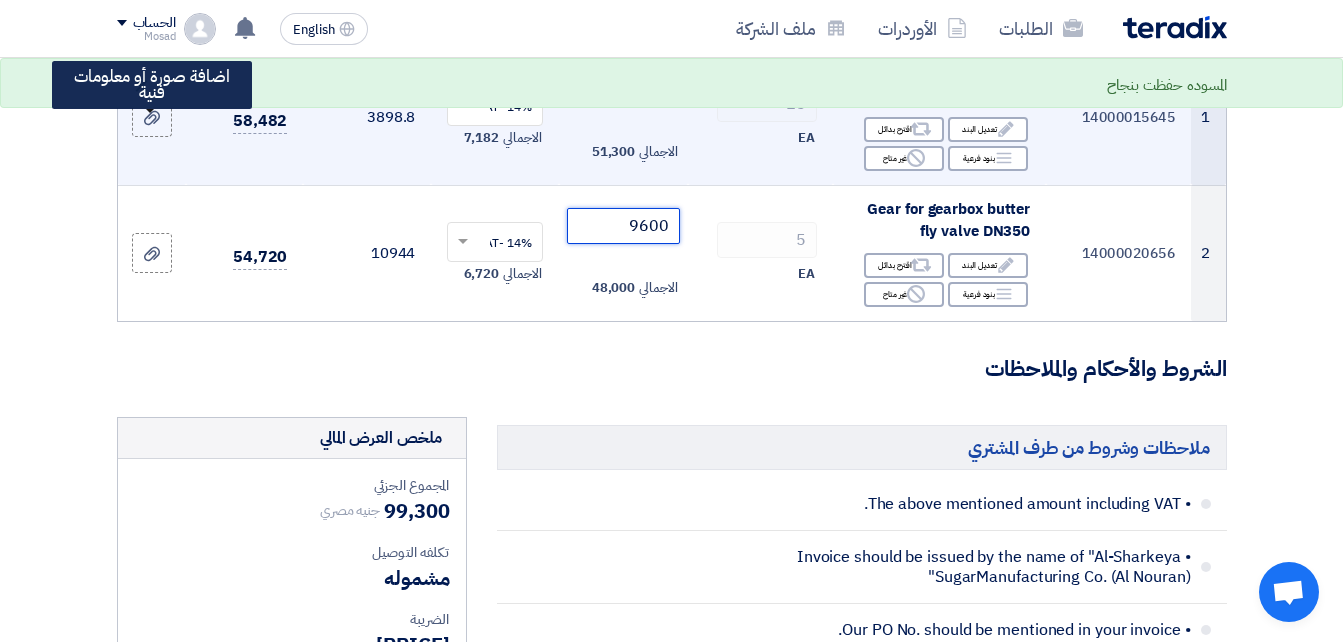 scroll, scrollTop: 300, scrollLeft: 0, axis: vertical 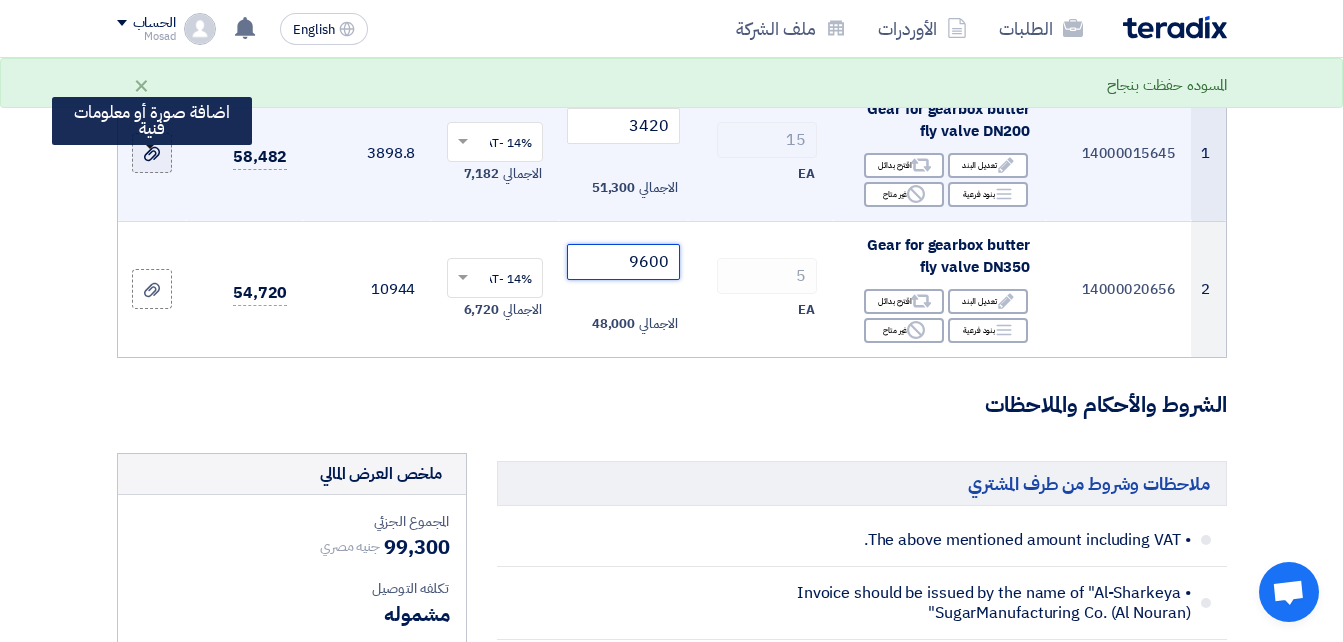 type on "9600" 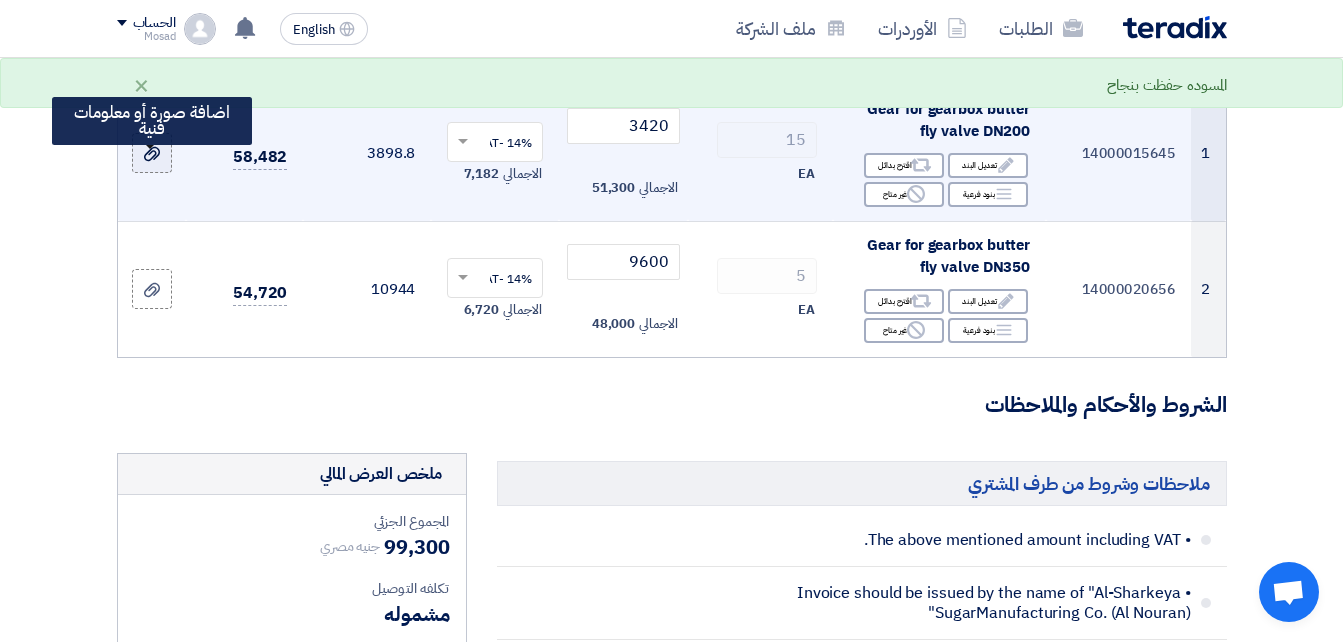 click 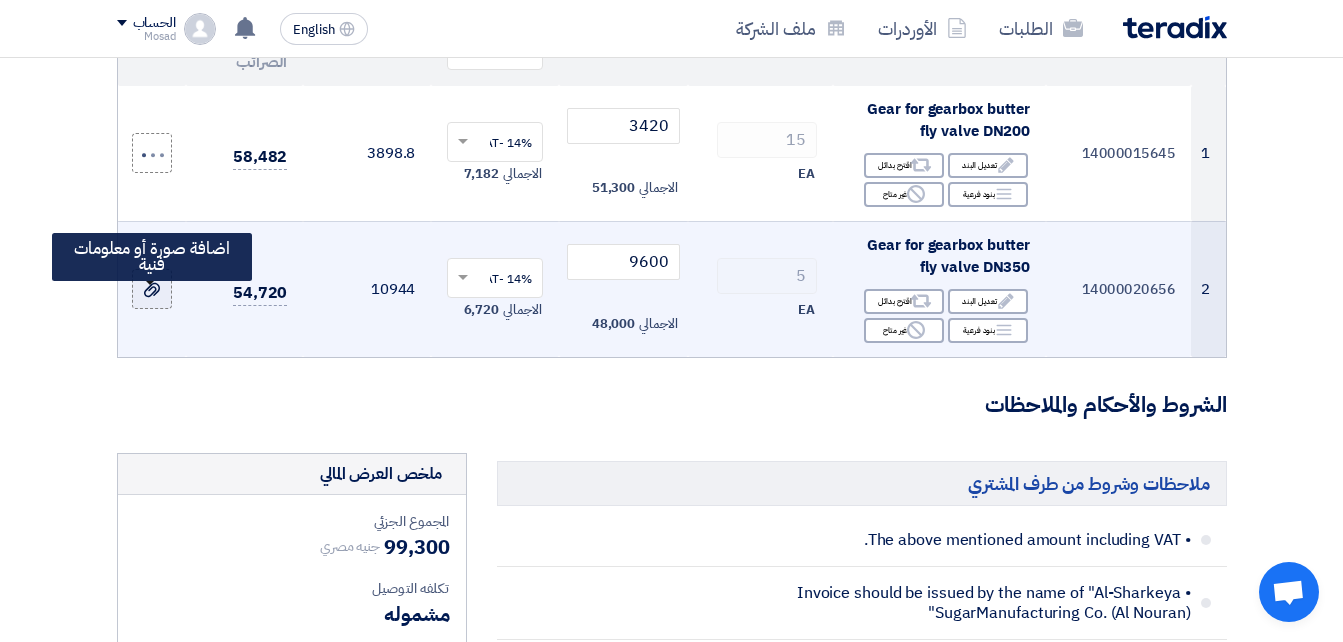 click 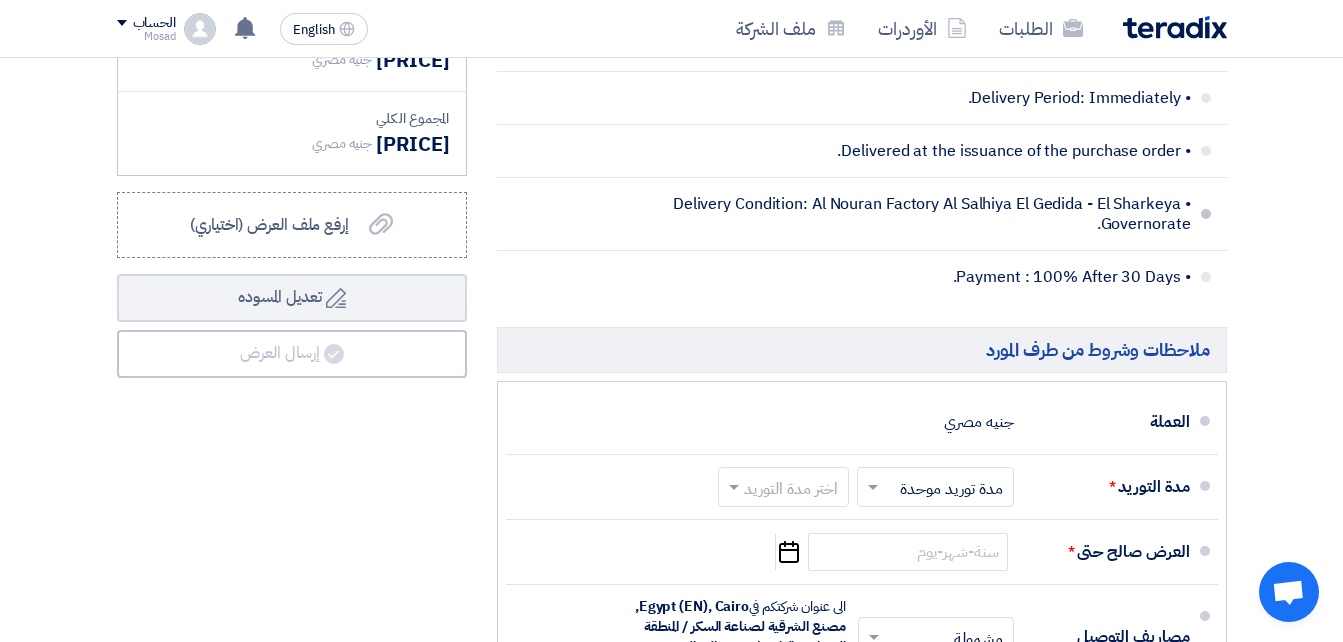 scroll, scrollTop: 800, scrollLeft: 0, axis: vertical 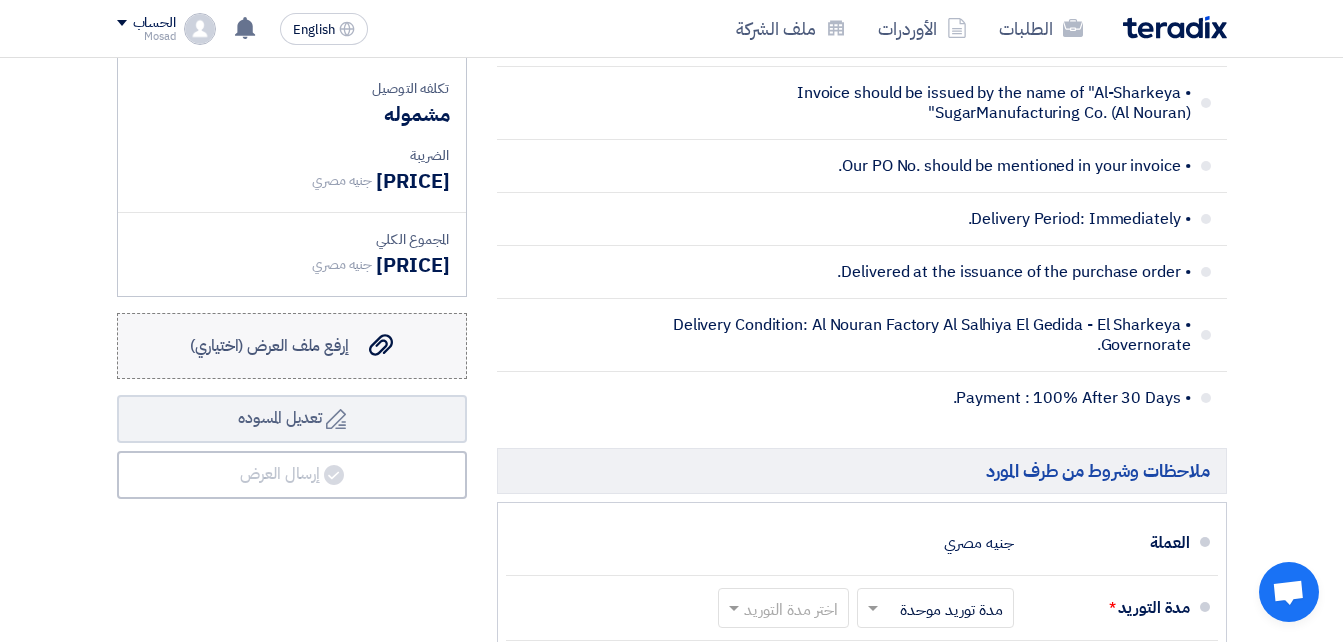click on "إرفع ملف العرض (اختياري)" 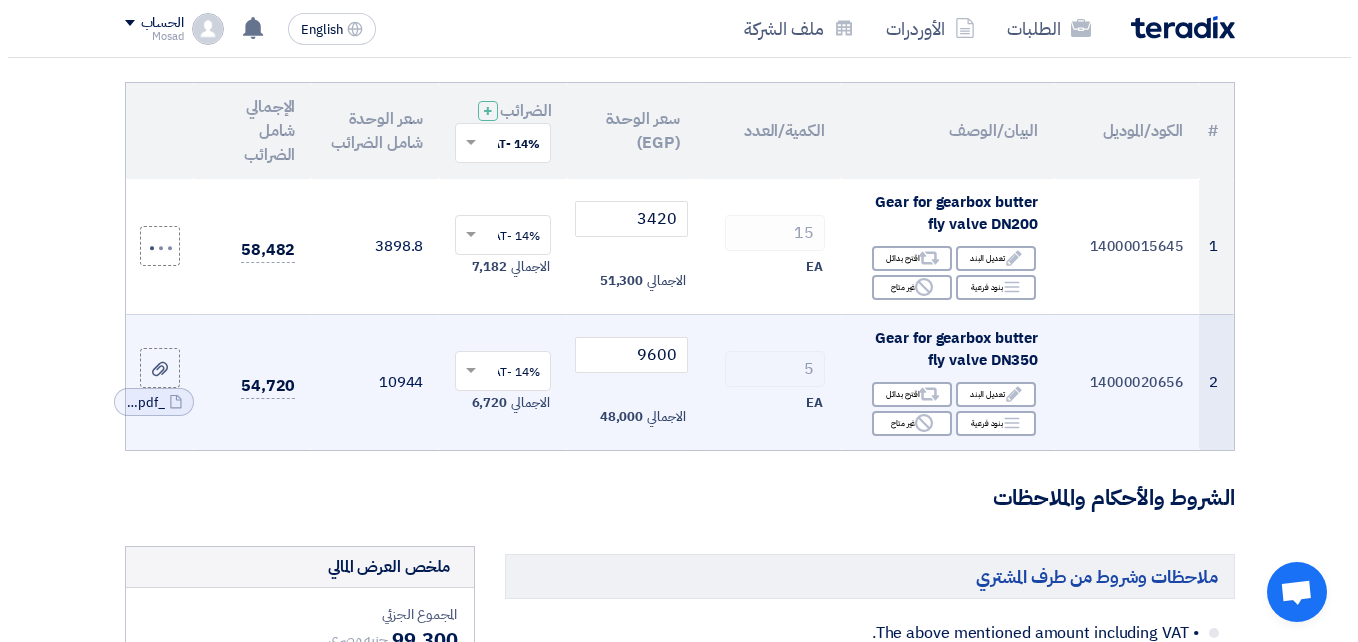 scroll, scrollTop: 200, scrollLeft: 0, axis: vertical 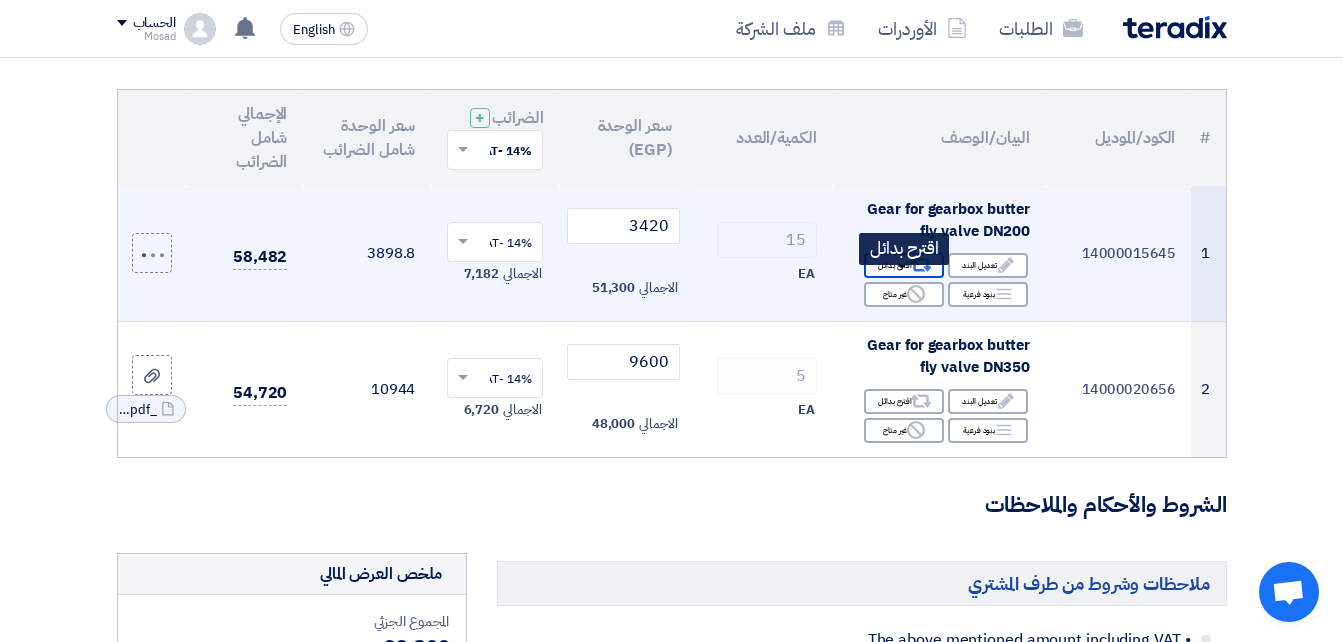 click on "Alternative" 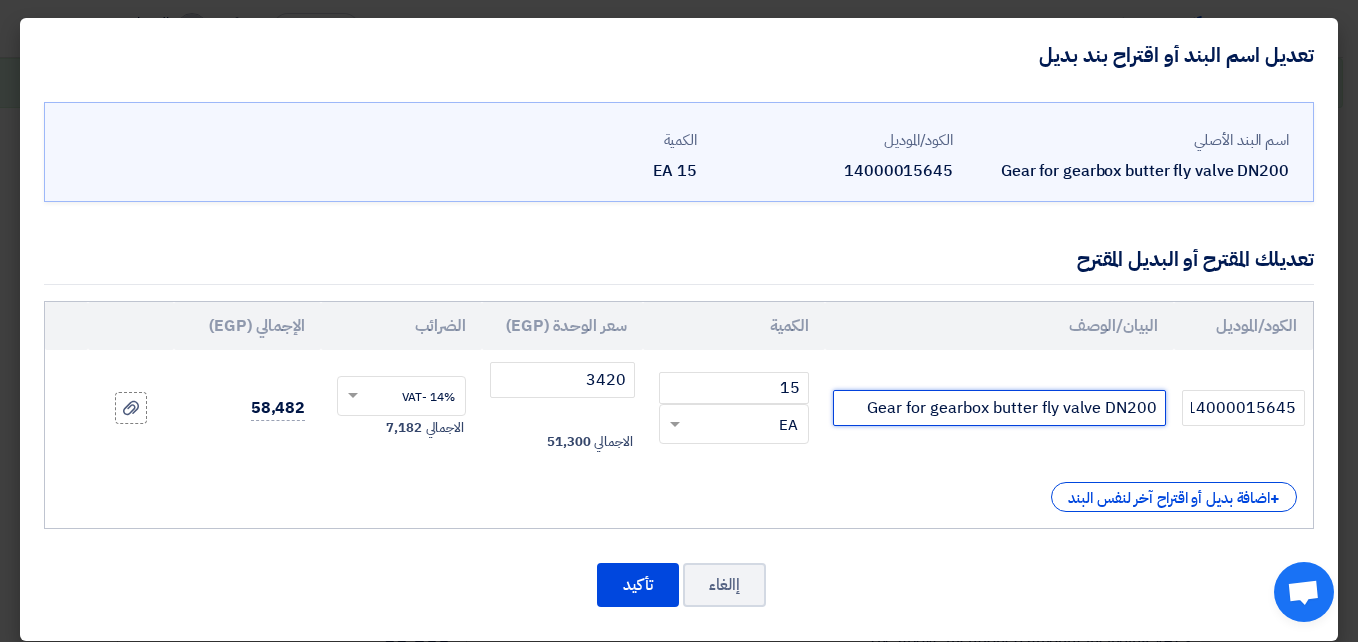 click on "Gear for gearbox butter fly valve DN200" 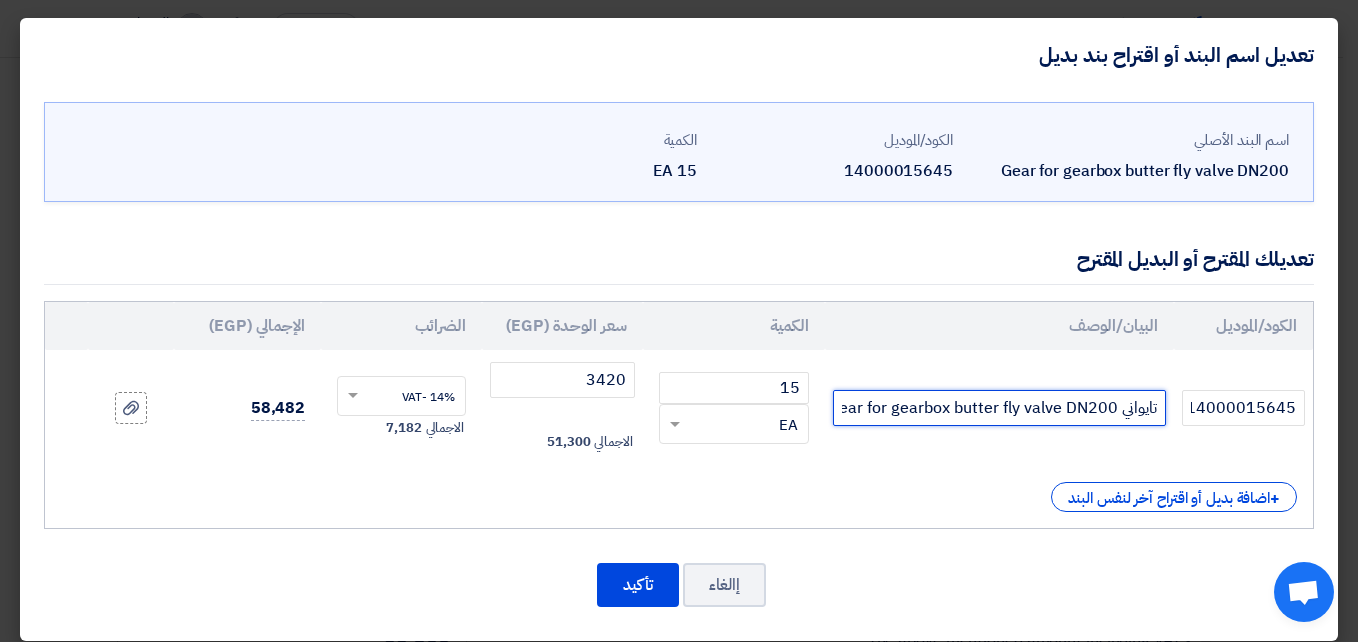 paste on "317 BFV" 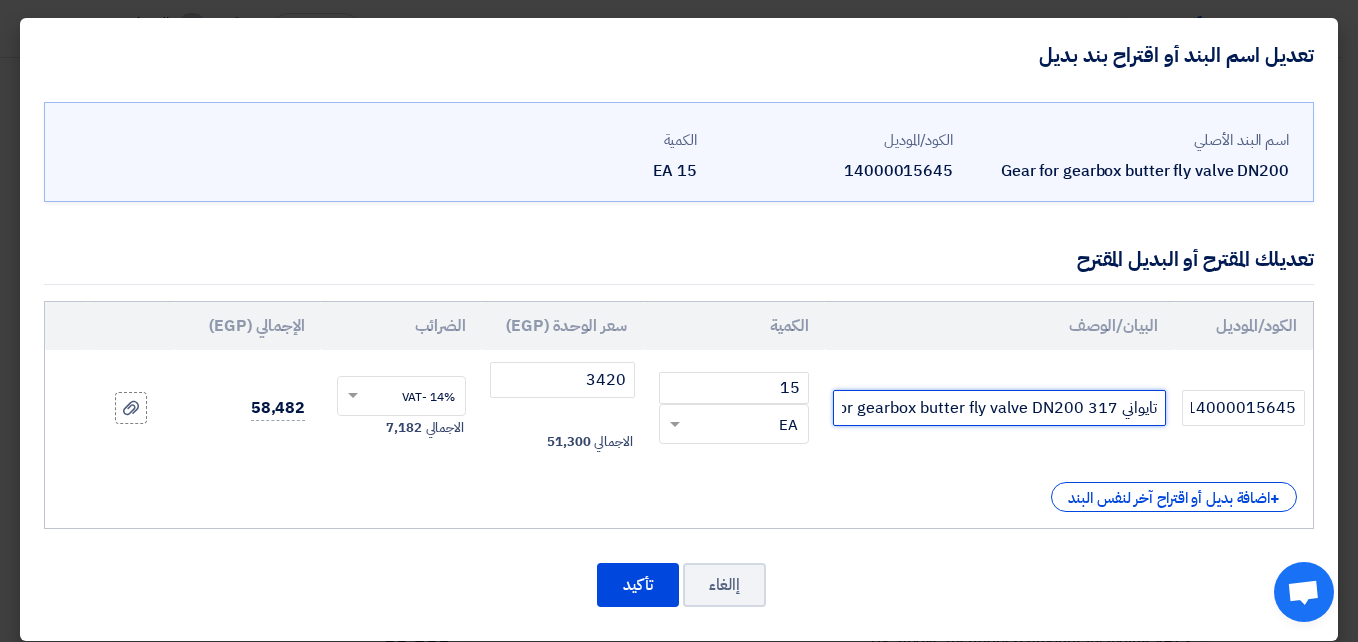 scroll, scrollTop: 0, scrollLeft: -53, axis: horizontal 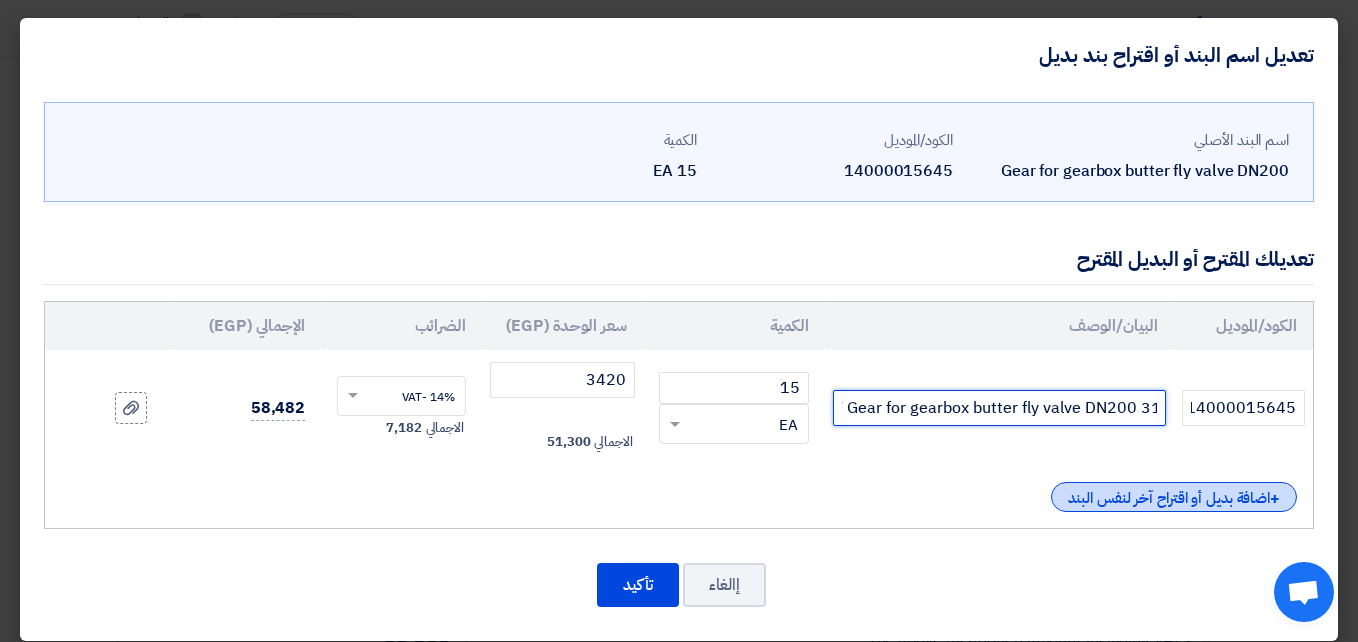 type on "تايواني 317 BFV Gear for gearbox butter fly valve DN200" 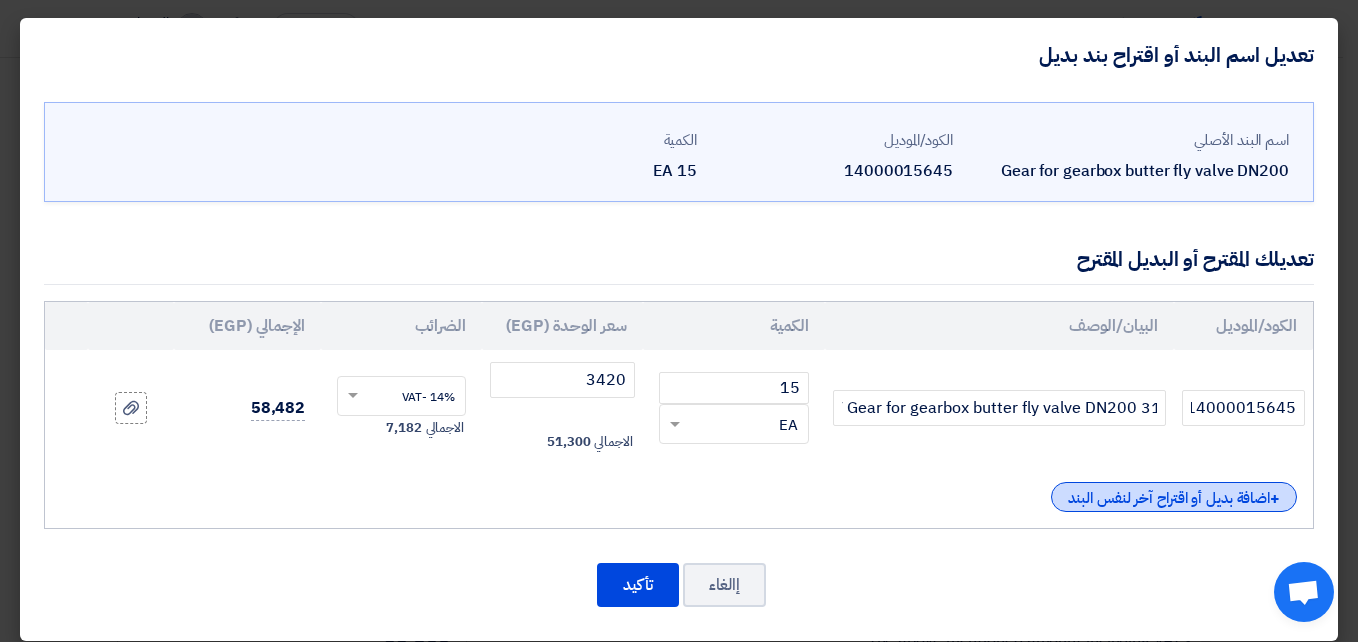 click on "+
اضافة بديل أو اقتراح آخر لنفس البند" 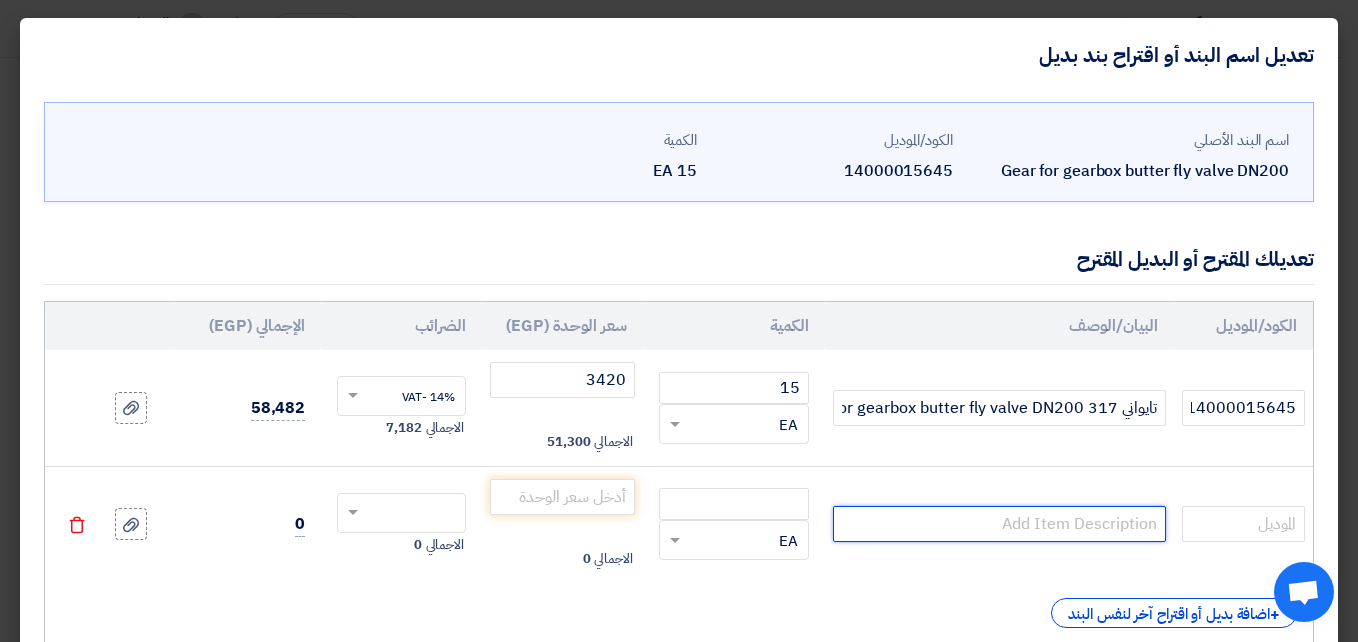 click 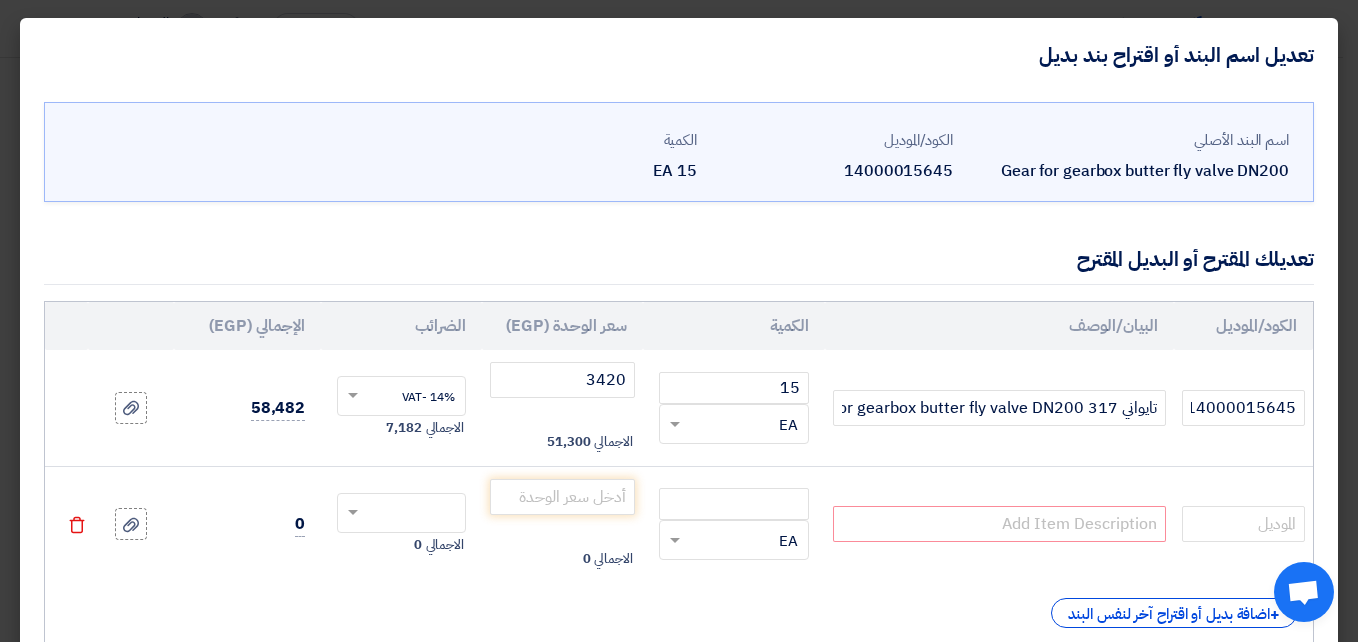 click on "Delete" 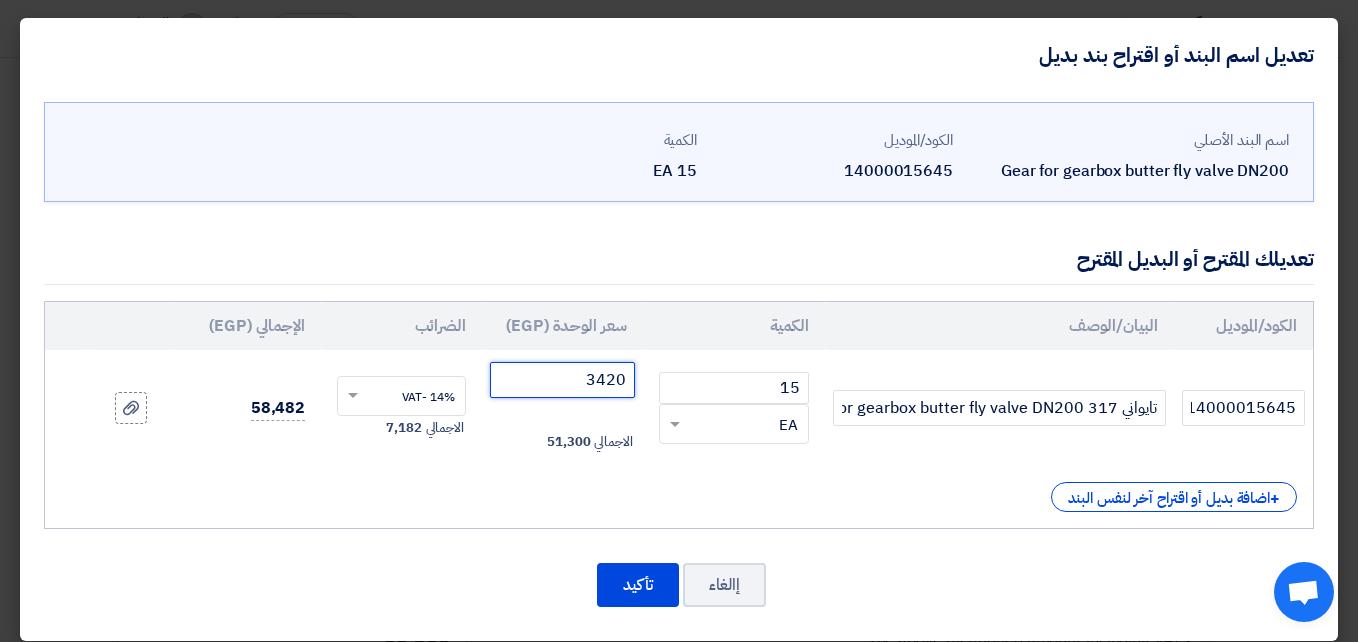 drag, startPoint x: 608, startPoint y: 387, endPoint x: 630, endPoint y: 387, distance: 22 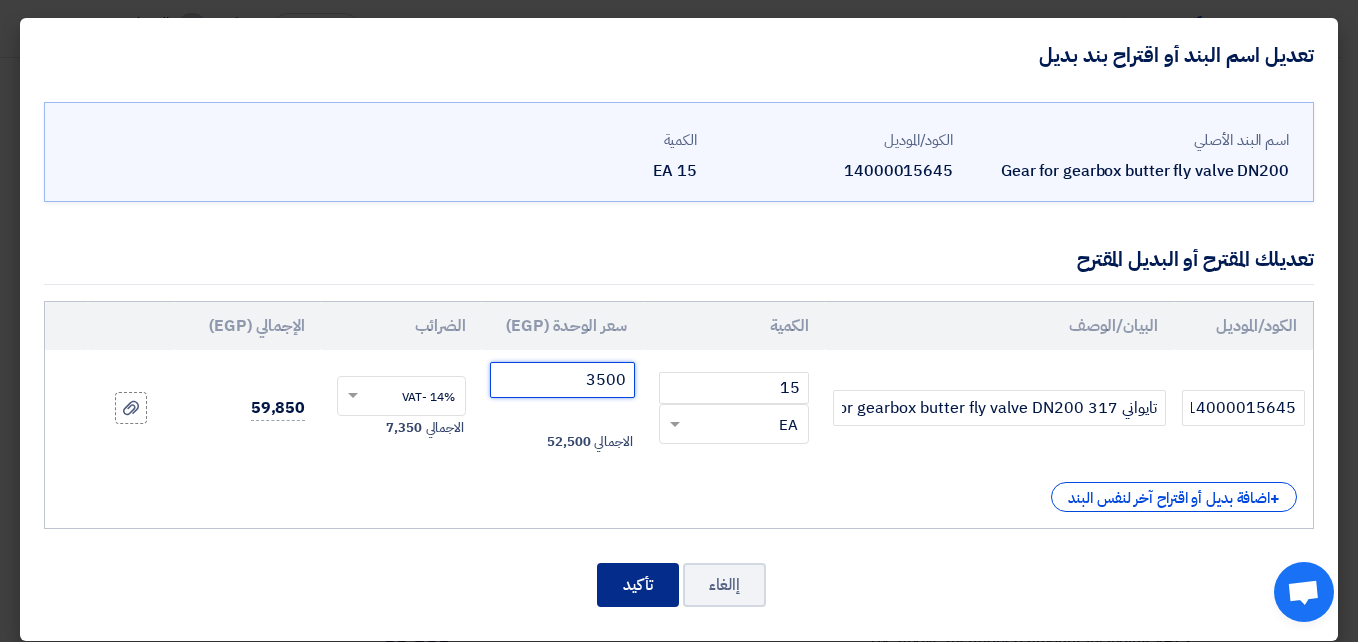 type on "3500" 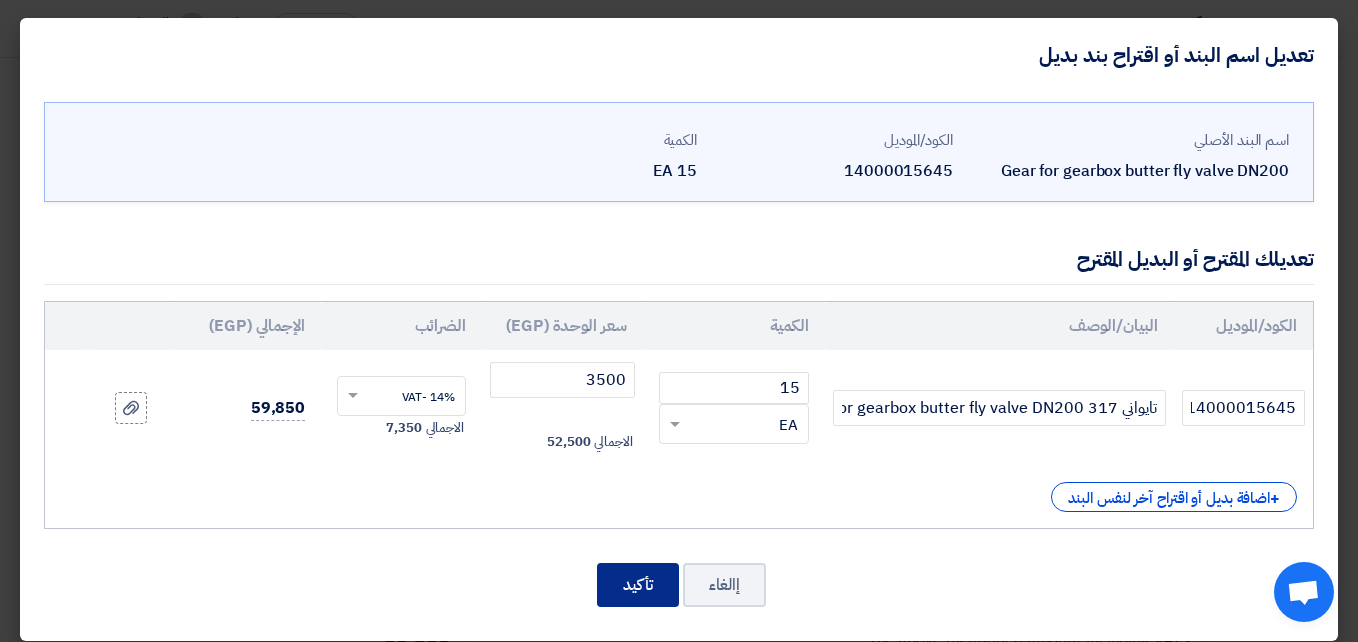 click on "تأكيد" 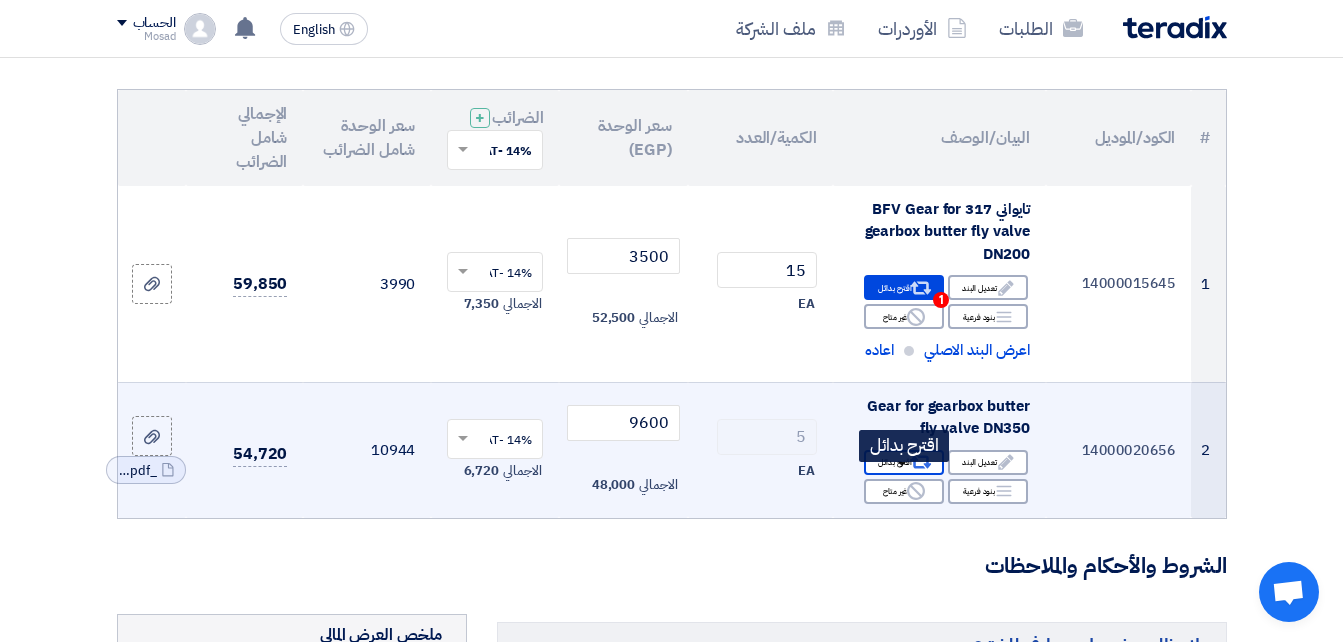 click on "Alternative
اقترح بدائل" 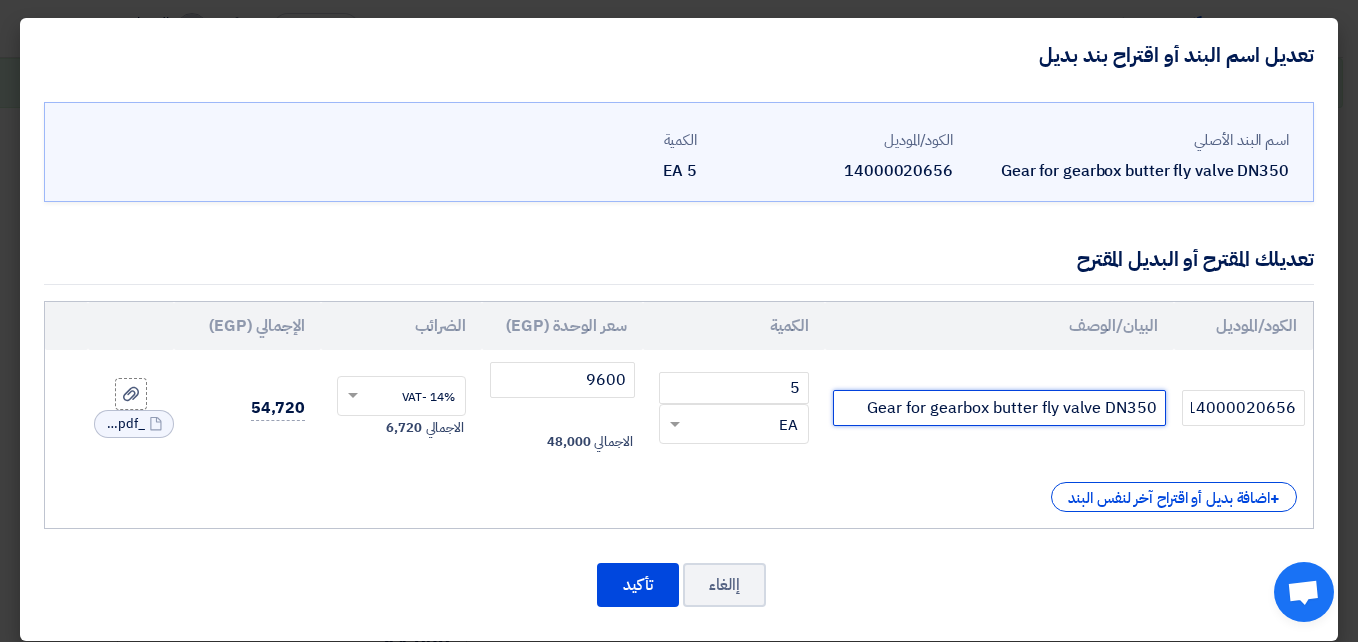click on "Gear for gearbox butter fly valve DN350" 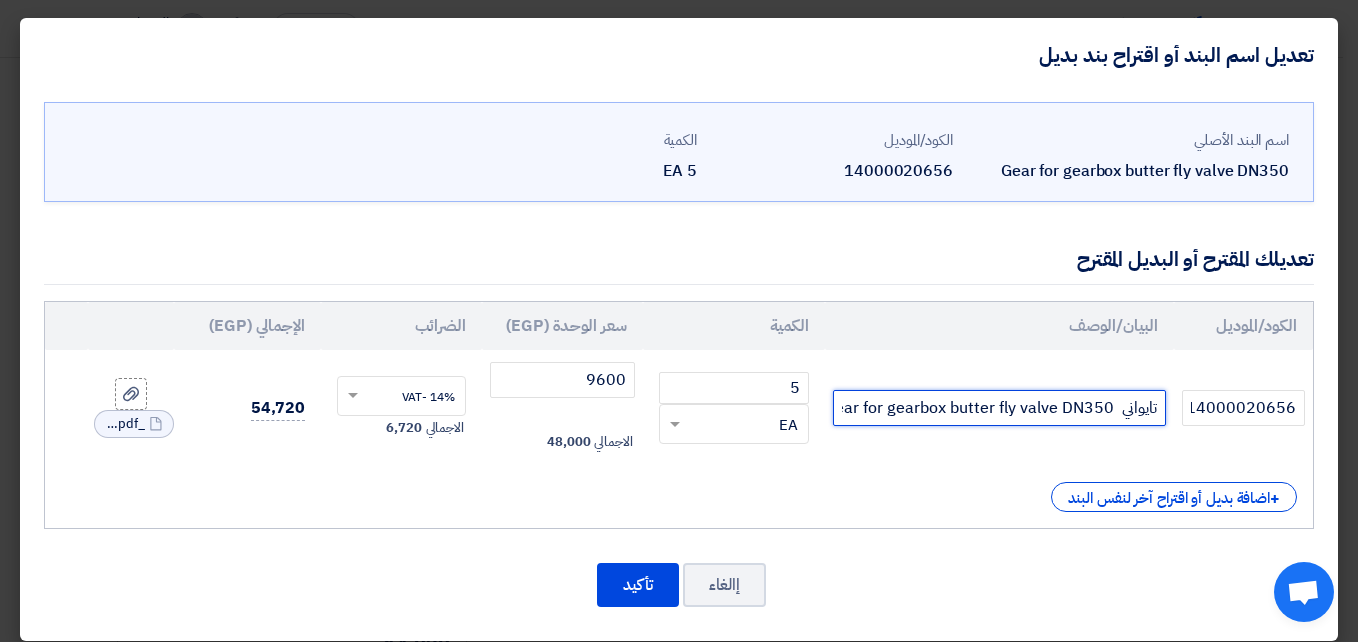 paste on "317 BFV" 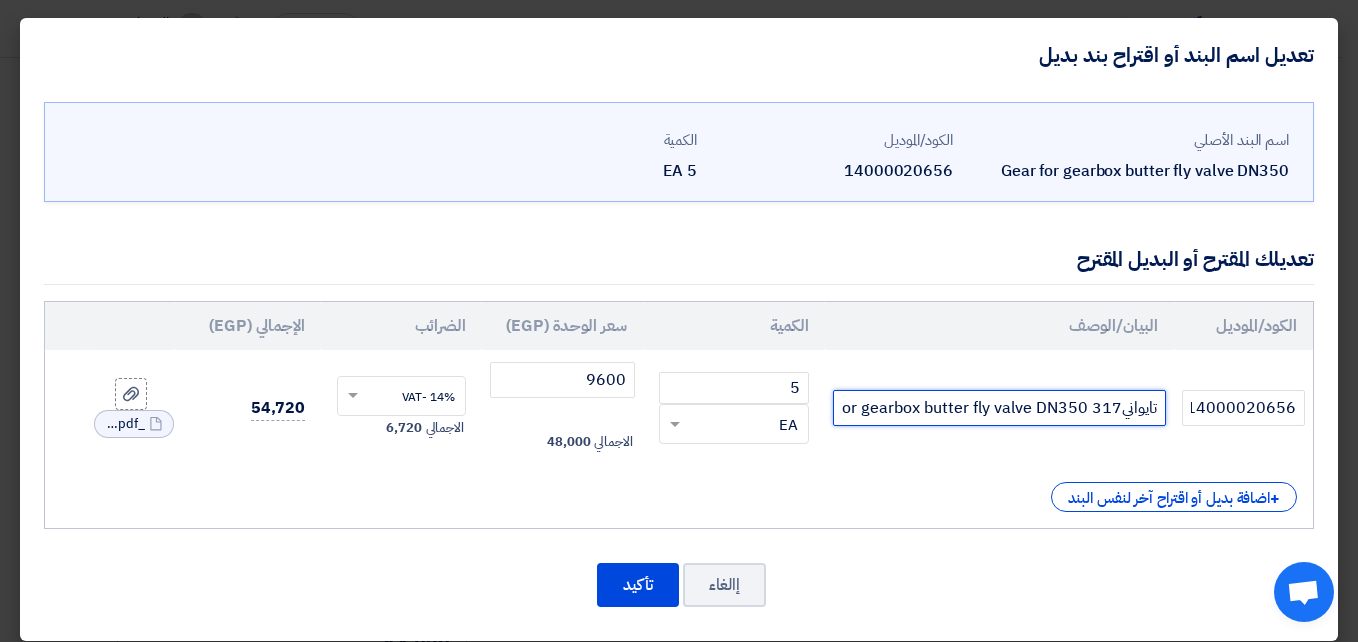 scroll, scrollTop: 0, scrollLeft: -57, axis: horizontal 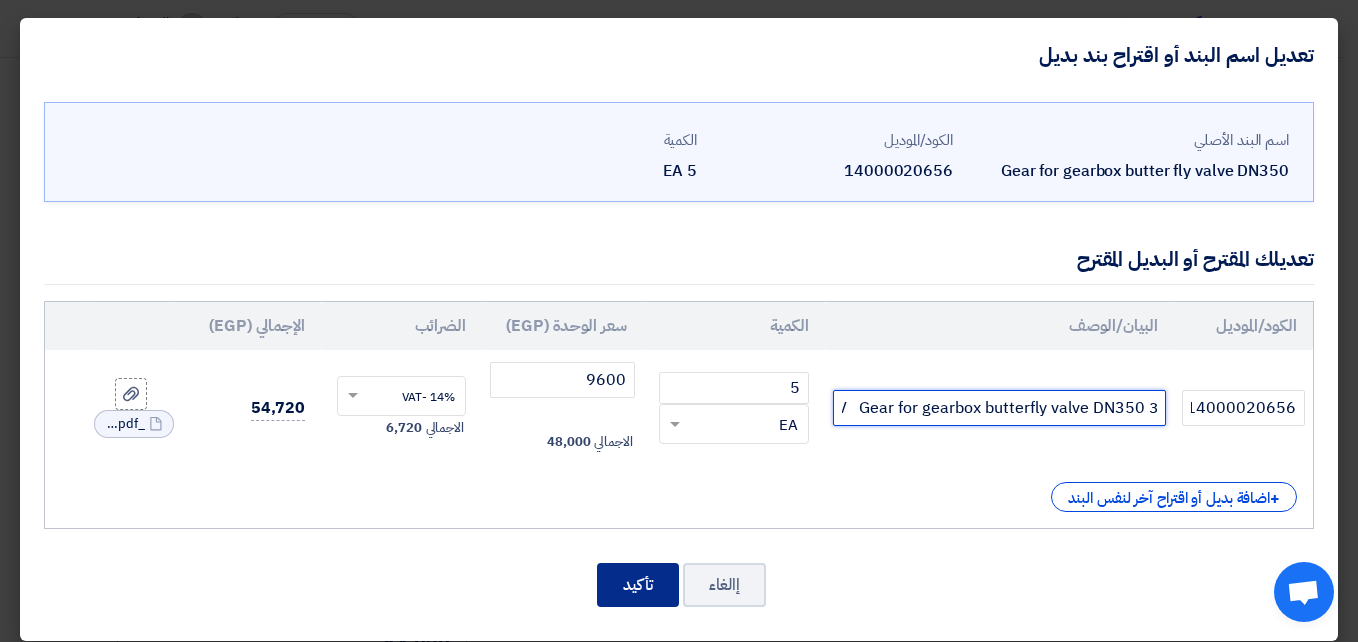 type on "تايواني317 BFV   Gear for gearbox butterfly valve DN350" 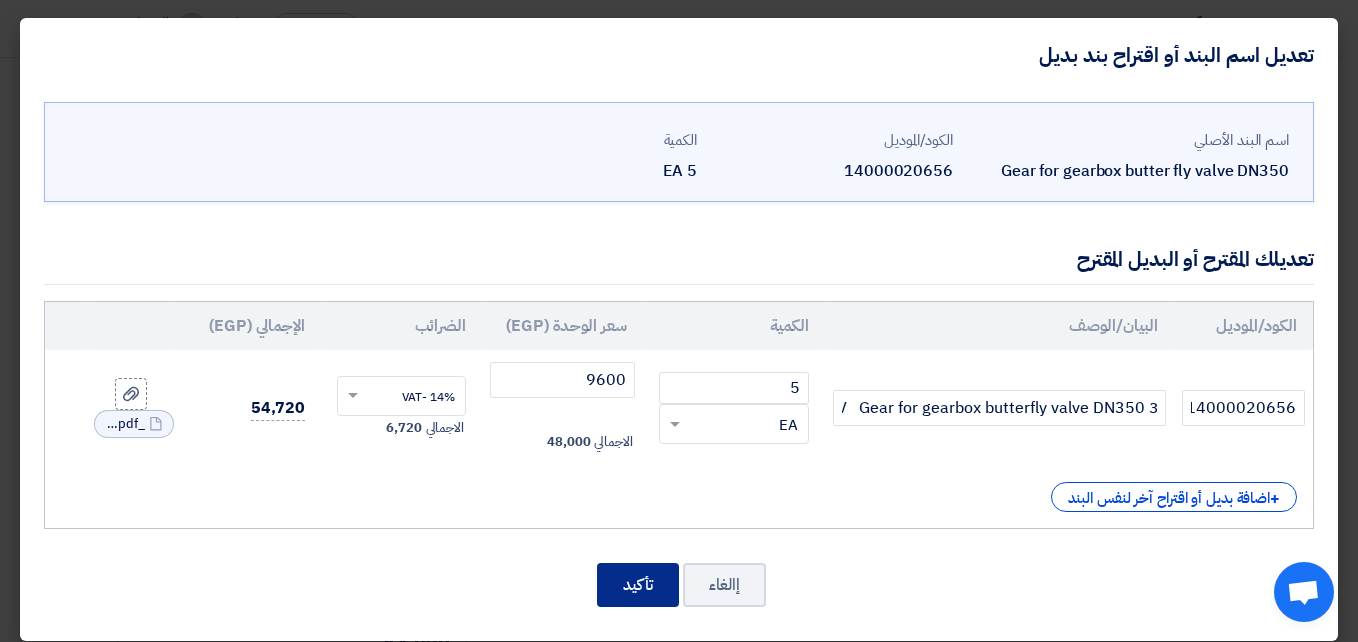 click on "تأكيد" 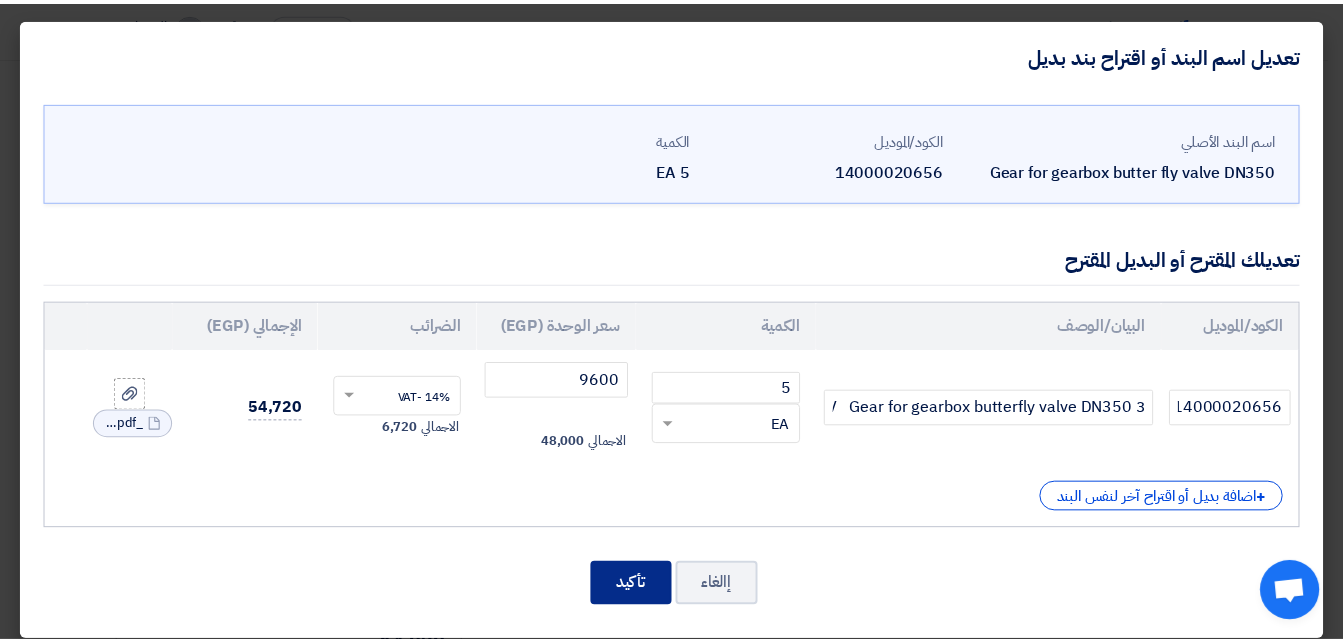 scroll, scrollTop: 0, scrollLeft: 0, axis: both 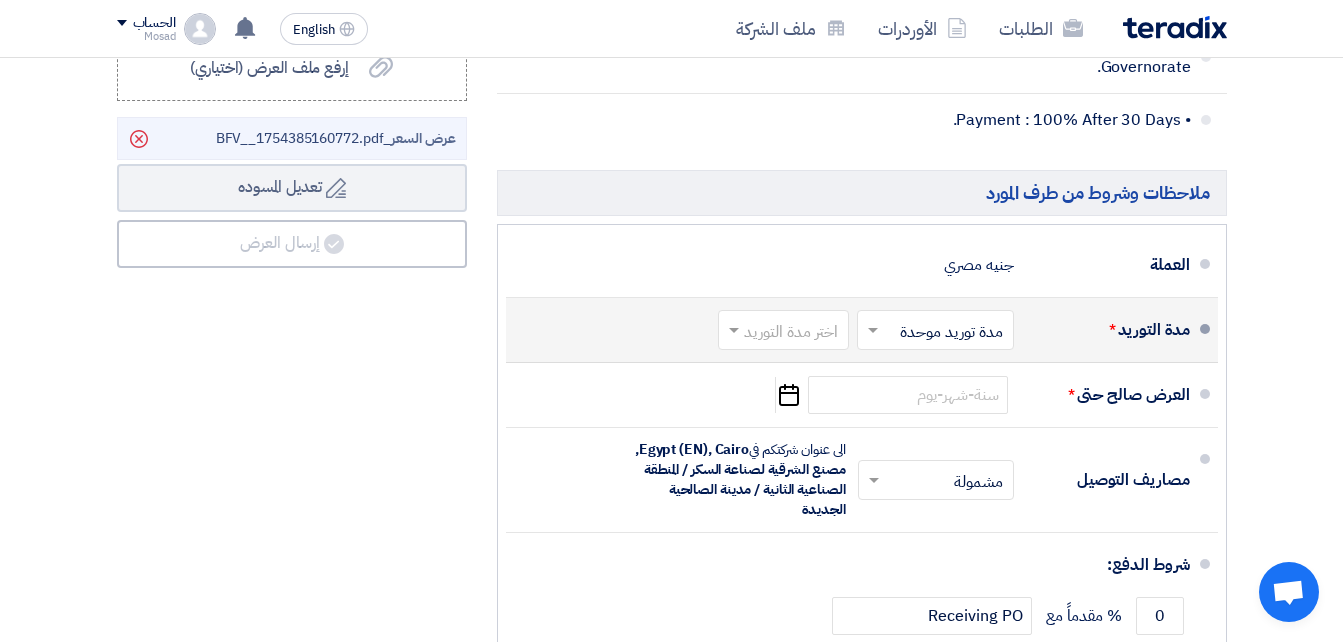 click 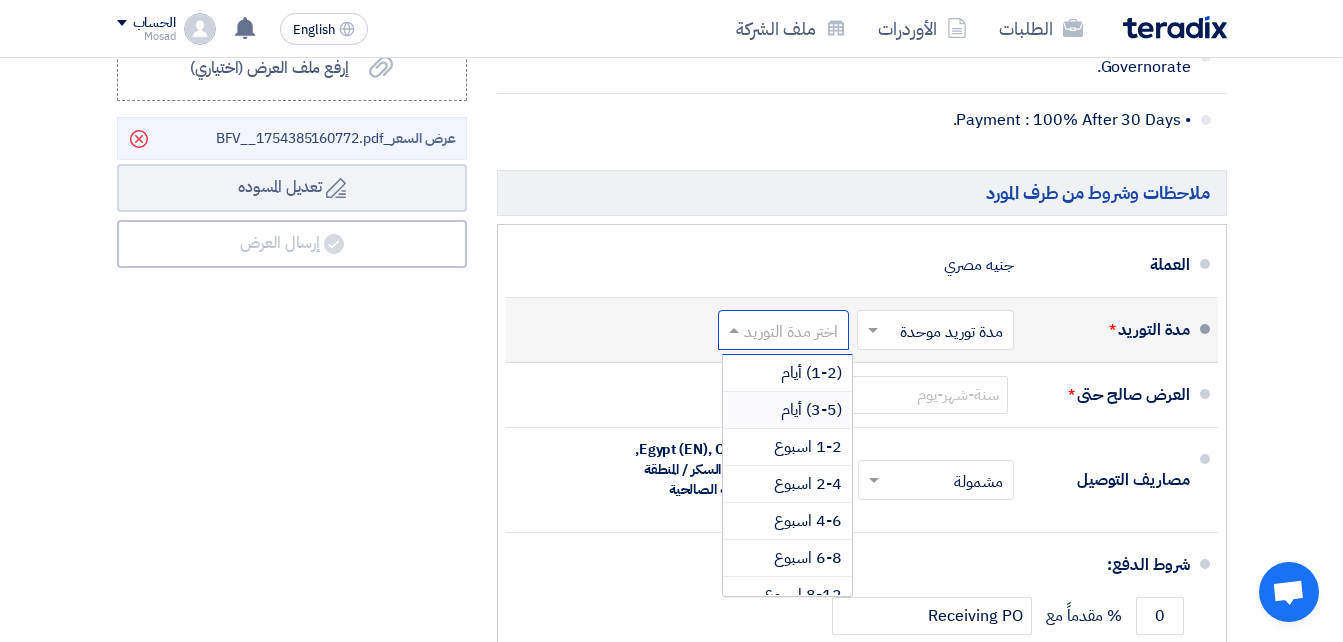 click on "(3-5) أيام" at bounding box center [811, 410] 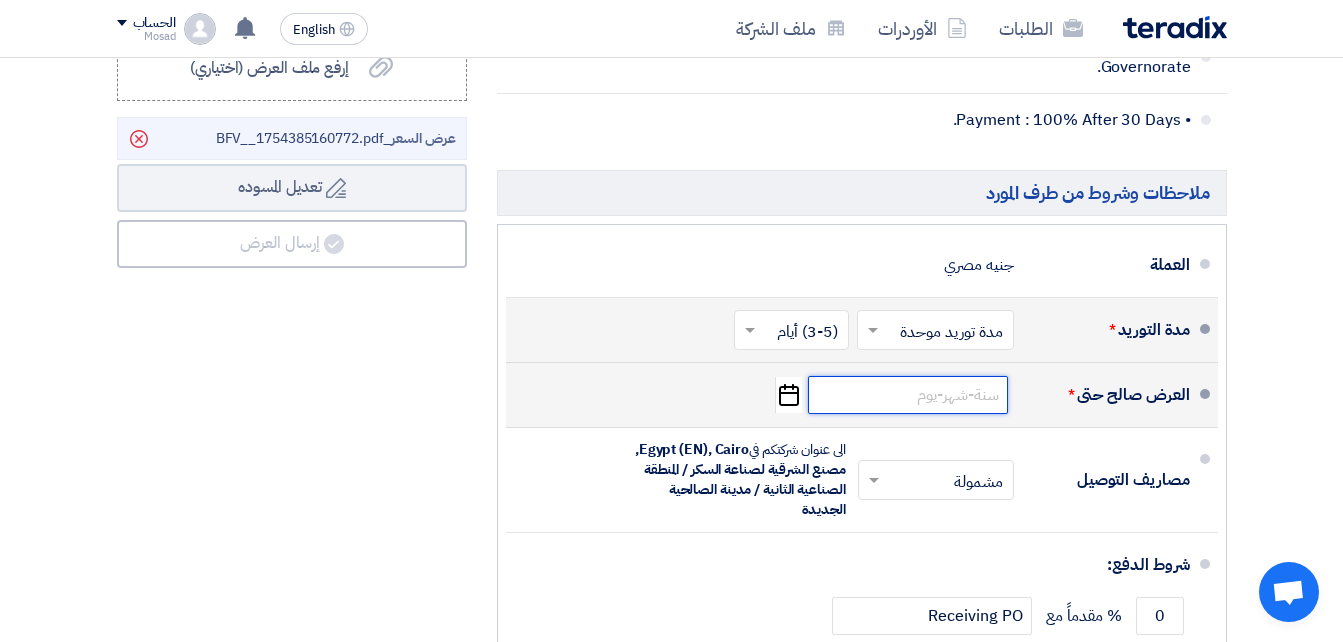 click 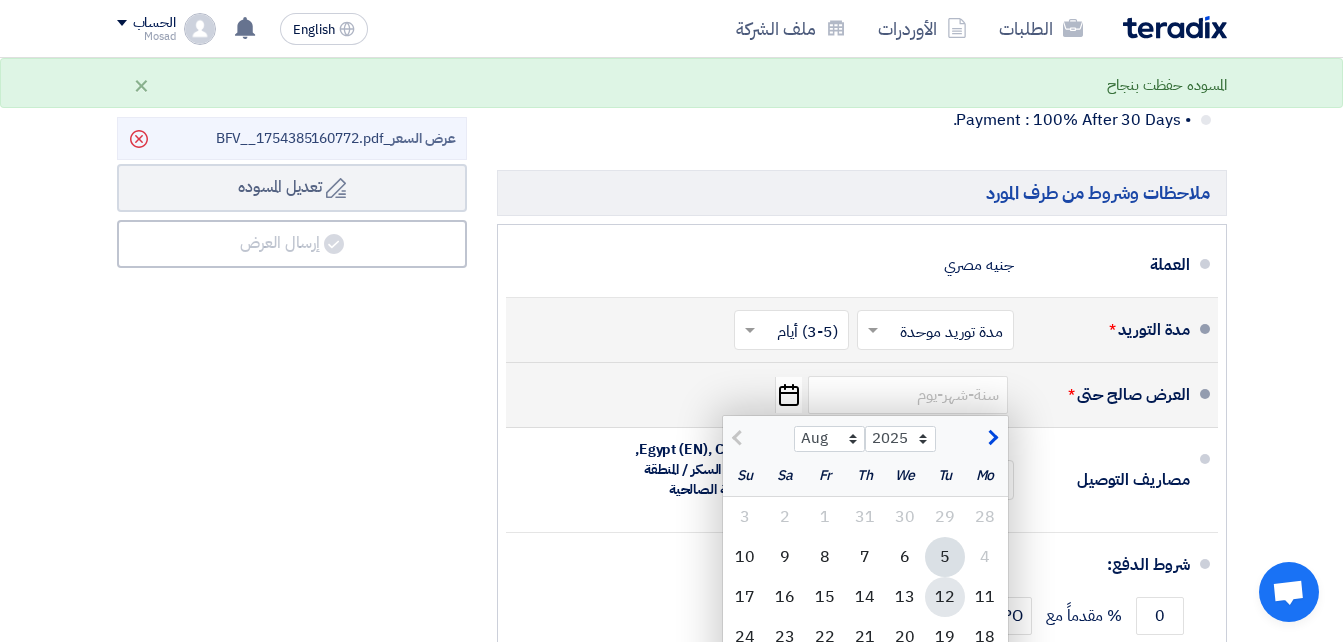 click on "12" 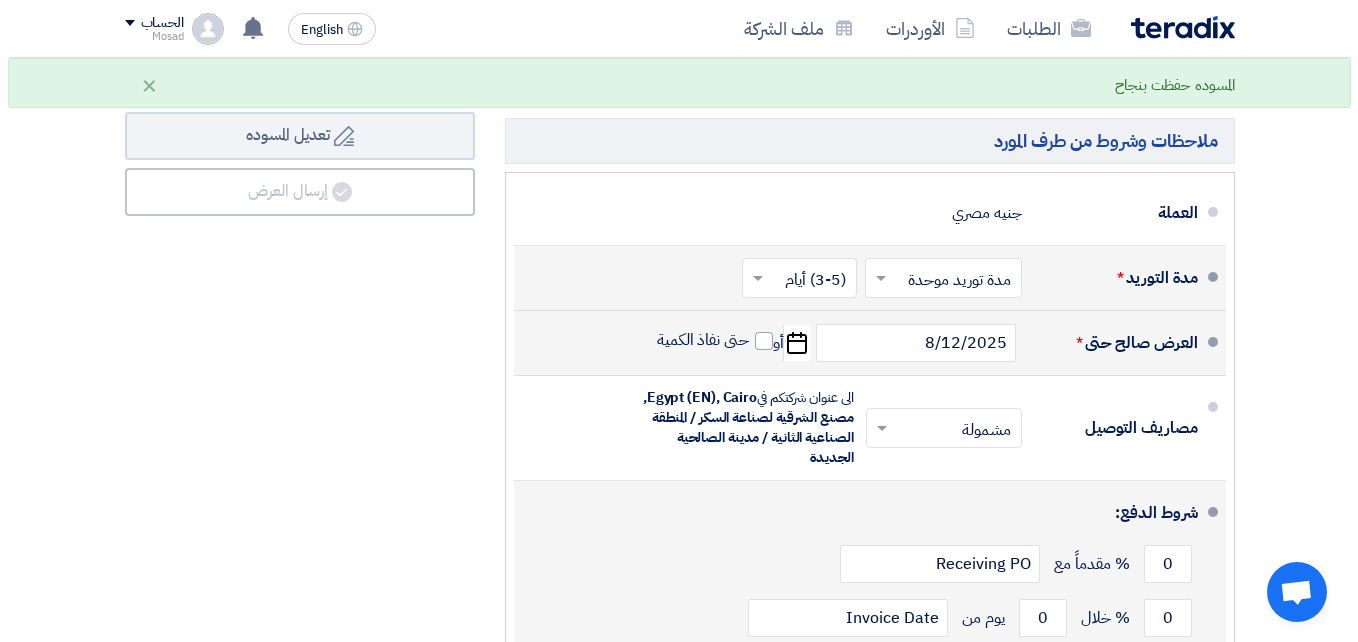 scroll, scrollTop: 1300, scrollLeft: 0, axis: vertical 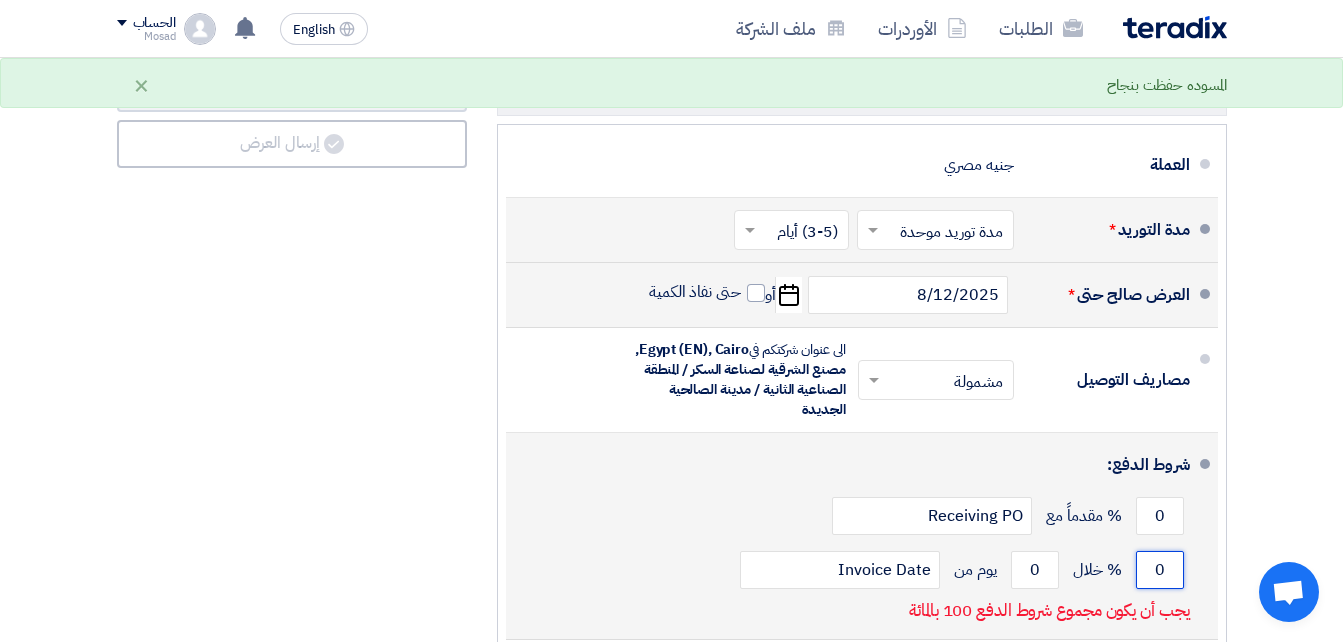 click on "0" 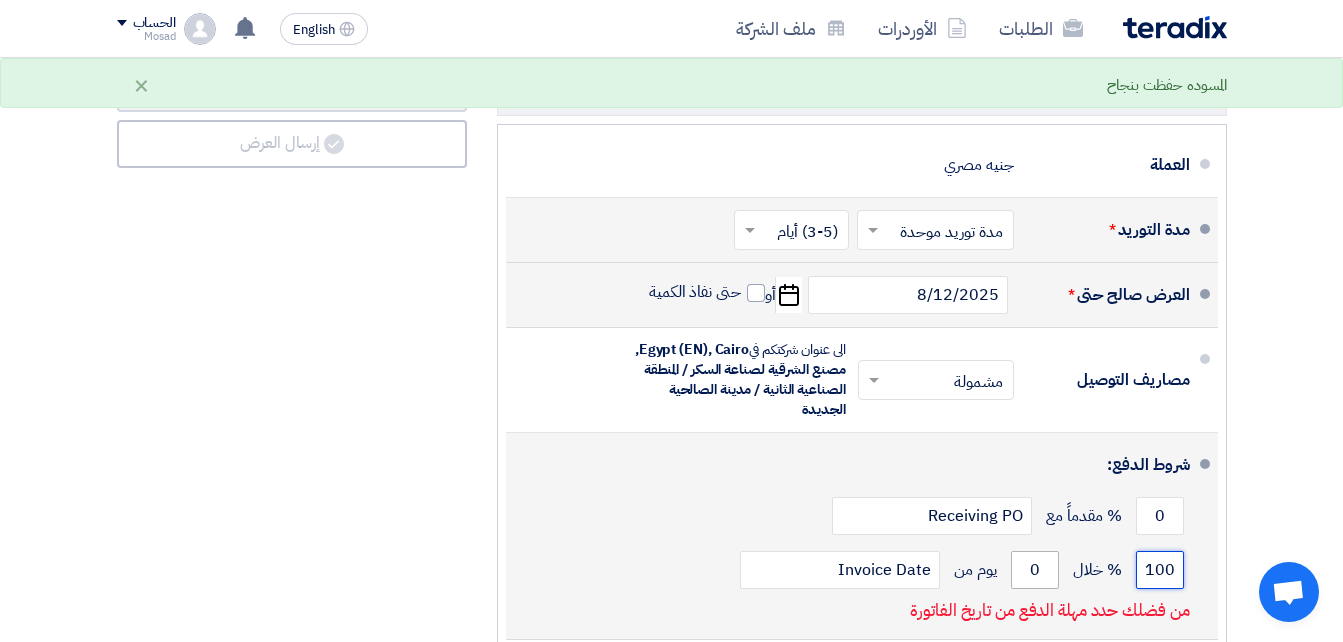 type on "100" 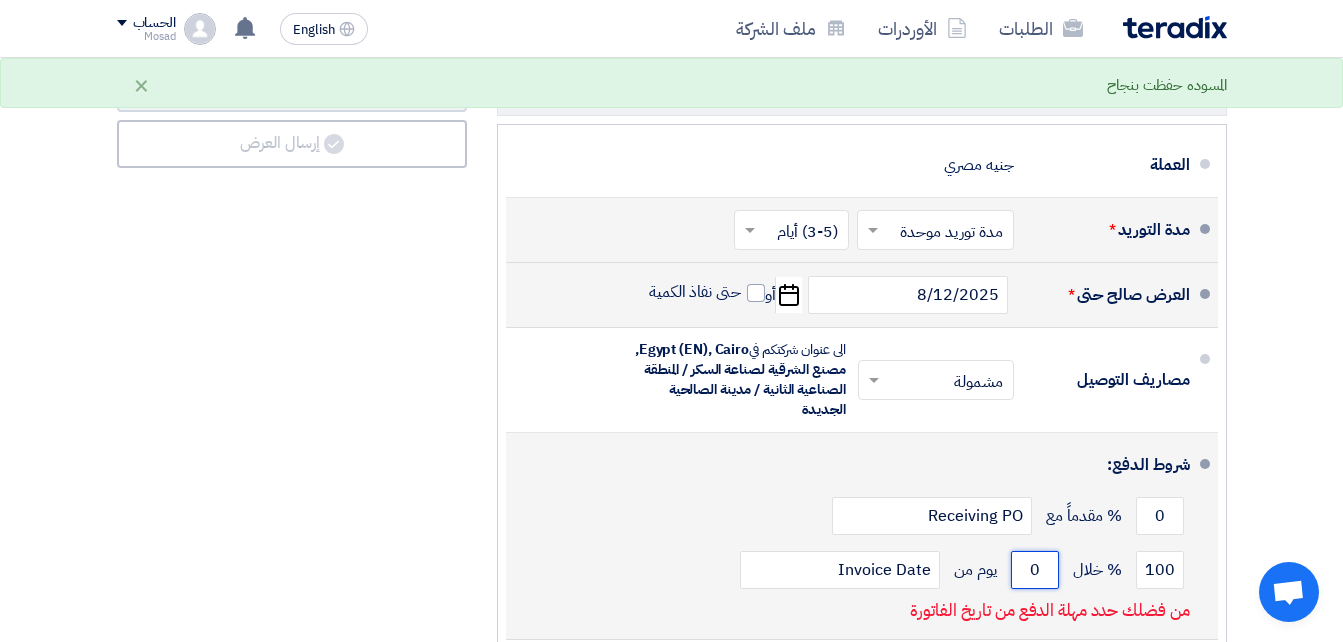drag, startPoint x: 1039, startPoint y: 581, endPoint x: 1029, endPoint y: 584, distance: 10.440307 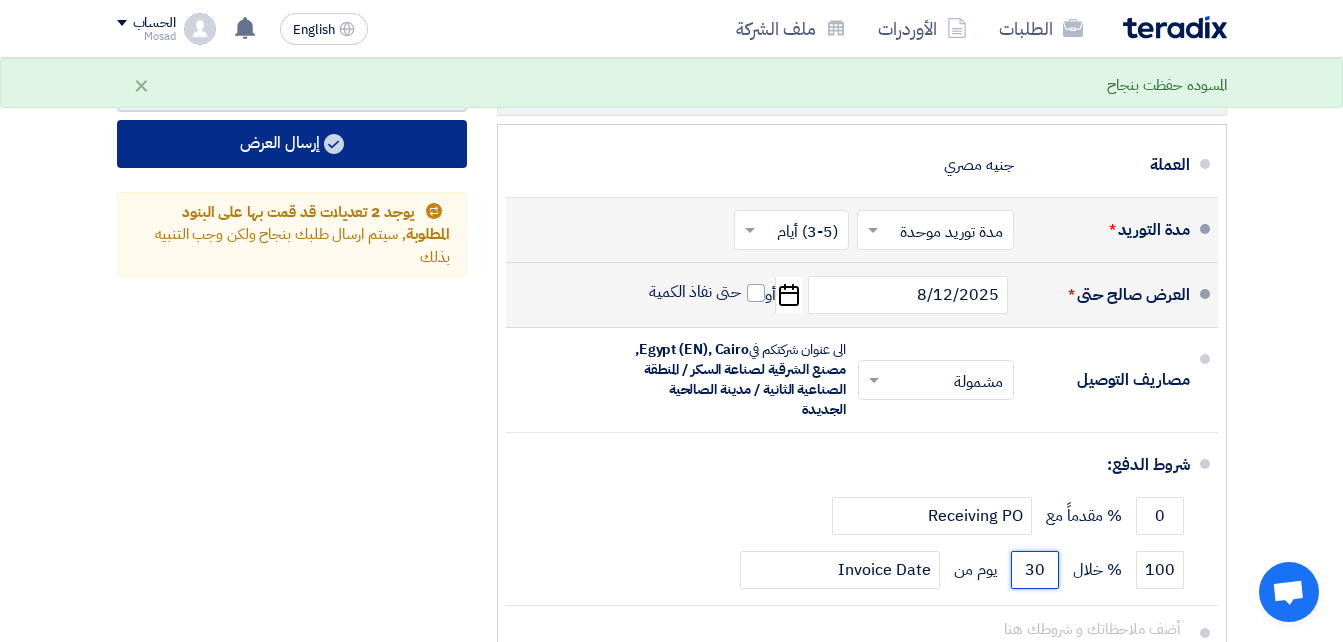 type on "30" 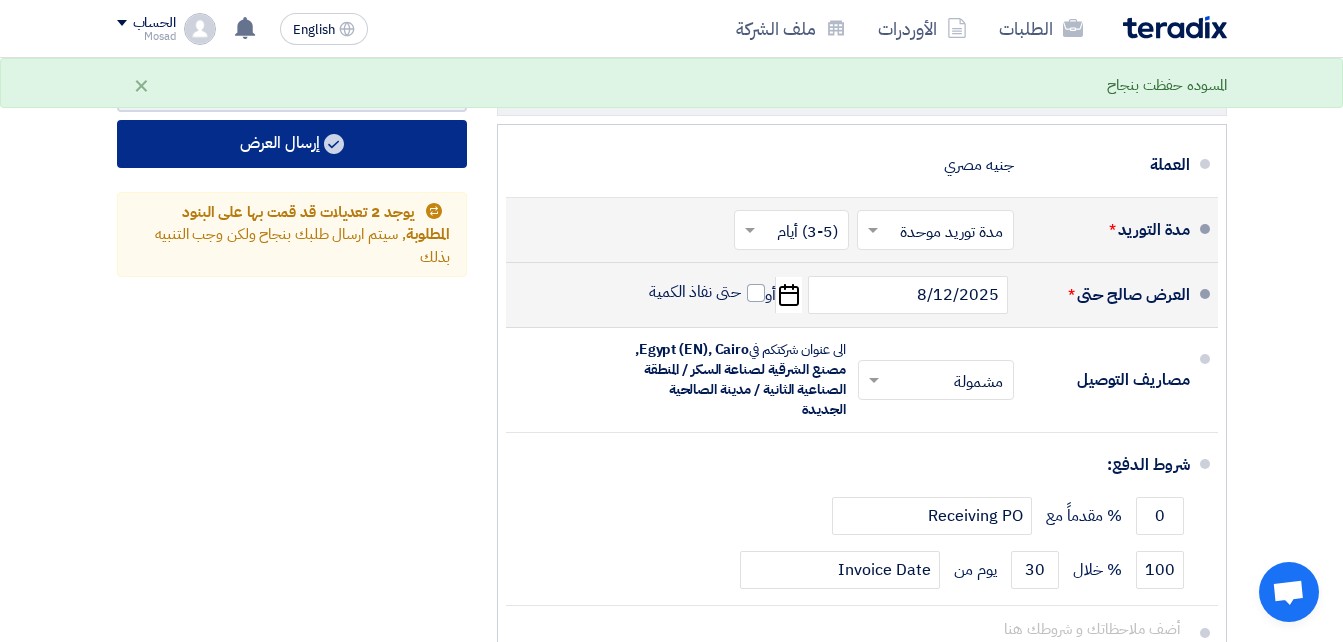 click on "إرسال العرض" 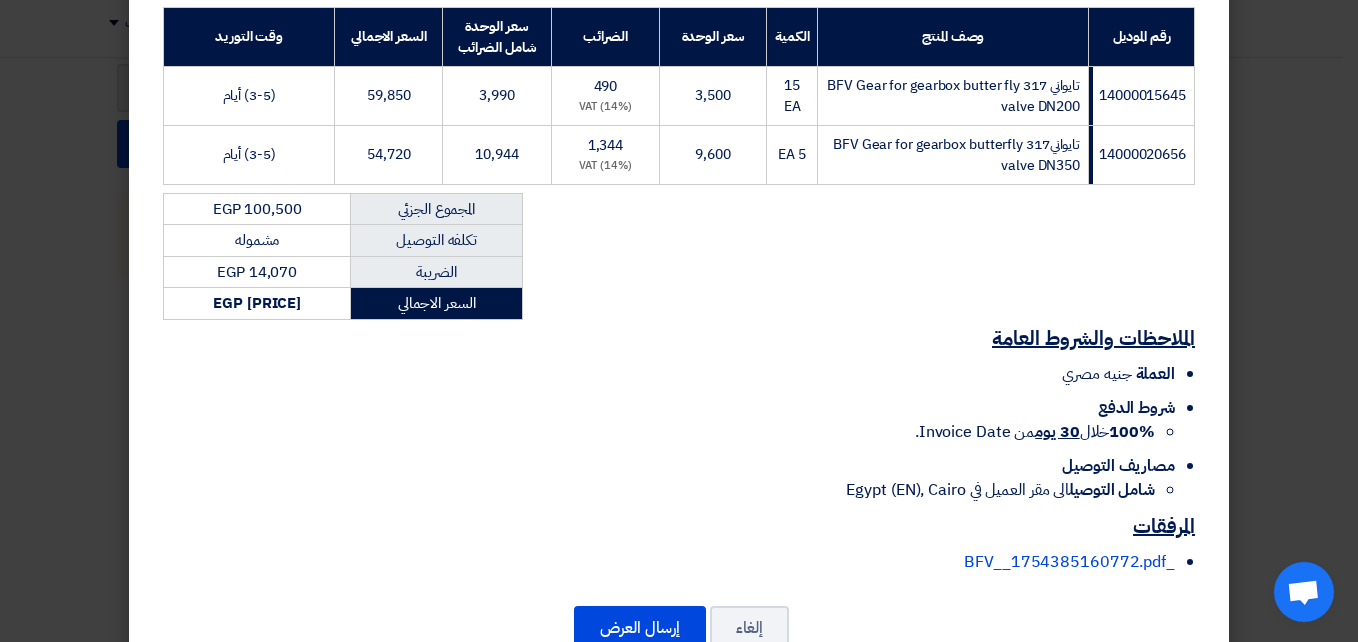 scroll, scrollTop: 400, scrollLeft: 0, axis: vertical 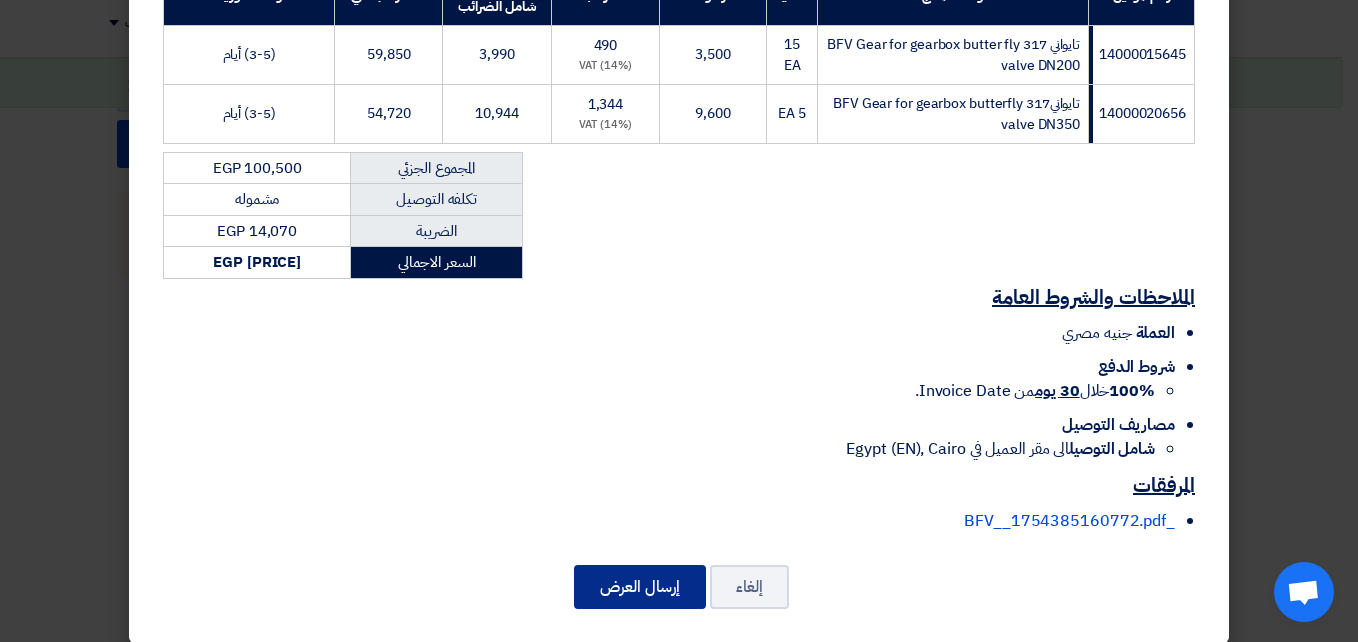 click on "إرسال العرض" 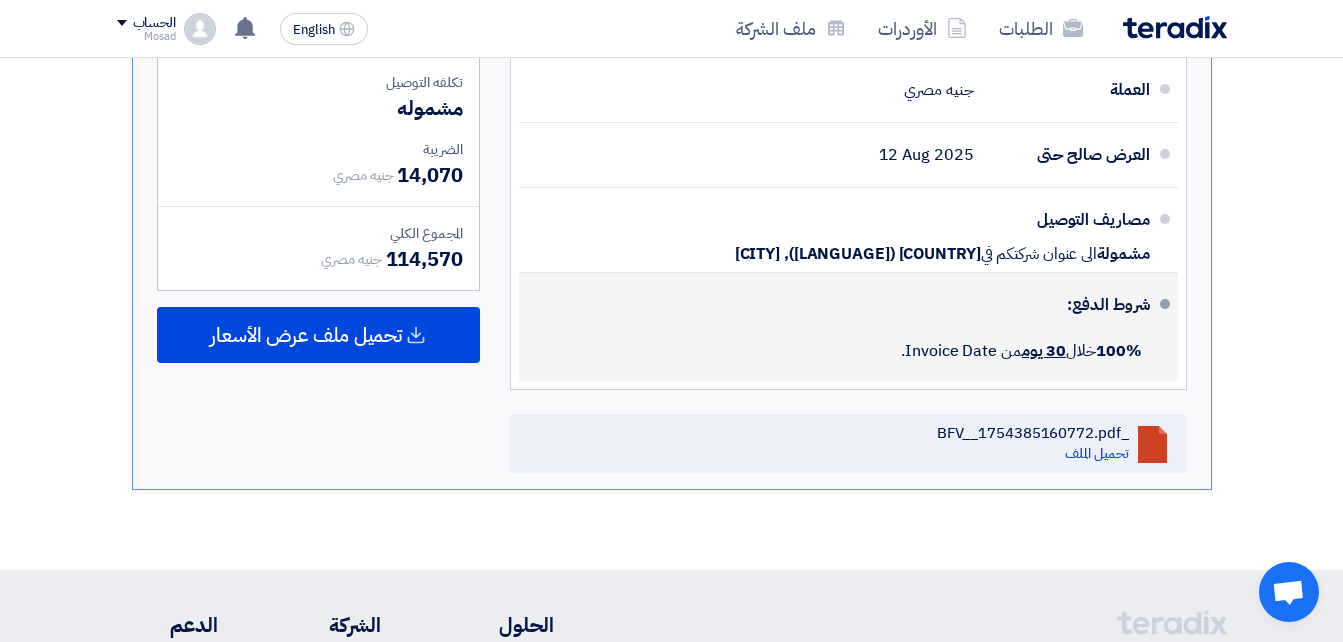 scroll, scrollTop: 1114, scrollLeft: 0, axis: vertical 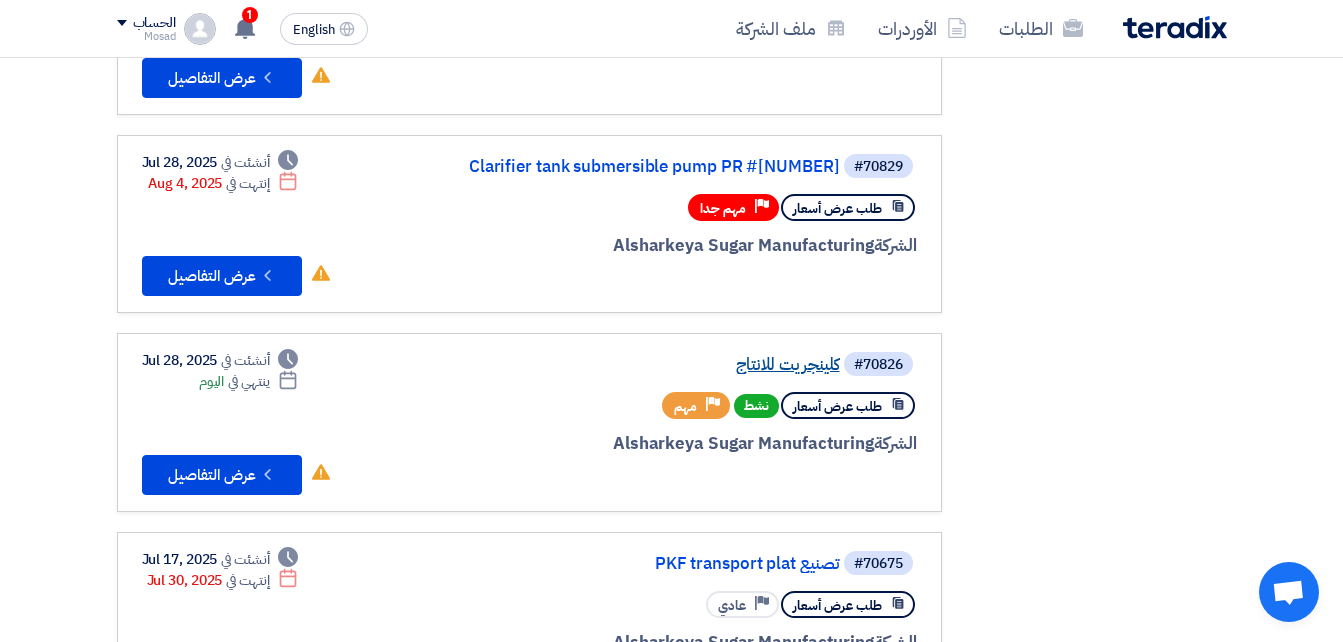 click on "كلينجريت للانتاج" 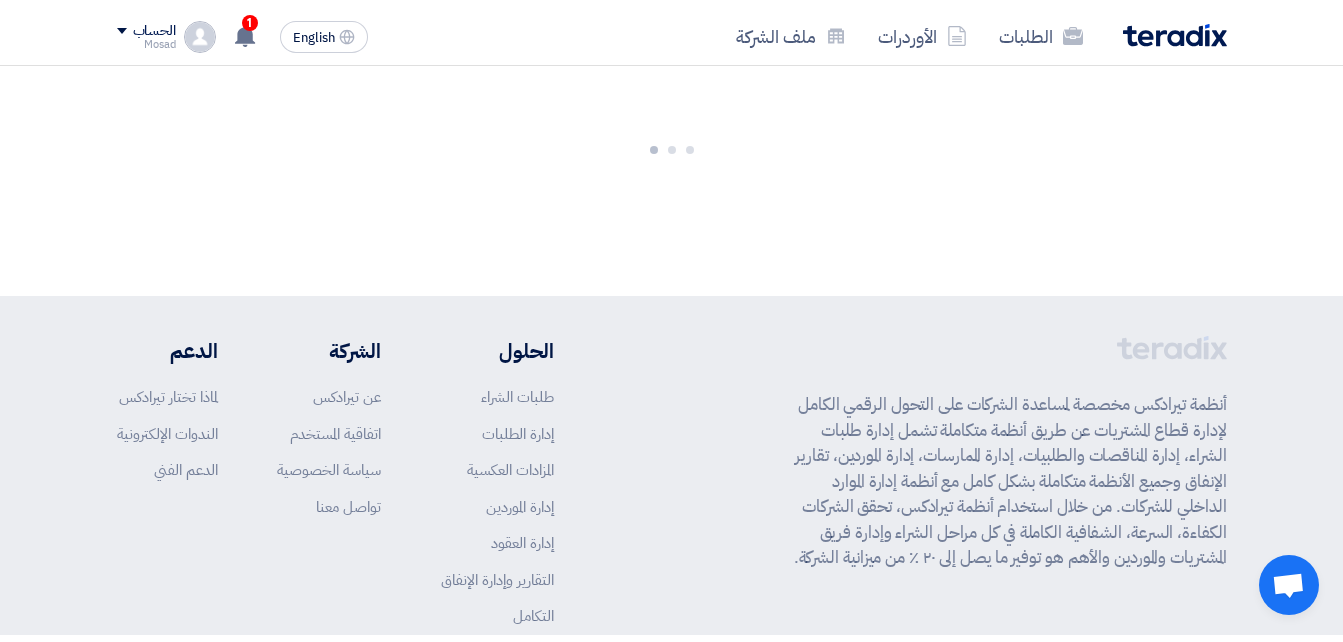 scroll, scrollTop: 0, scrollLeft: 0, axis: both 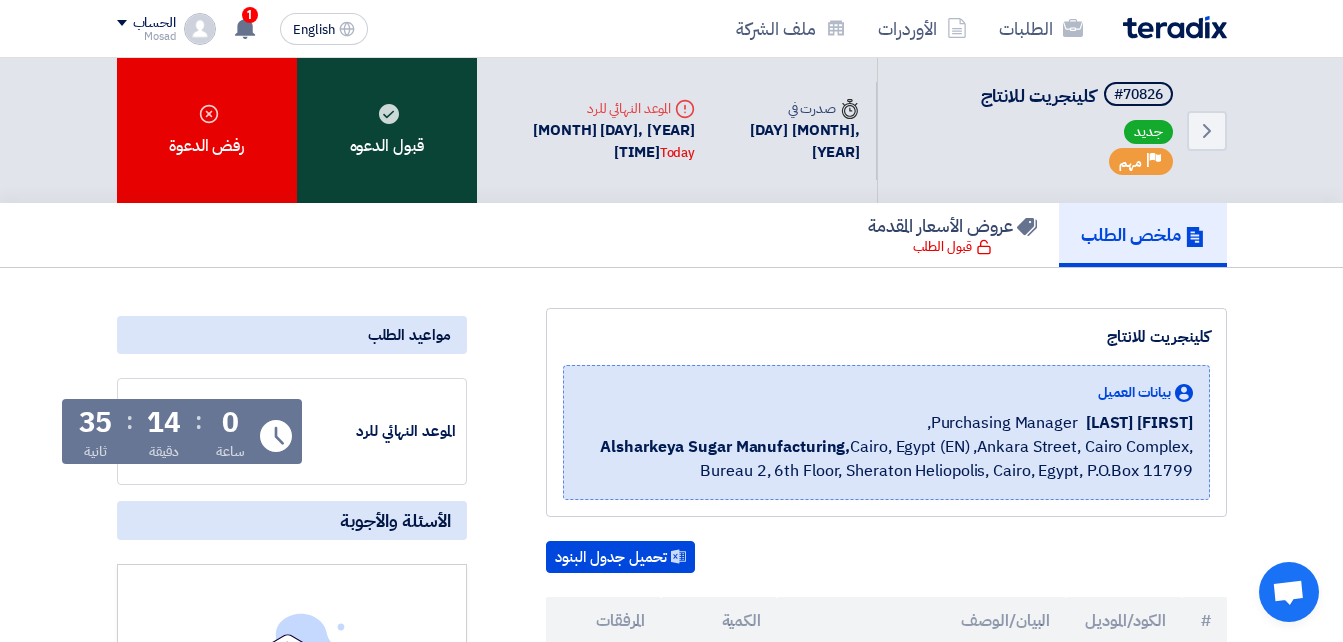 click on "قبول الدعوه" 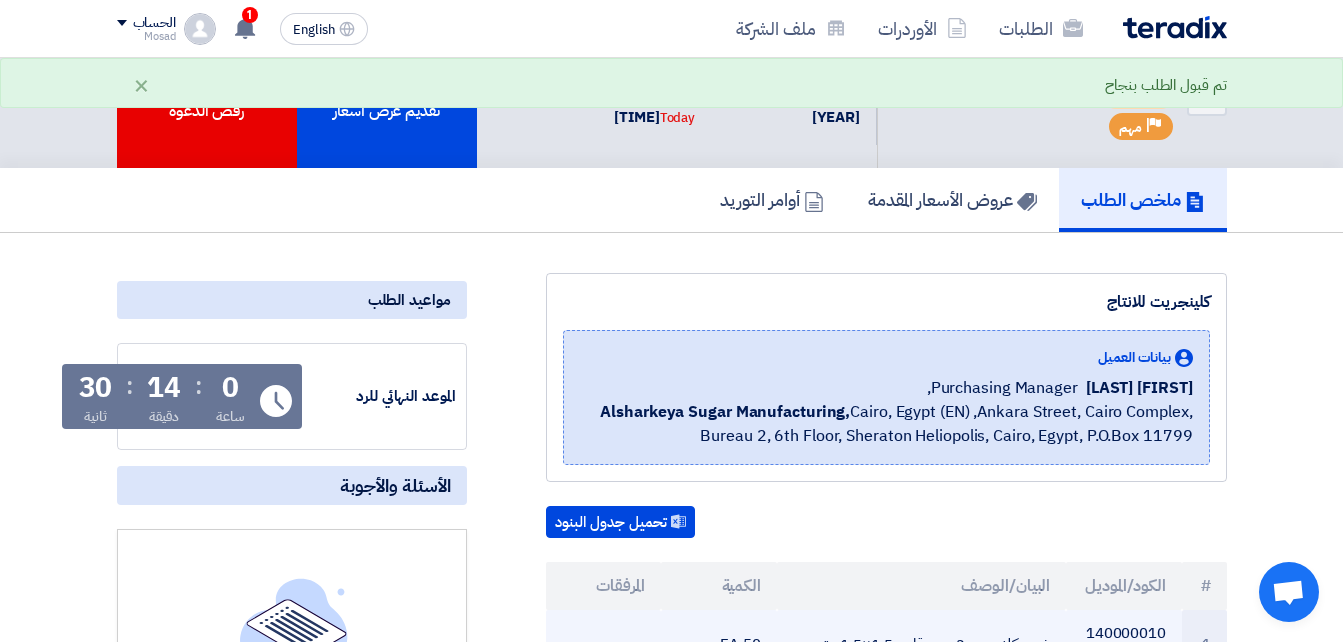 scroll, scrollTop: 0, scrollLeft: 0, axis: both 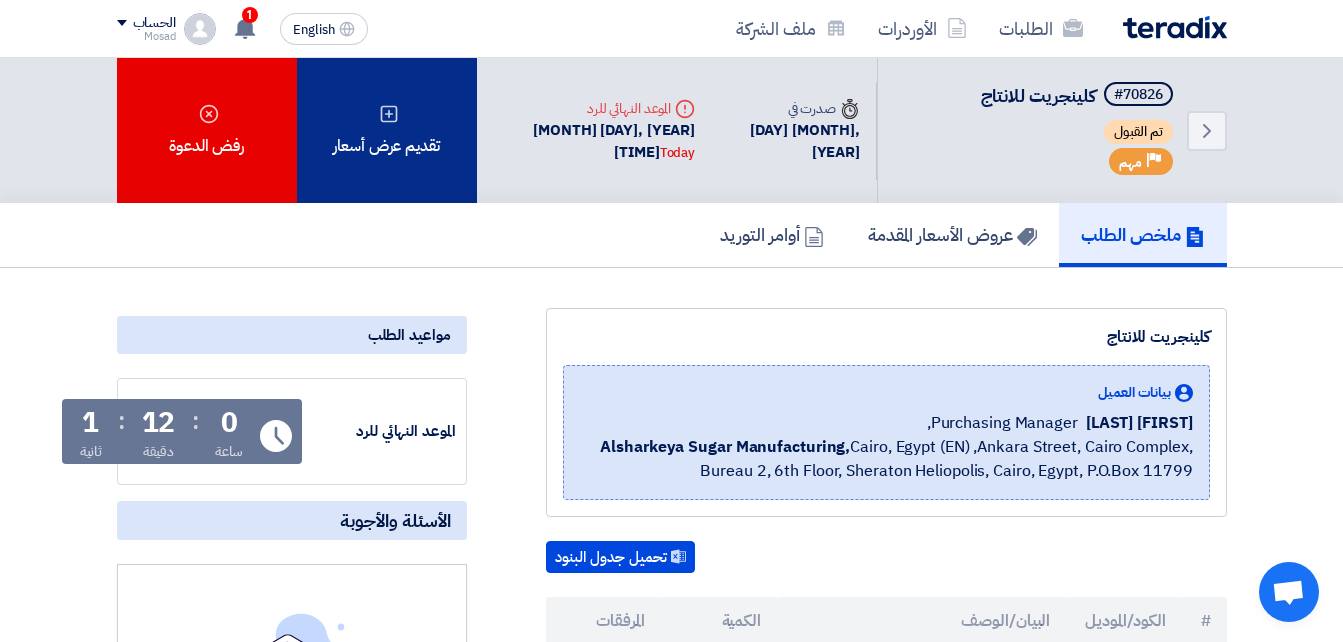 click on "تقديم عرض أسعار" 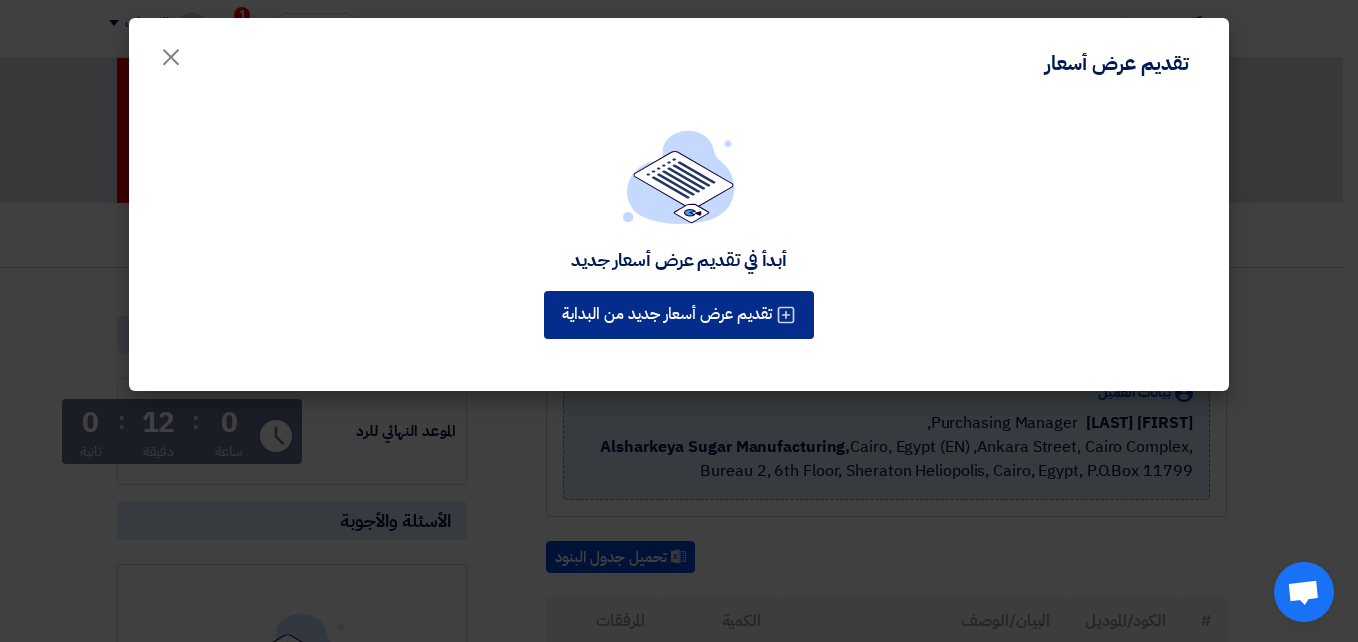 click on "تقديم عرض أسعار جديد من البداية" 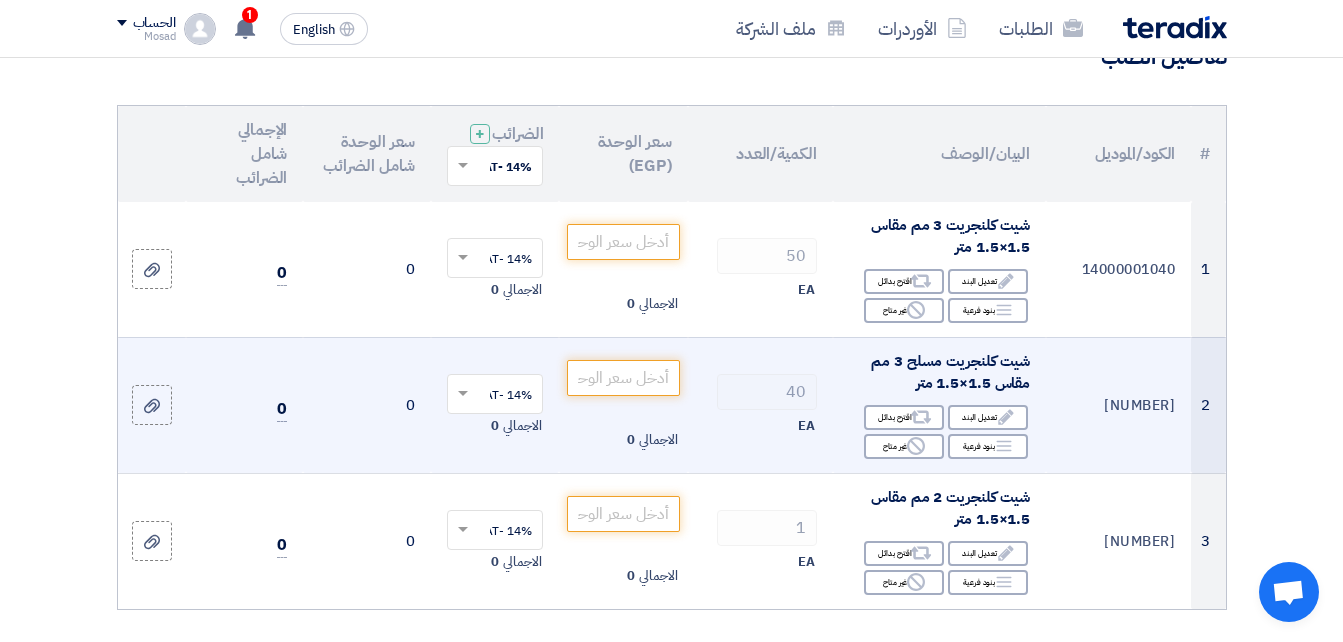 scroll, scrollTop: 200, scrollLeft: 0, axis: vertical 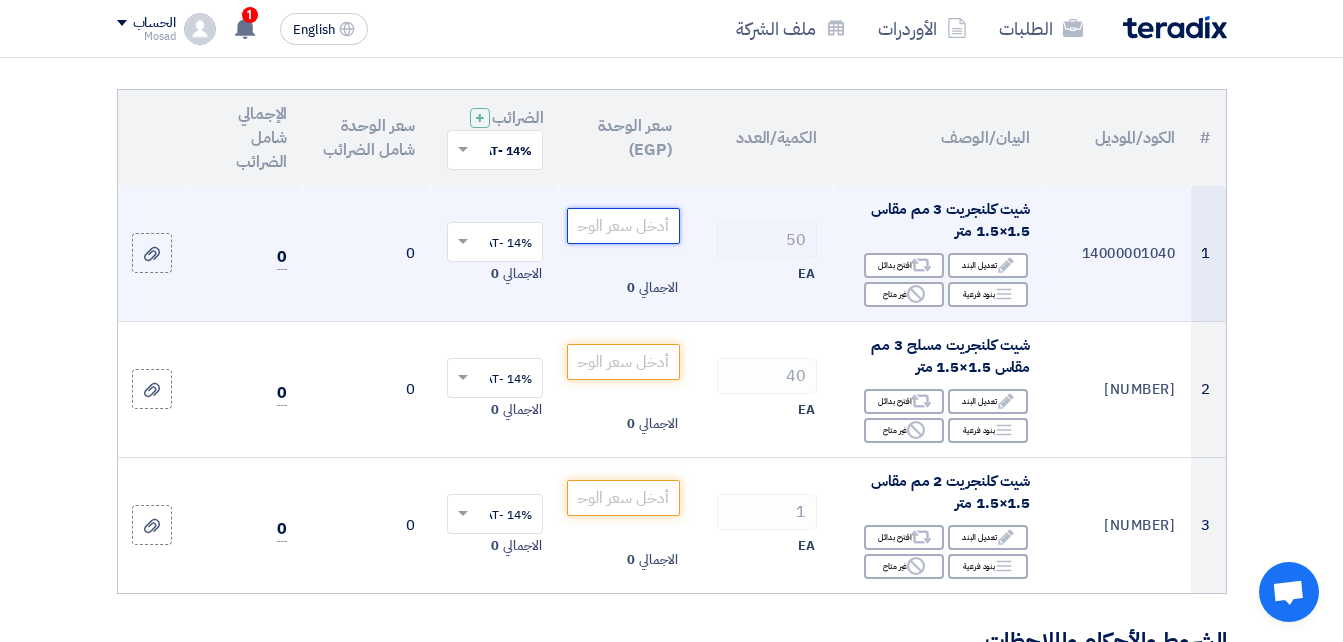 click 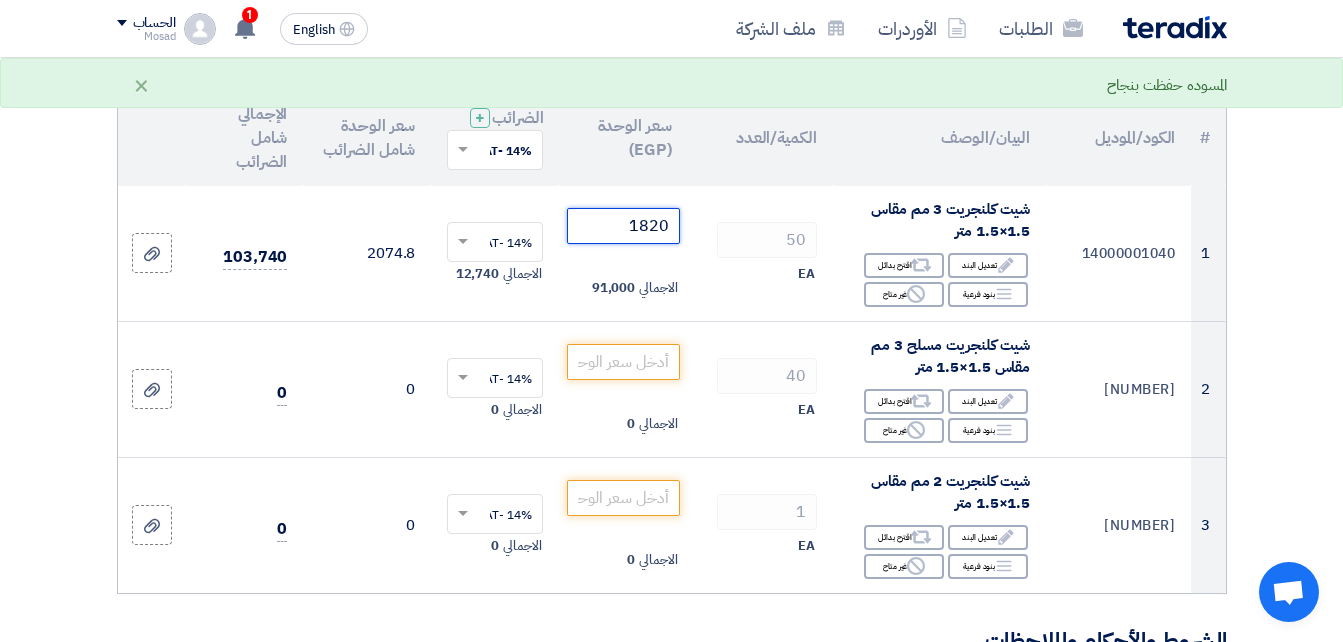 type on "1820" 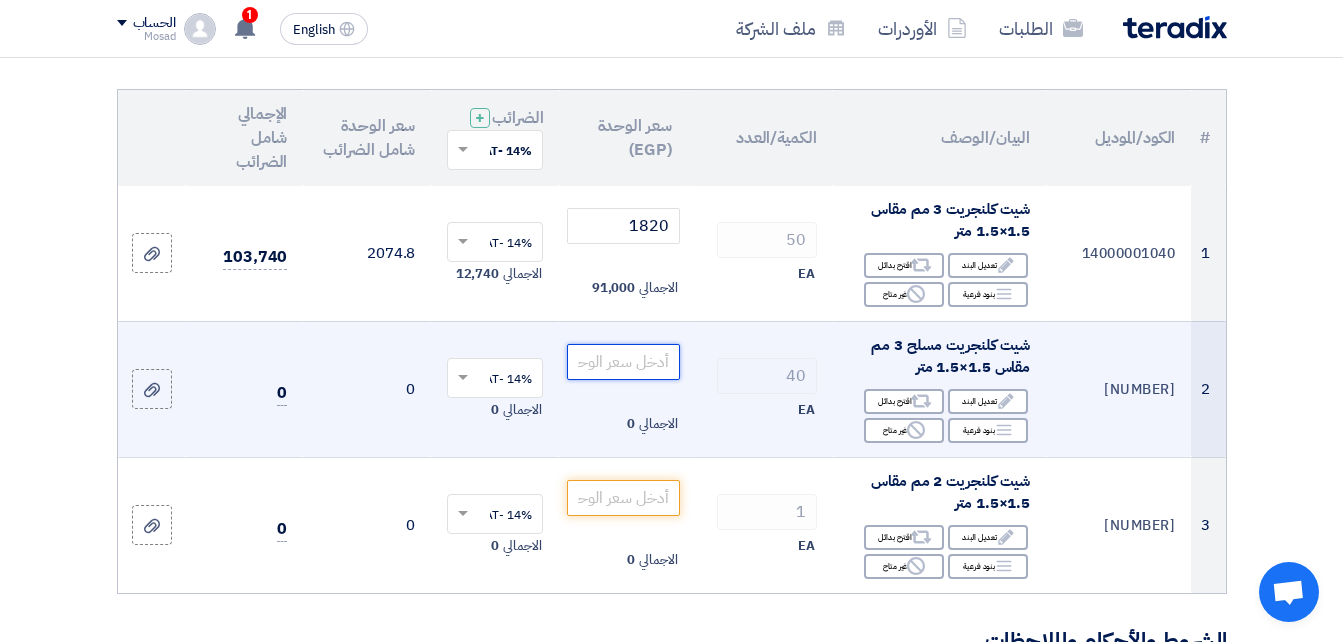 click 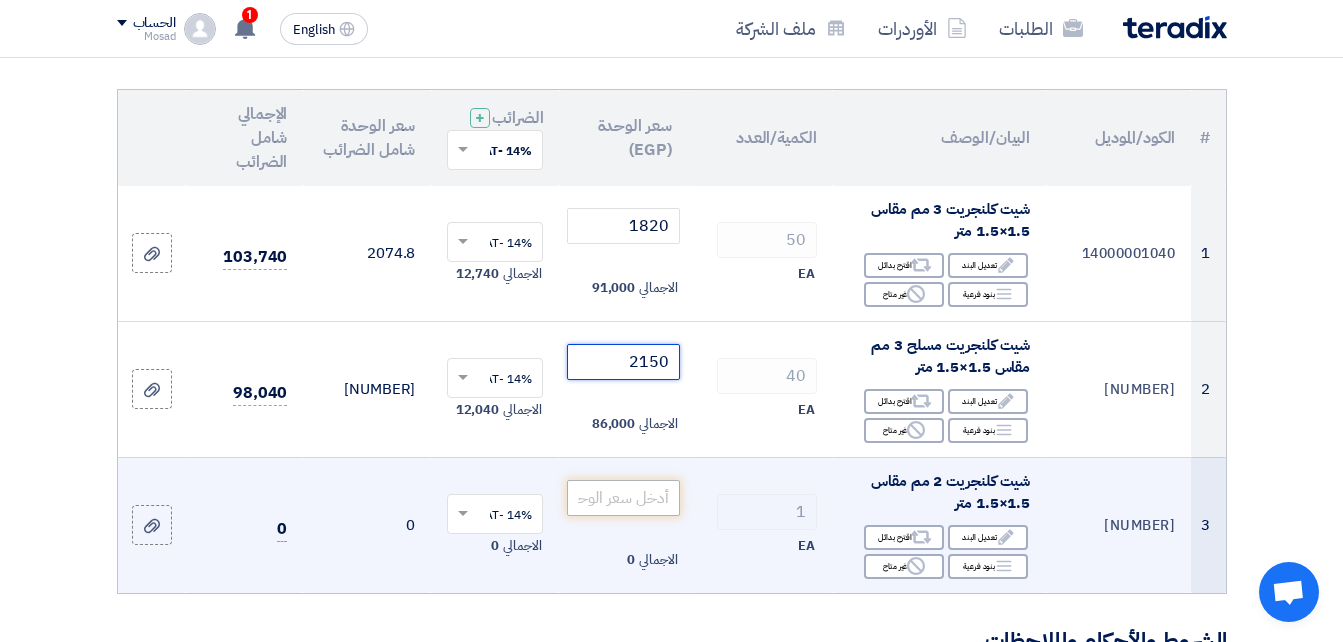 type on "2150" 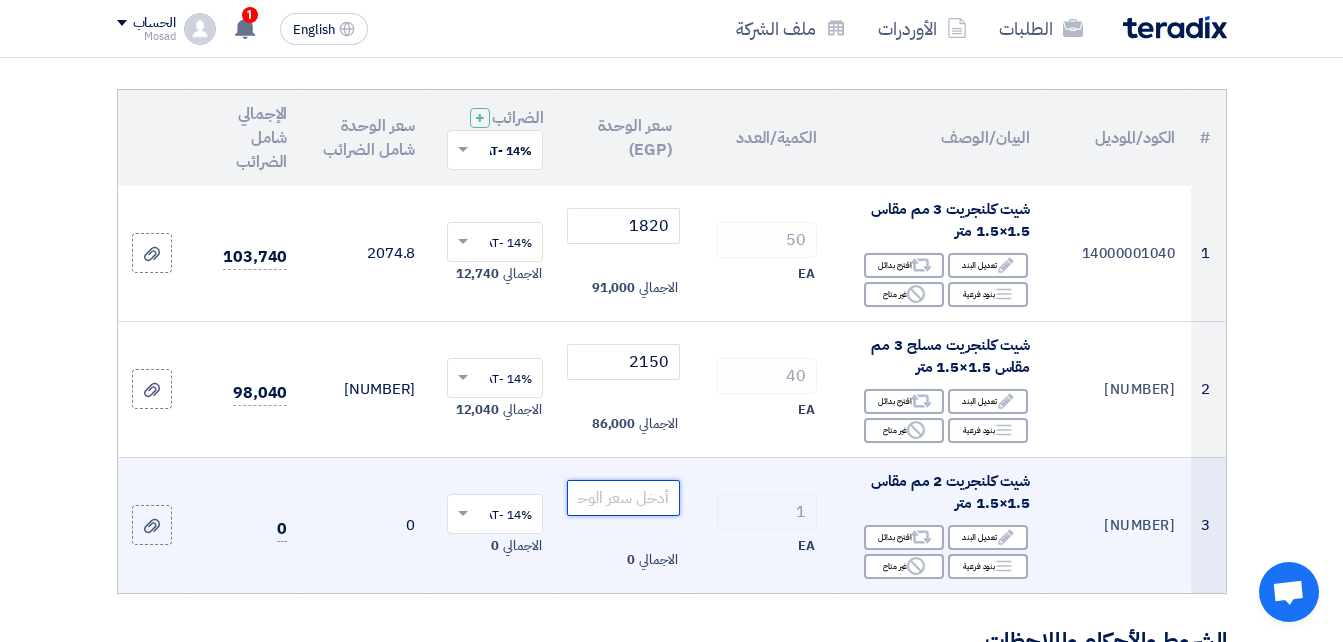 drag, startPoint x: 637, startPoint y: 517, endPoint x: 657, endPoint y: 536, distance: 27.58623 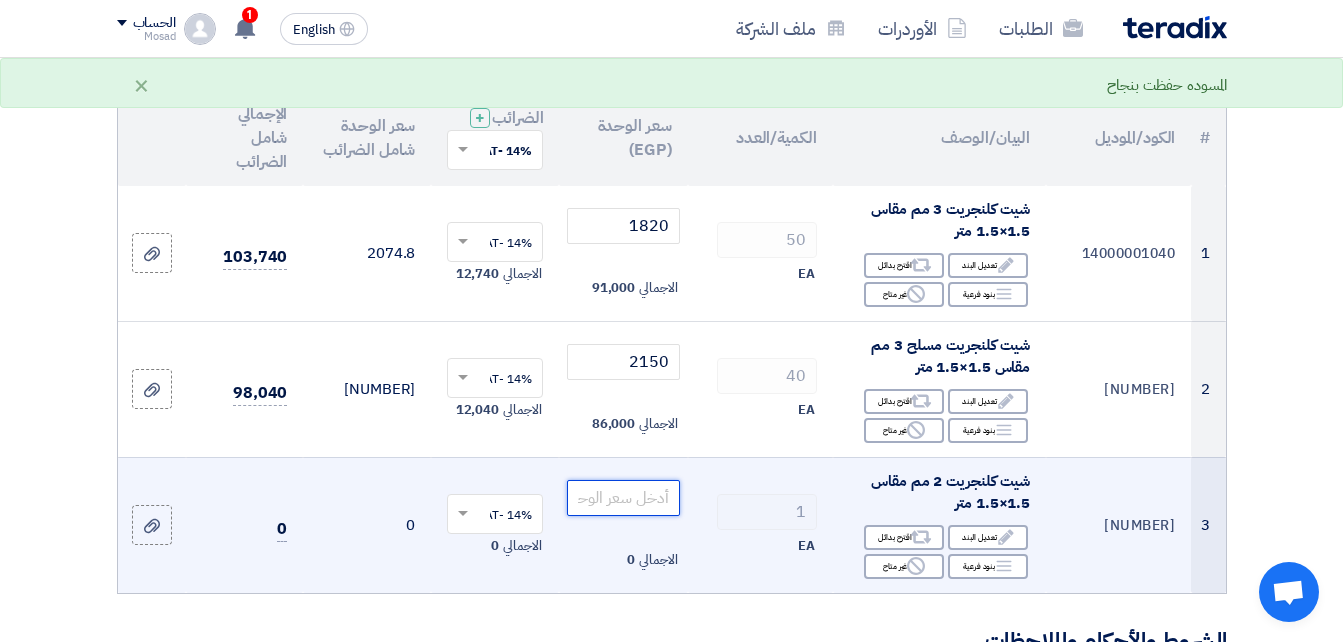 click 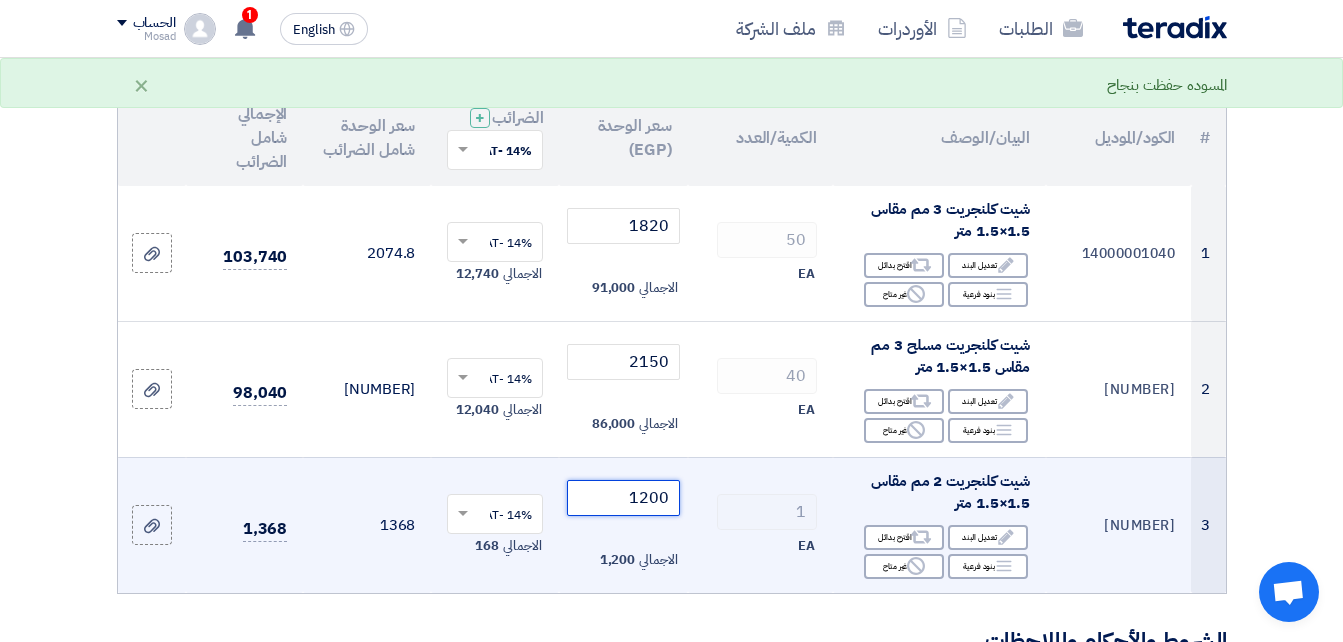 type on "1200" 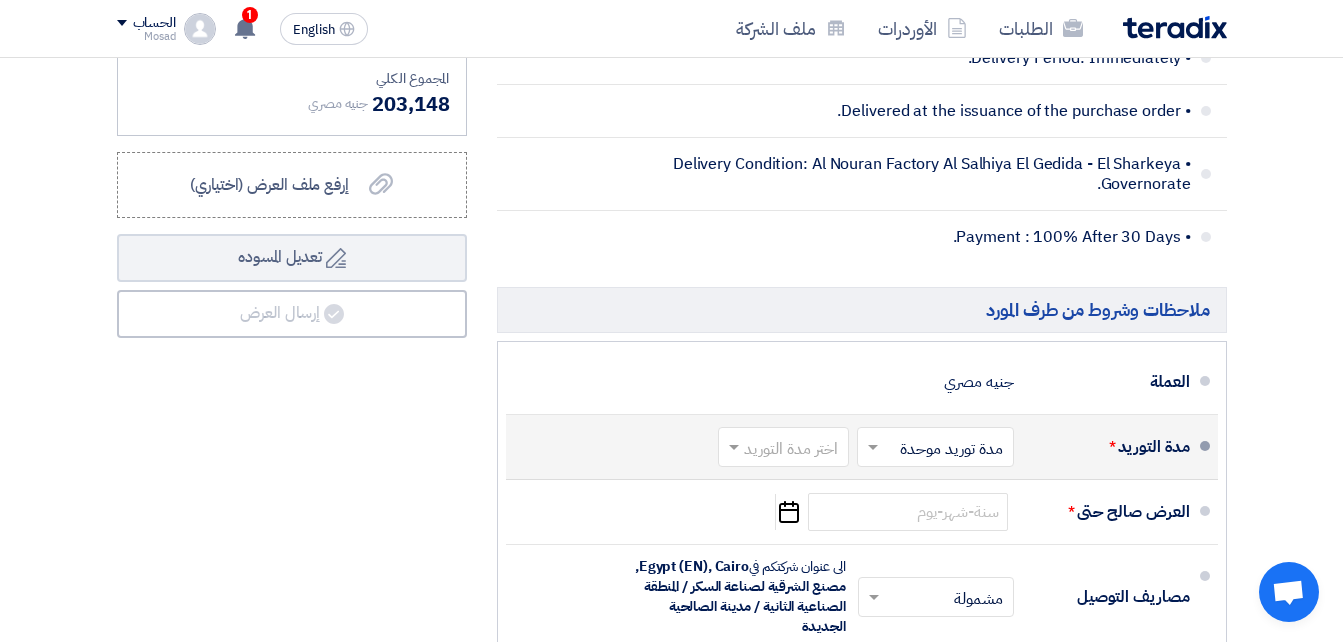 scroll, scrollTop: 1100, scrollLeft: 0, axis: vertical 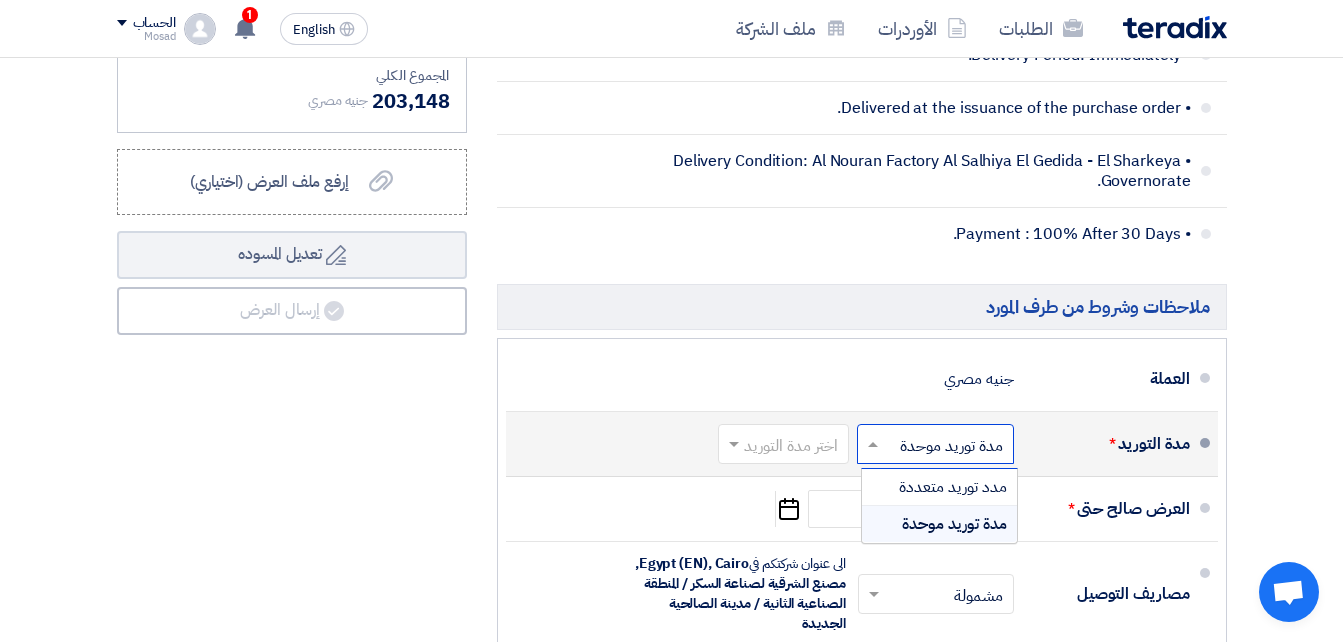 click 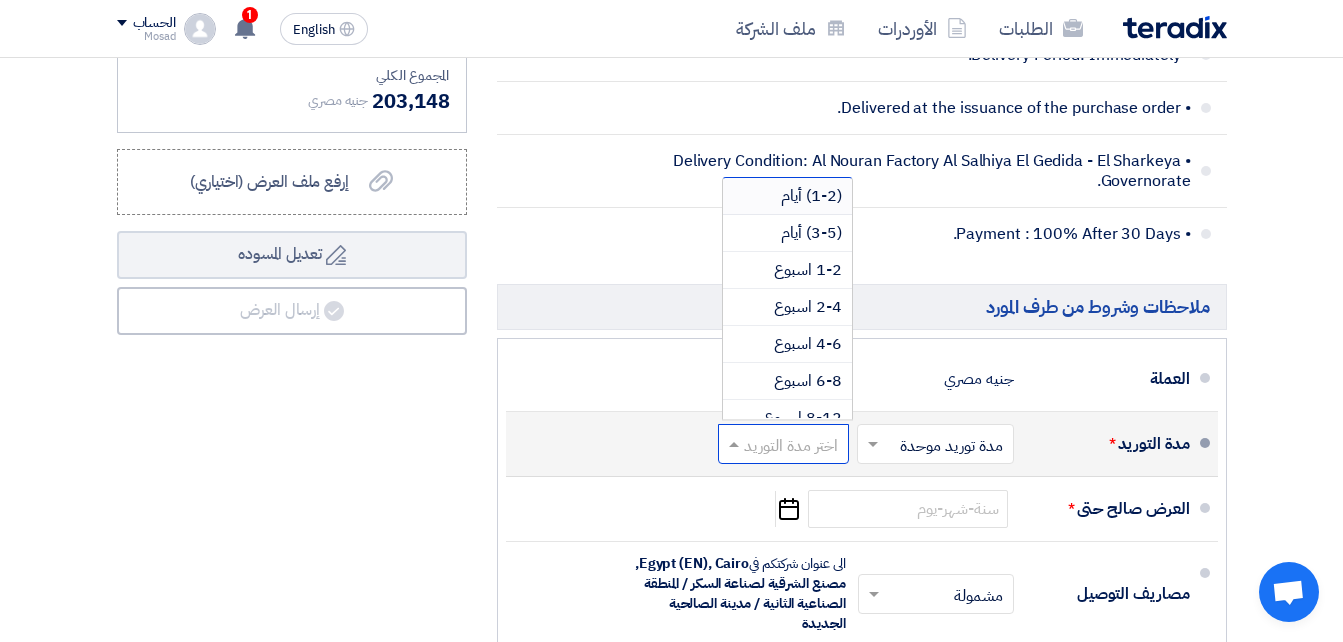 click 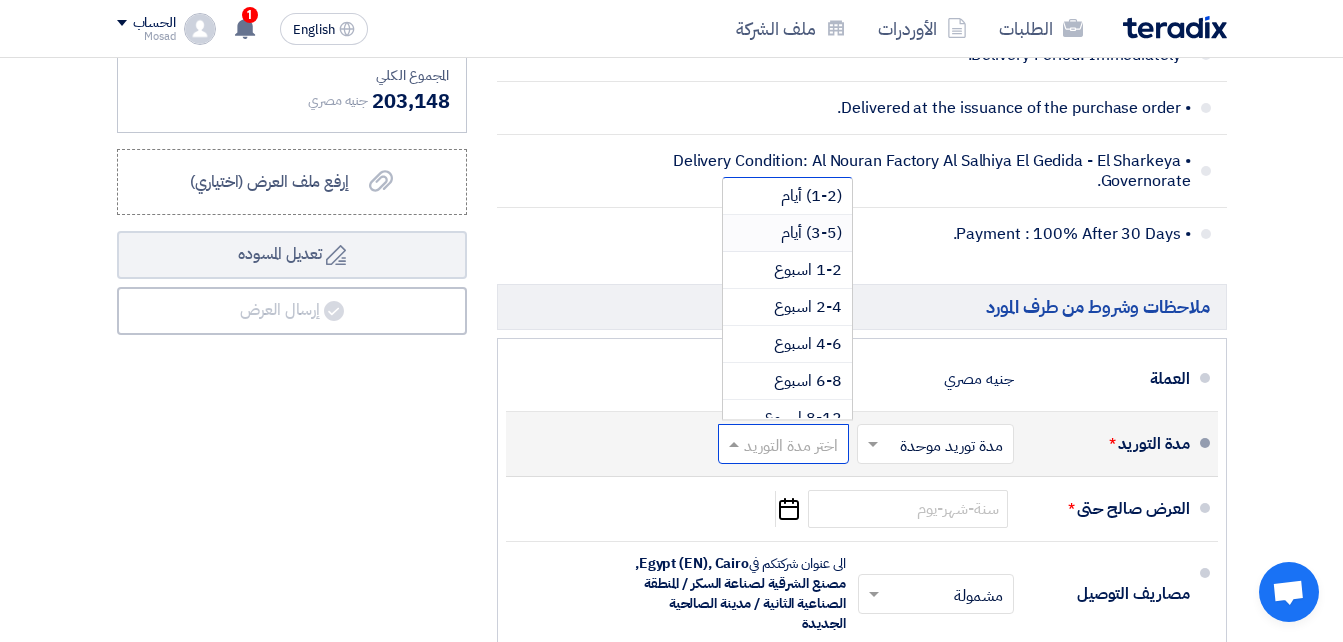 click on "(3-5) أيام" at bounding box center (811, 233) 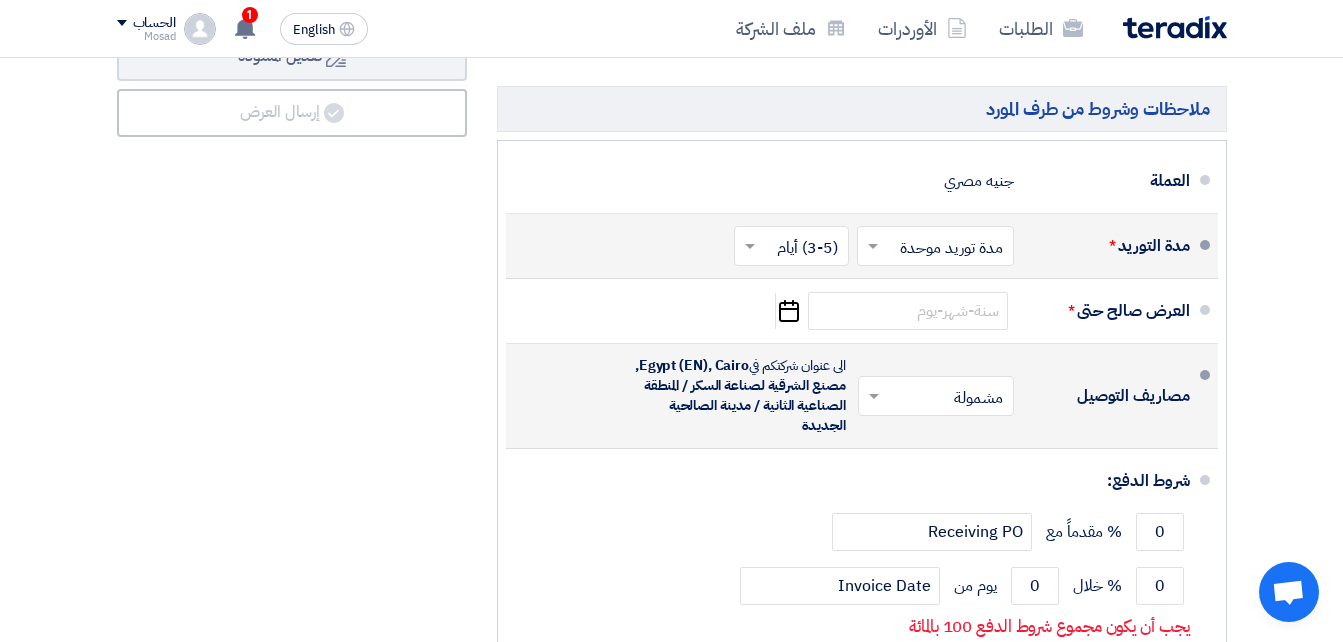 scroll, scrollTop: 1300, scrollLeft: 0, axis: vertical 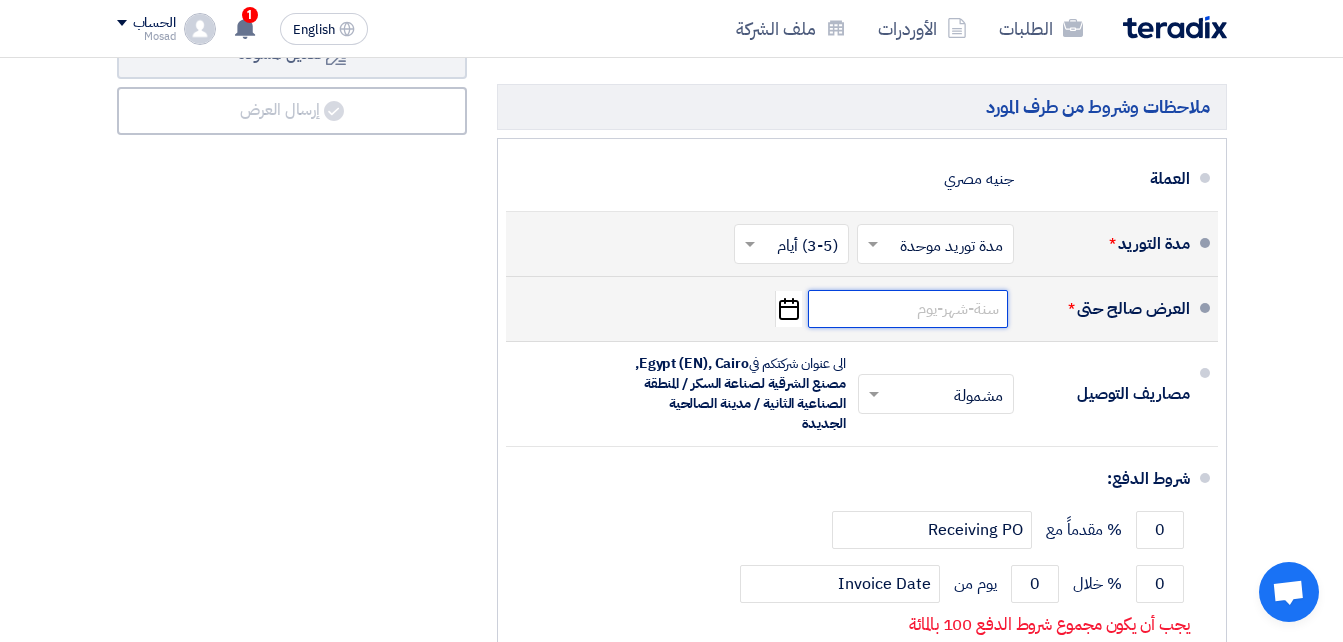 click 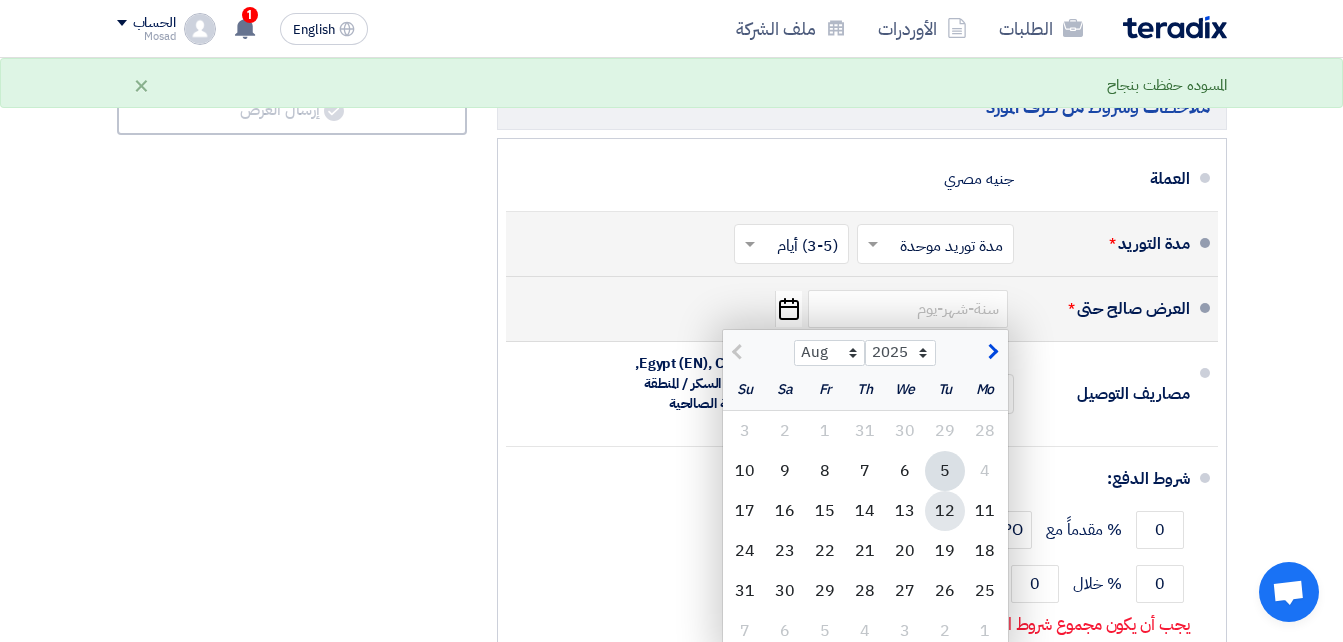 click on "12" 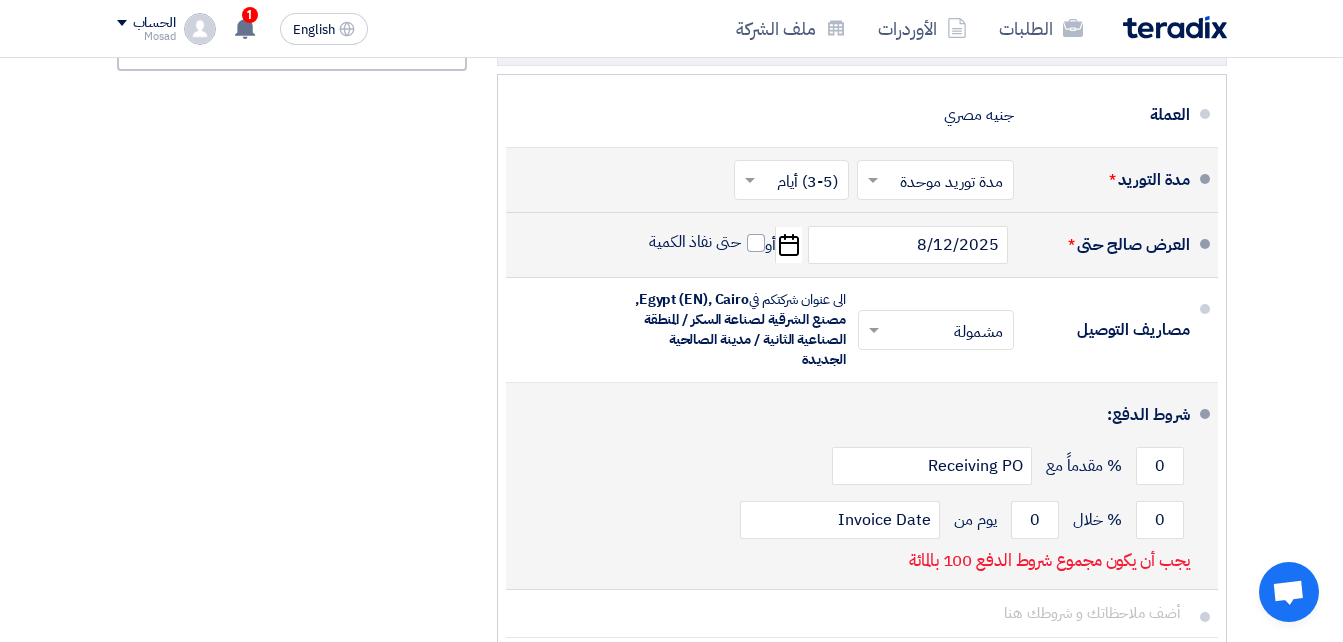 scroll, scrollTop: 1400, scrollLeft: 0, axis: vertical 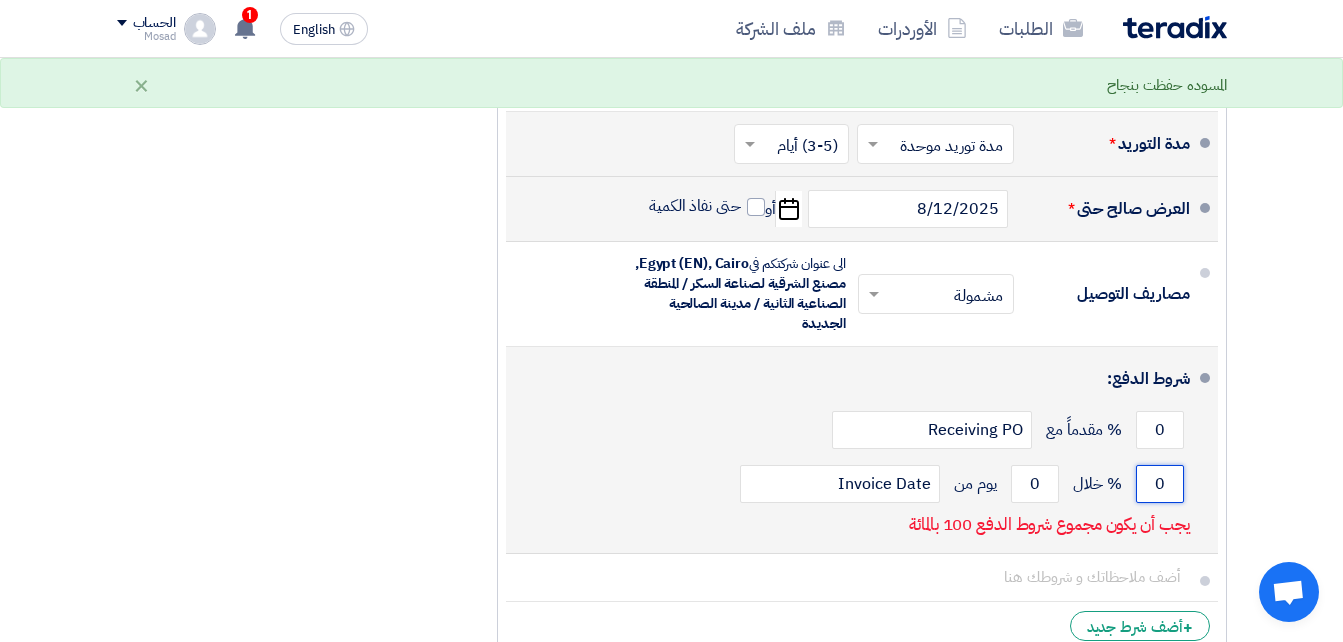 click on "0" 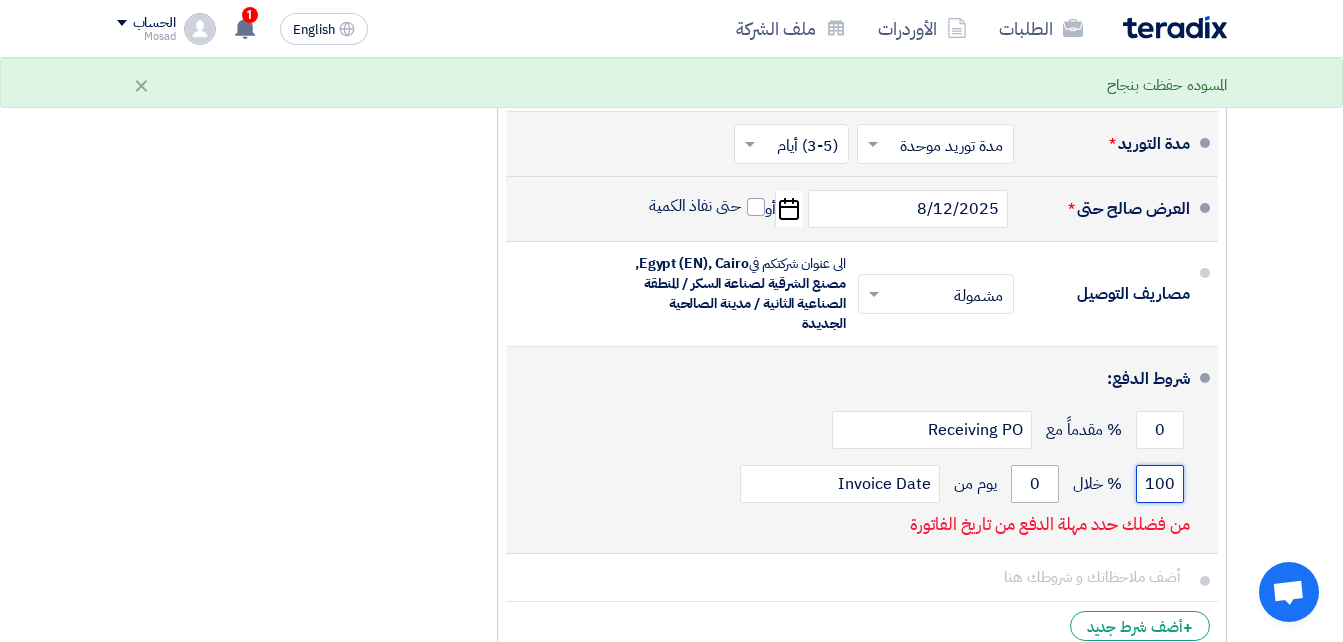 type on "100" 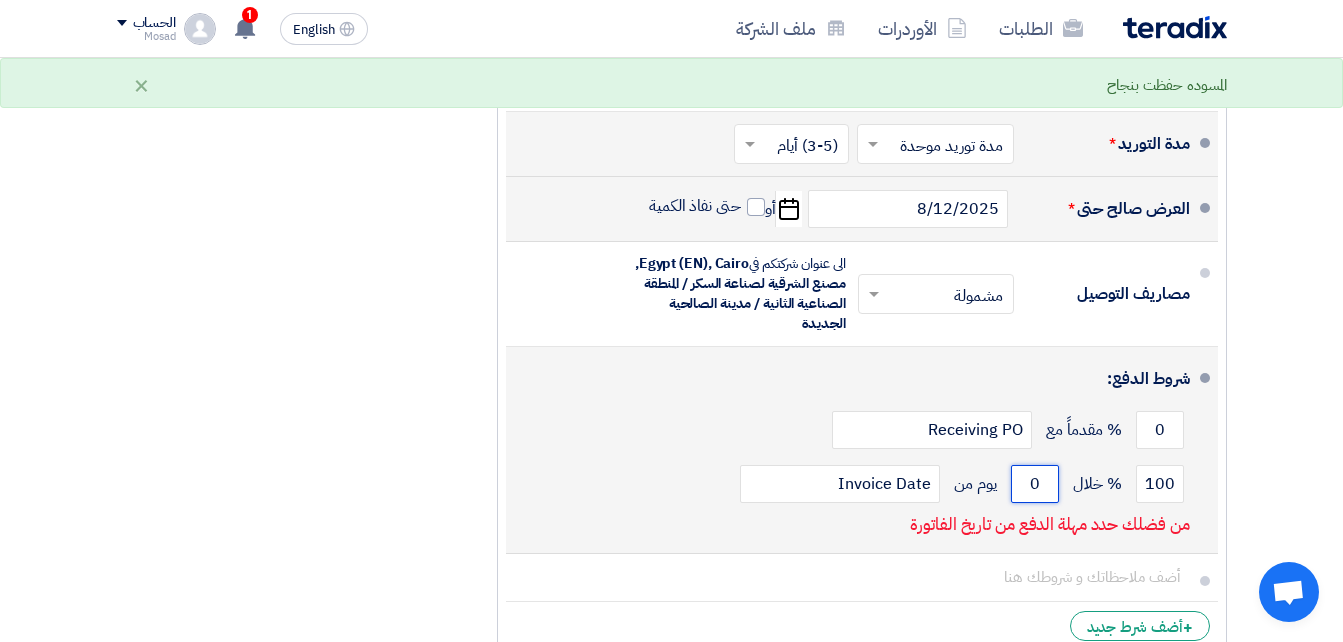 drag, startPoint x: 1047, startPoint y: 502, endPoint x: 1032, endPoint y: 502, distance: 15 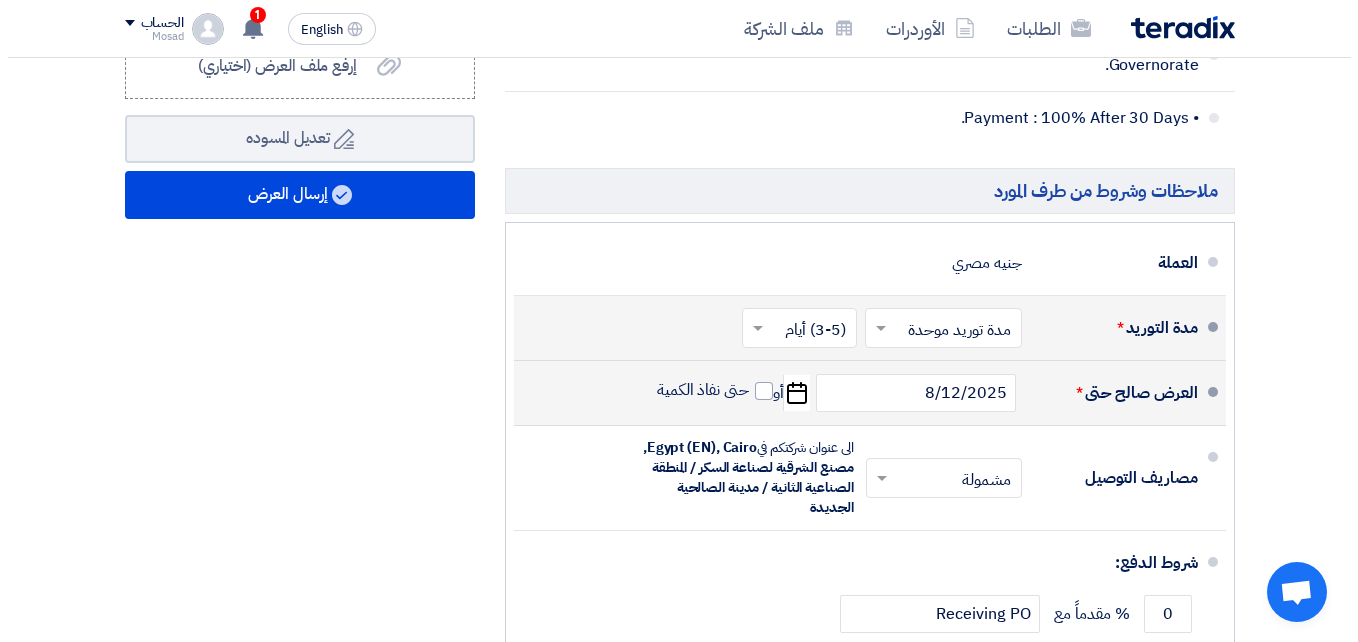 scroll, scrollTop: 1200, scrollLeft: 0, axis: vertical 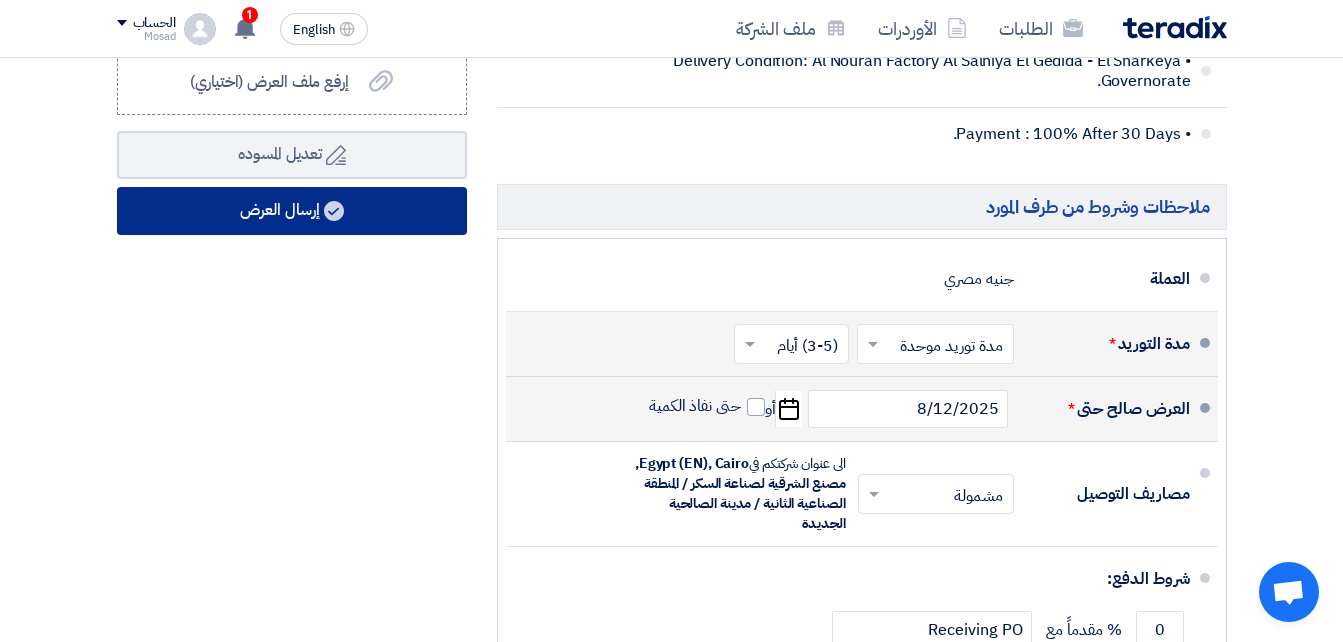 type on "30" 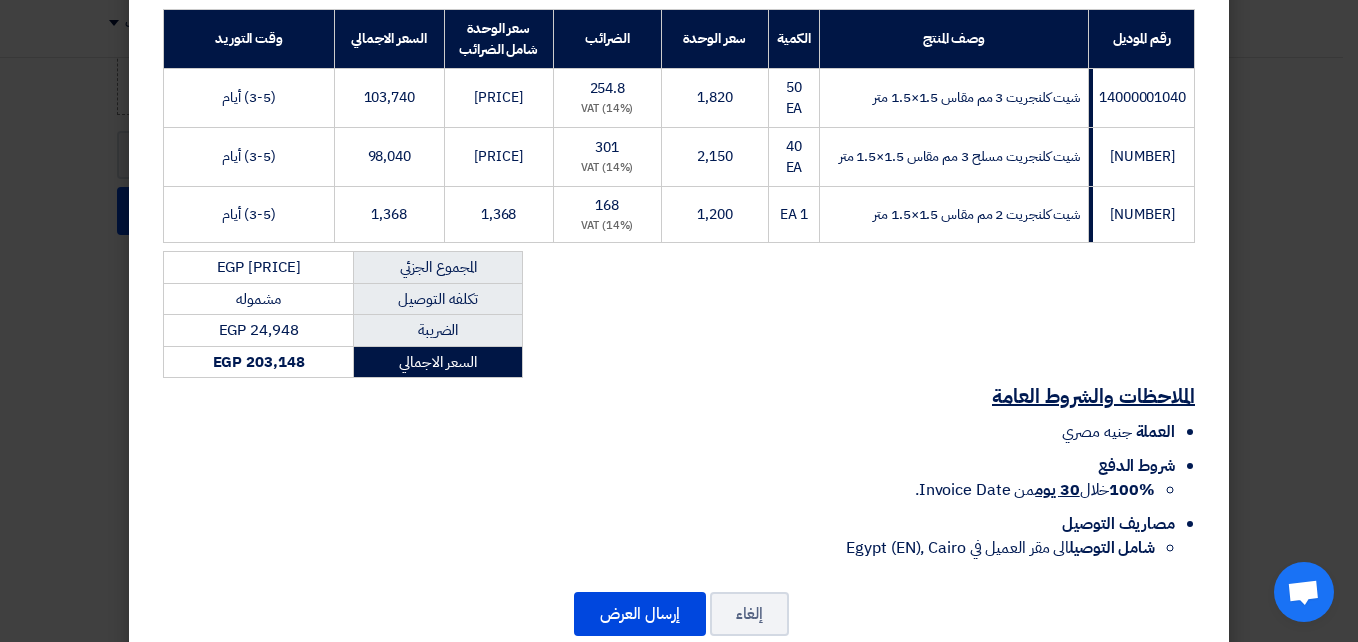 scroll, scrollTop: 400, scrollLeft: 0, axis: vertical 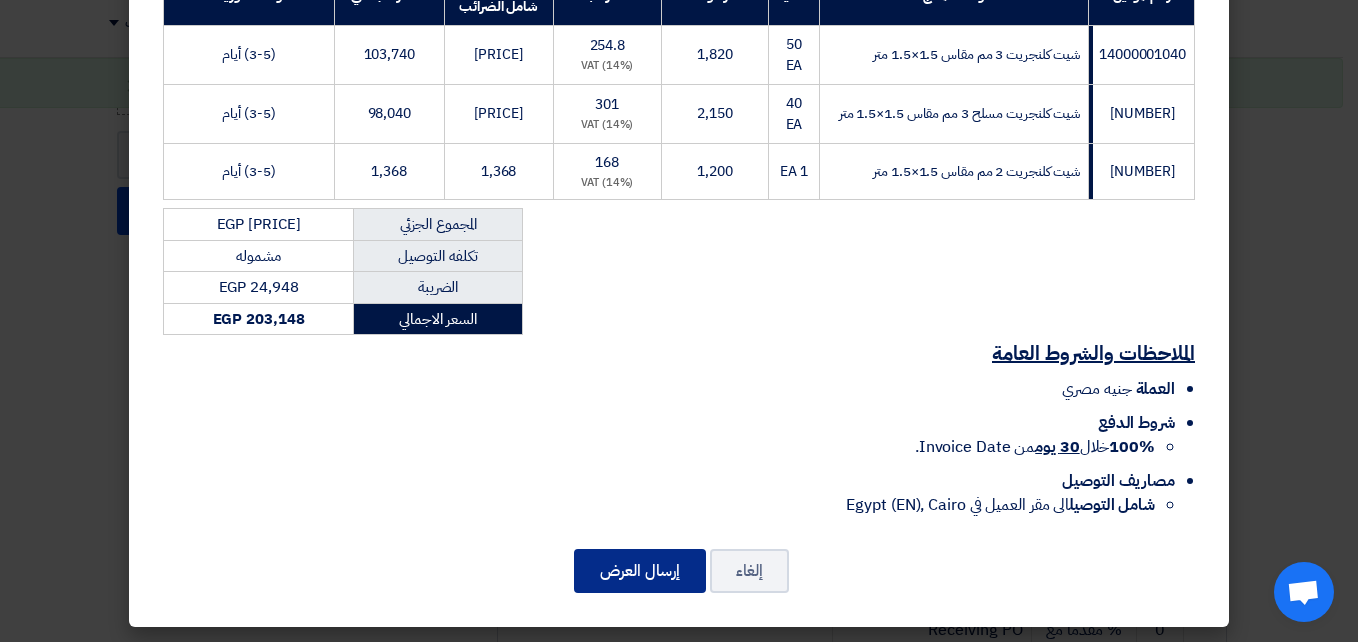 click on "إرسال العرض" 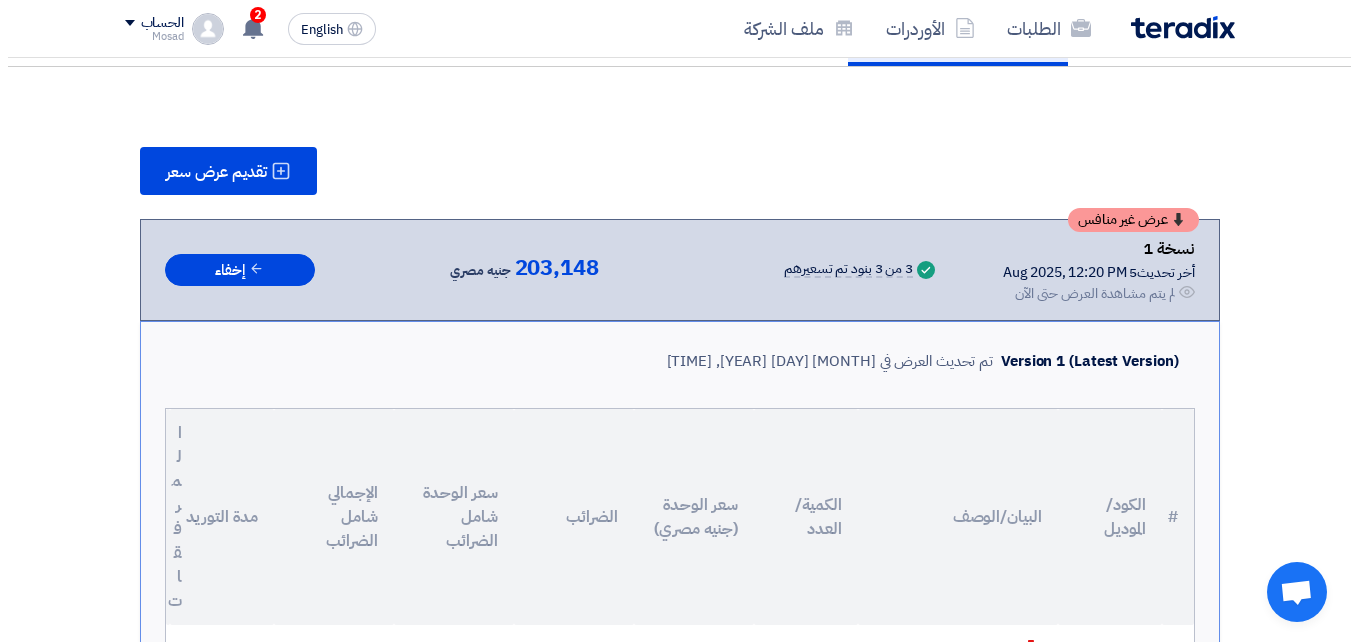 scroll, scrollTop: 194, scrollLeft: 0, axis: vertical 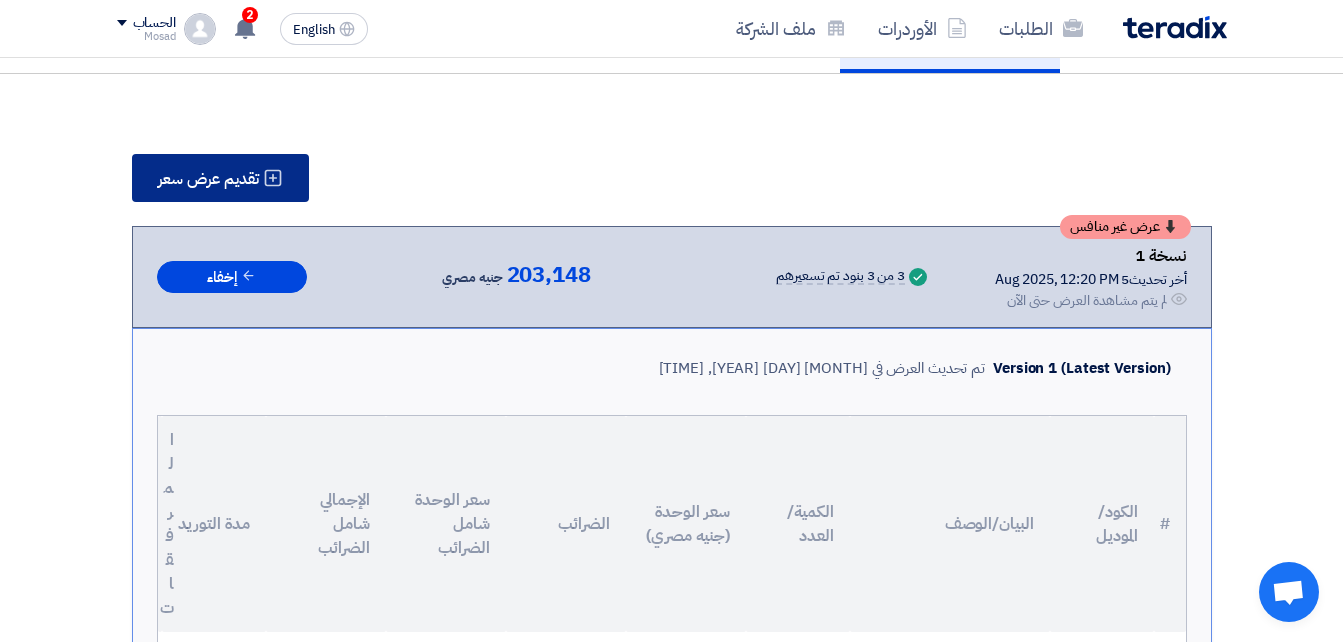 click on "تقديم عرض سعر" 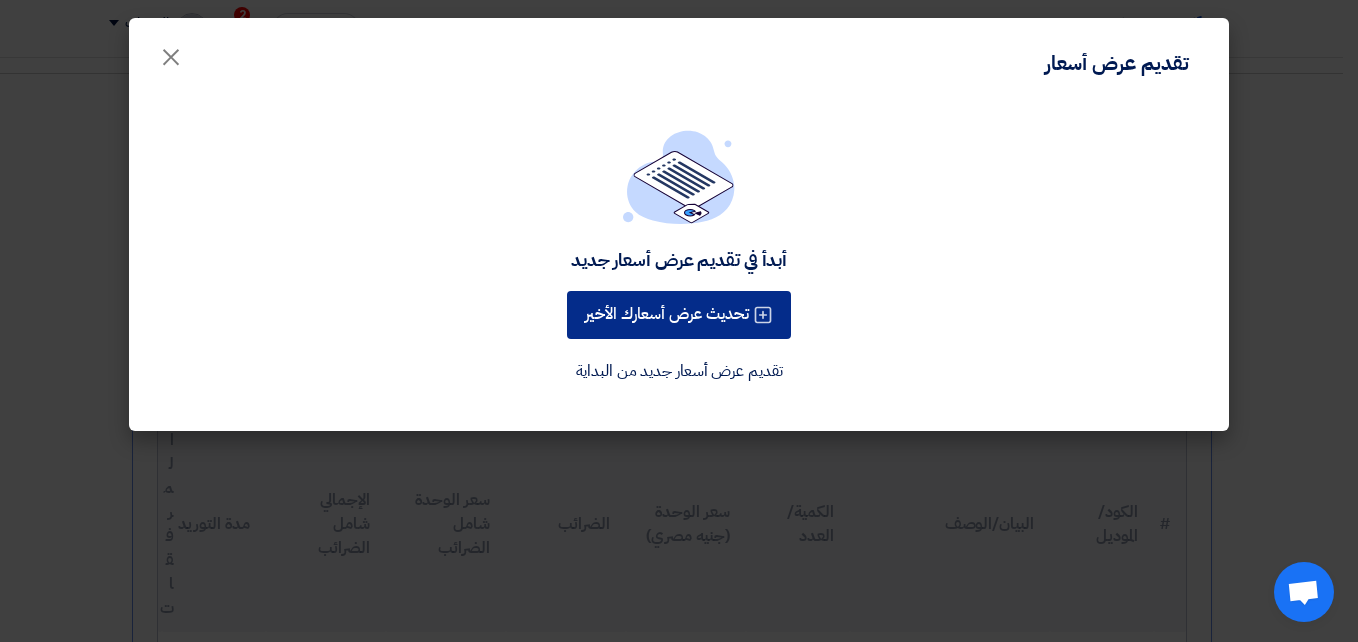 click on "تحديث عرض أسعارك الأخير" 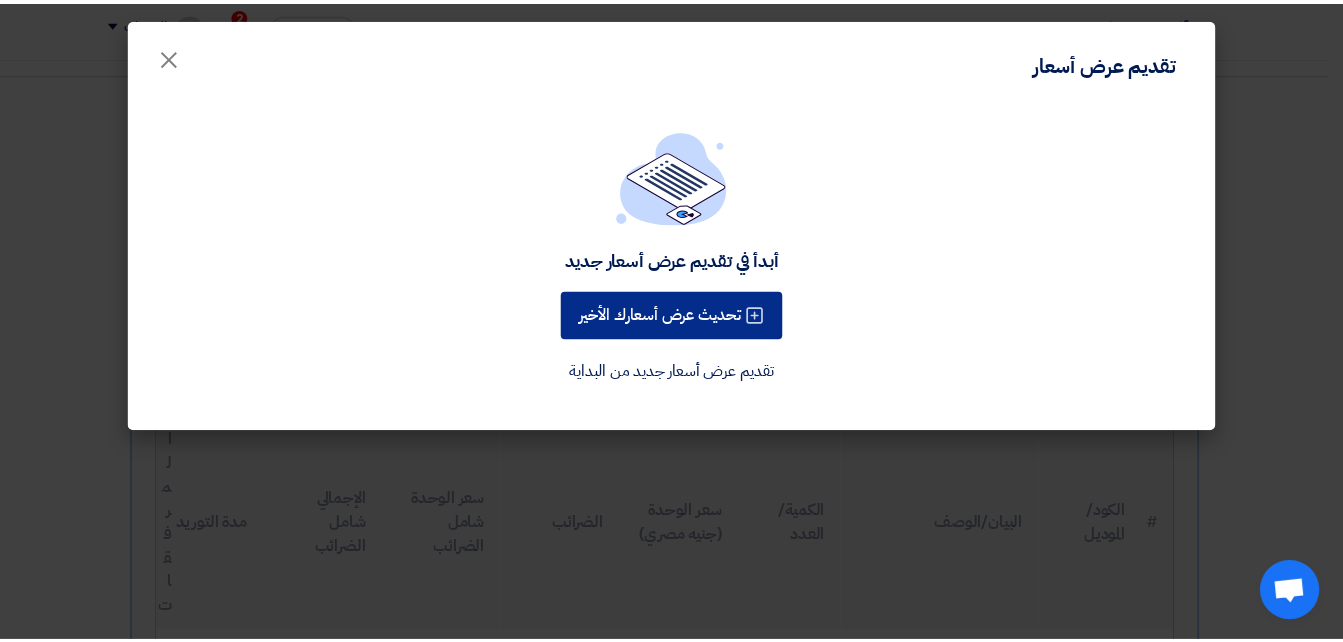 scroll, scrollTop: 0, scrollLeft: 0, axis: both 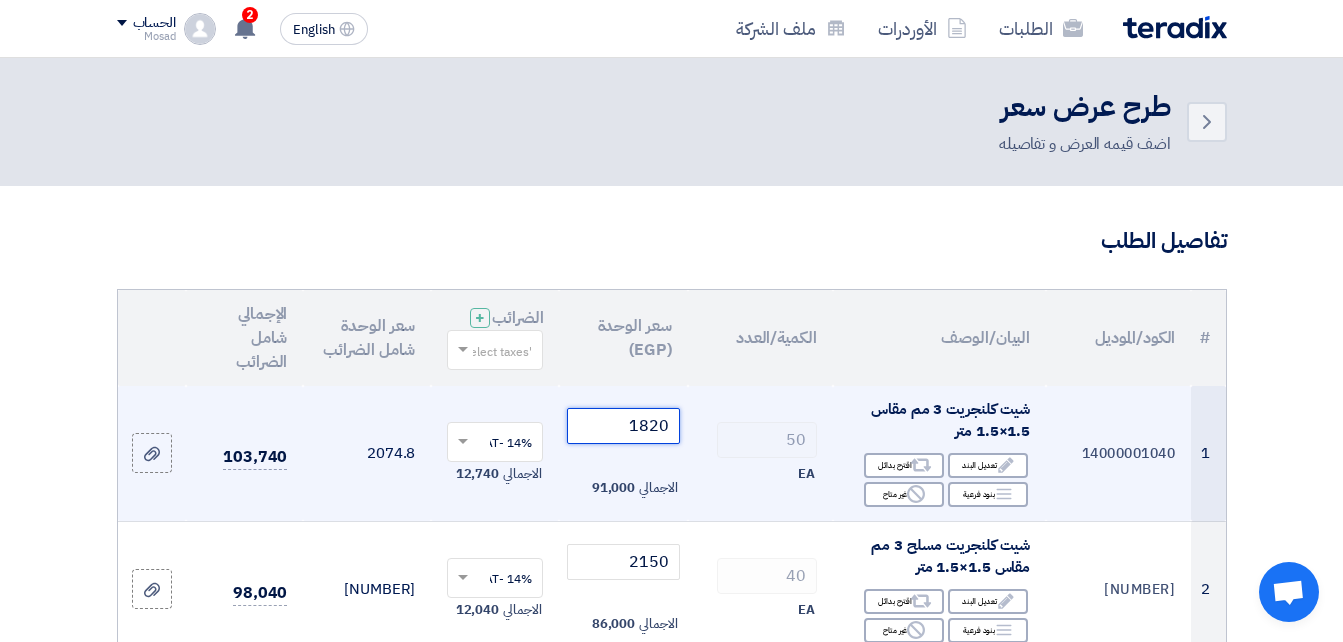 drag, startPoint x: 643, startPoint y: 445, endPoint x: 666, endPoint y: 443, distance: 23.086792 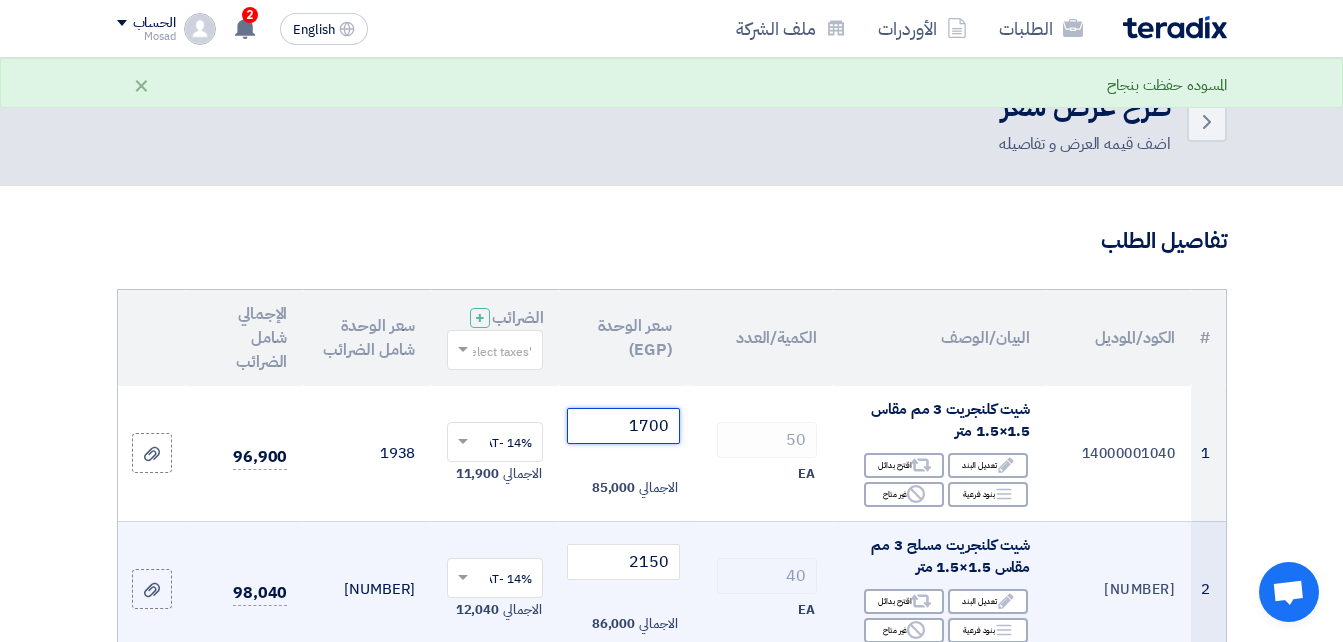 type on "1700" 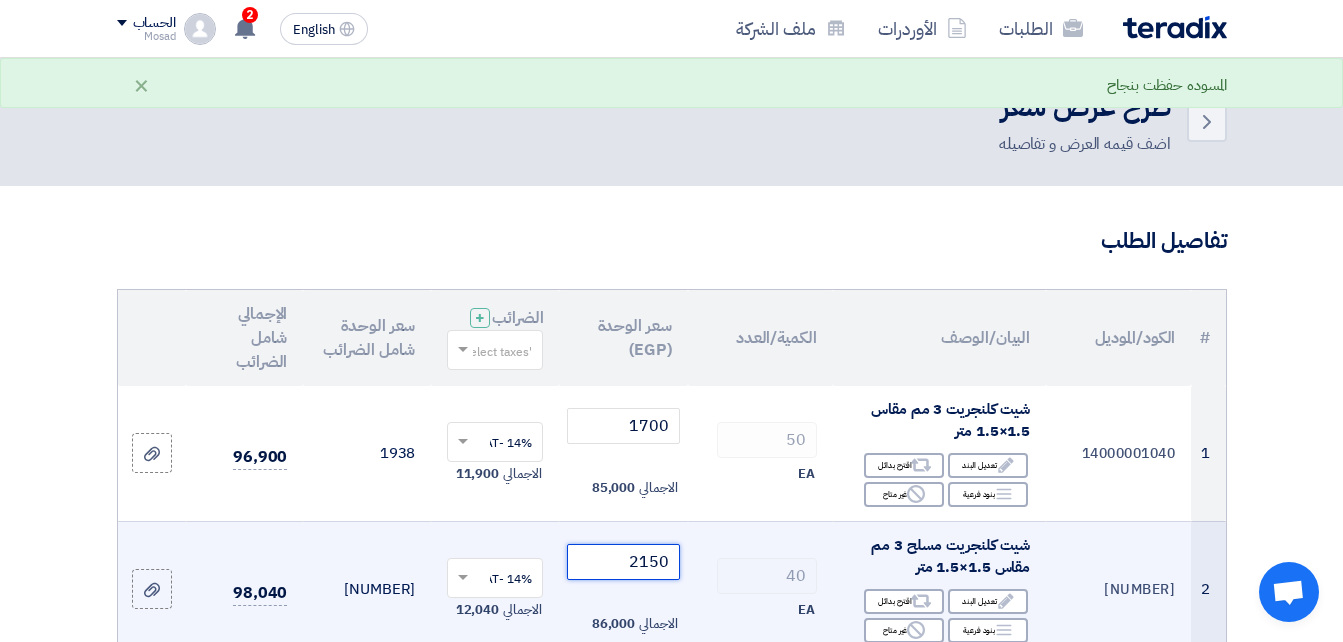 click on "2150" 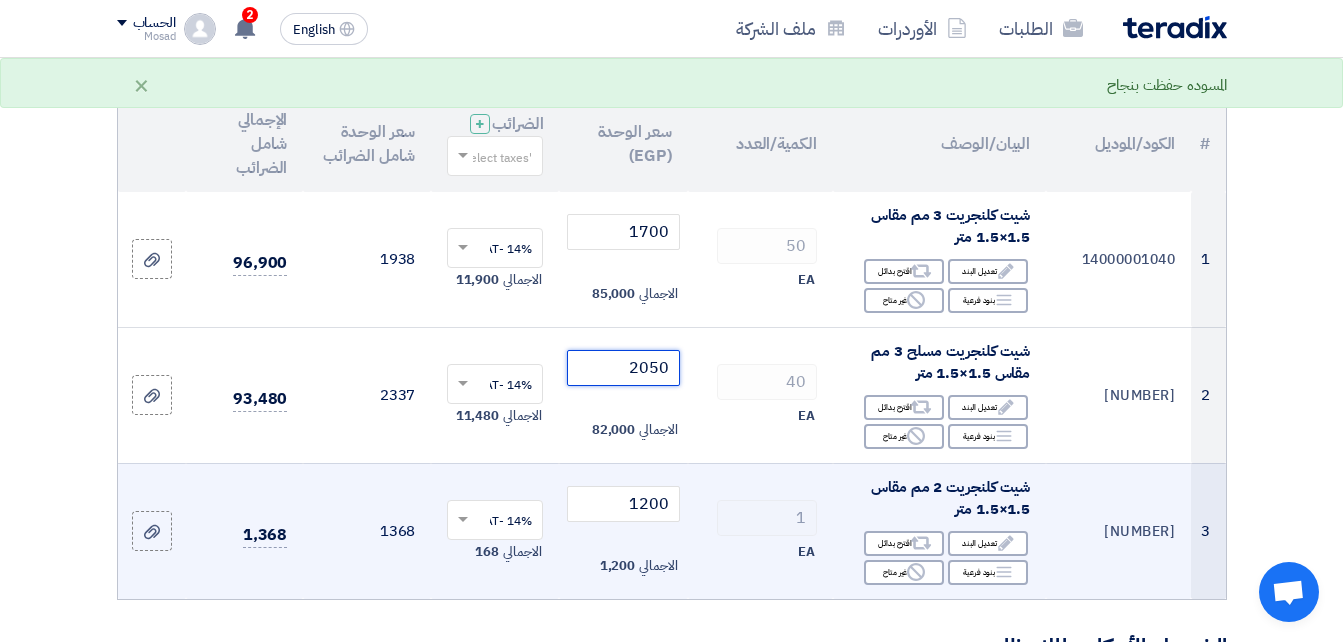 scroll, scrollTop: 200, scrollLeft: 0, axis: vertical 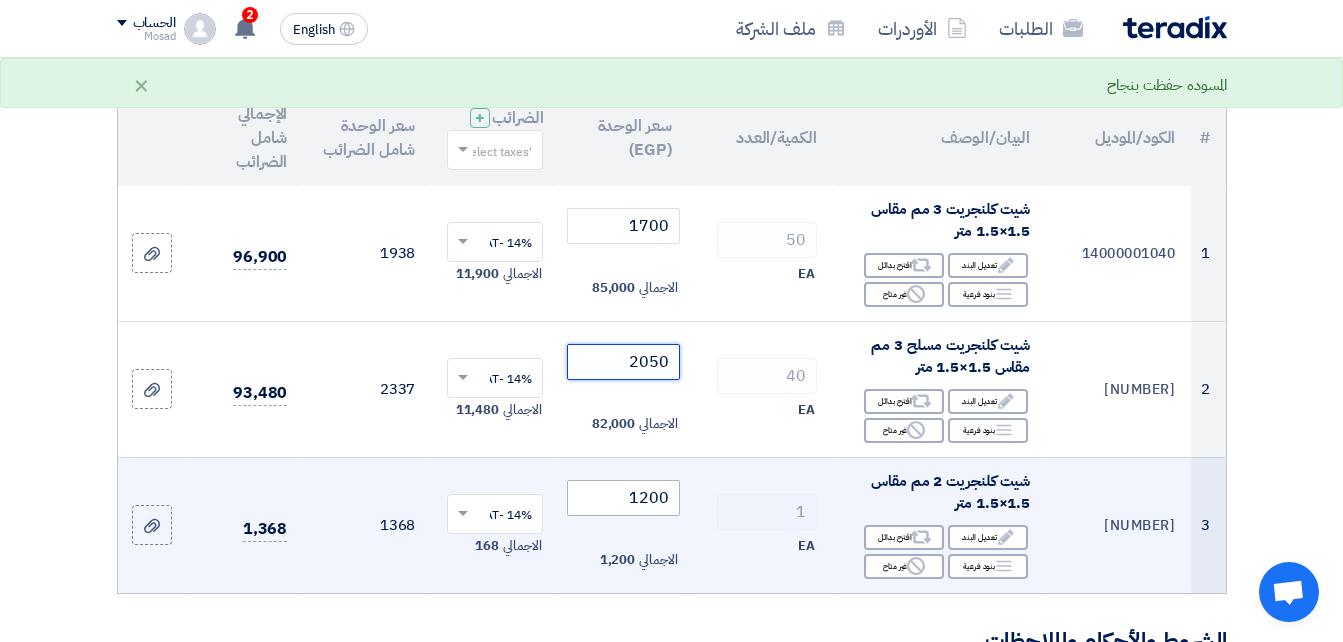 type on "2050" 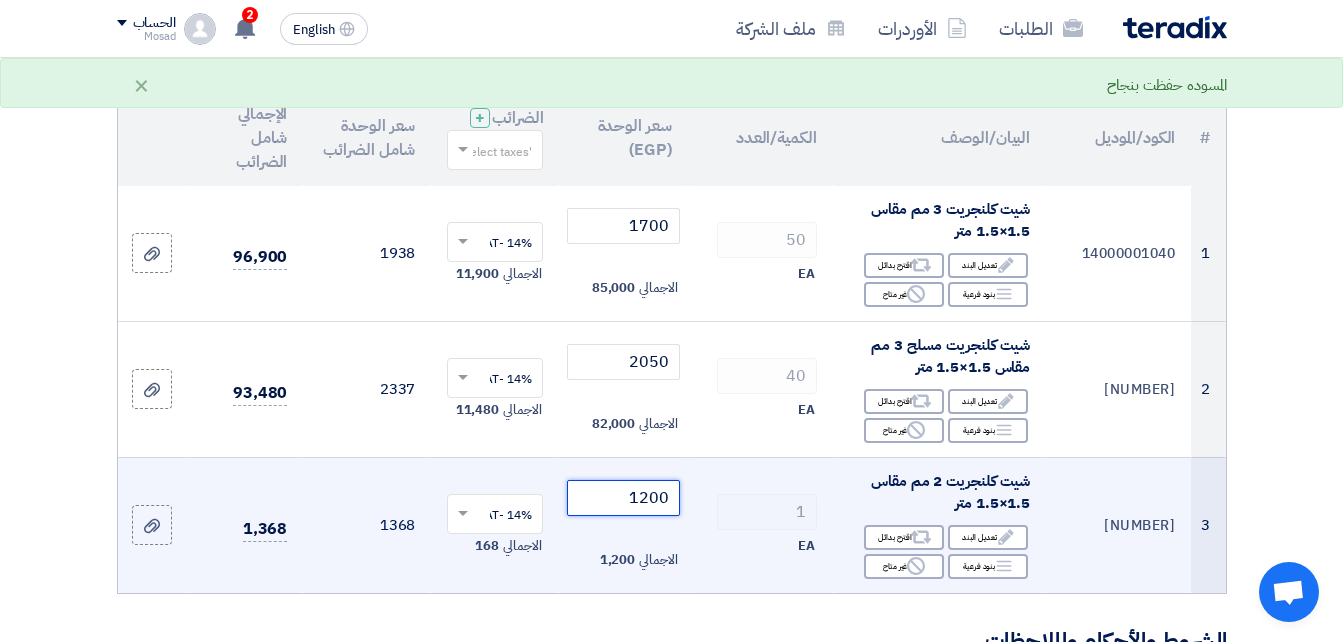 click on "1200" 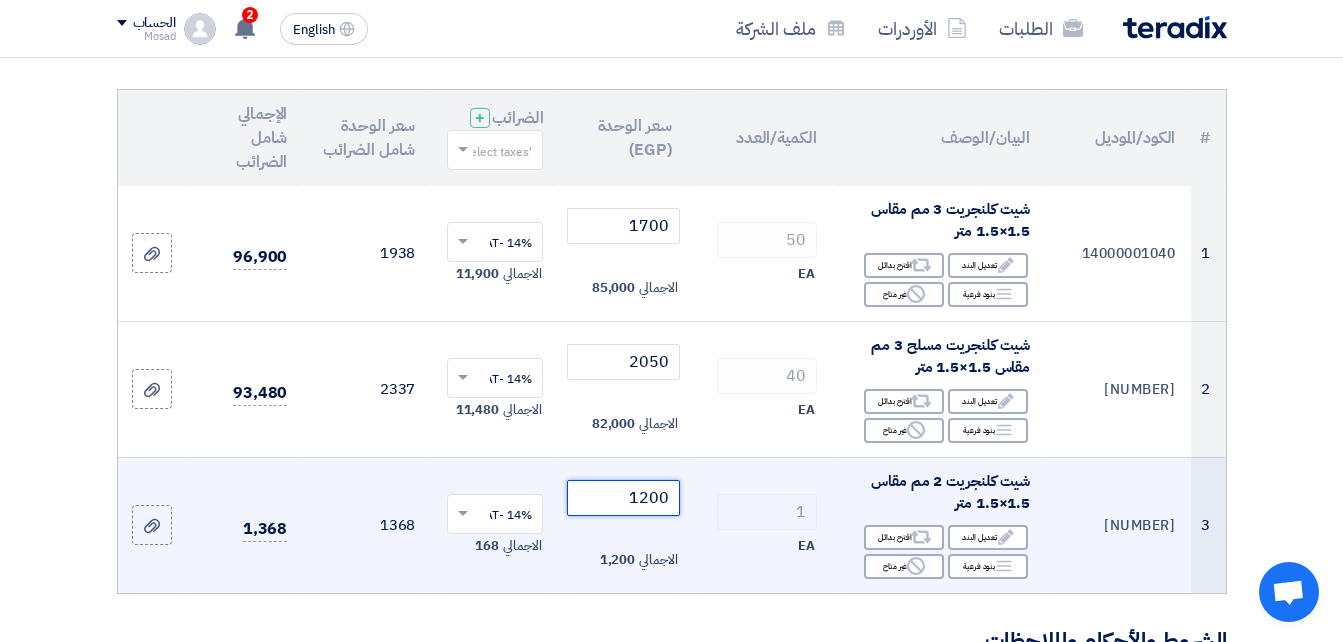 drag, startPoint x: 643, startPoint y: 518, endPoint x: 671, endPoint y: 520, distance: 28.071337 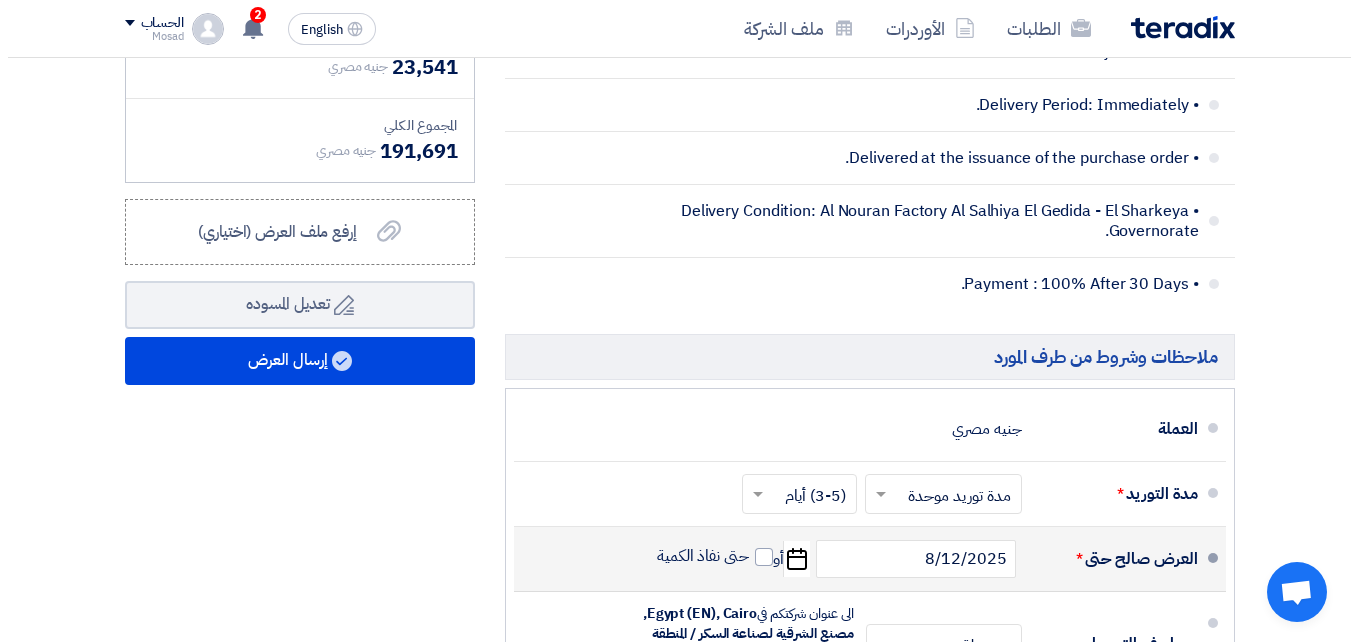 scroll, scrollTop: 1100, scrollLeft: 0, axis: vertical 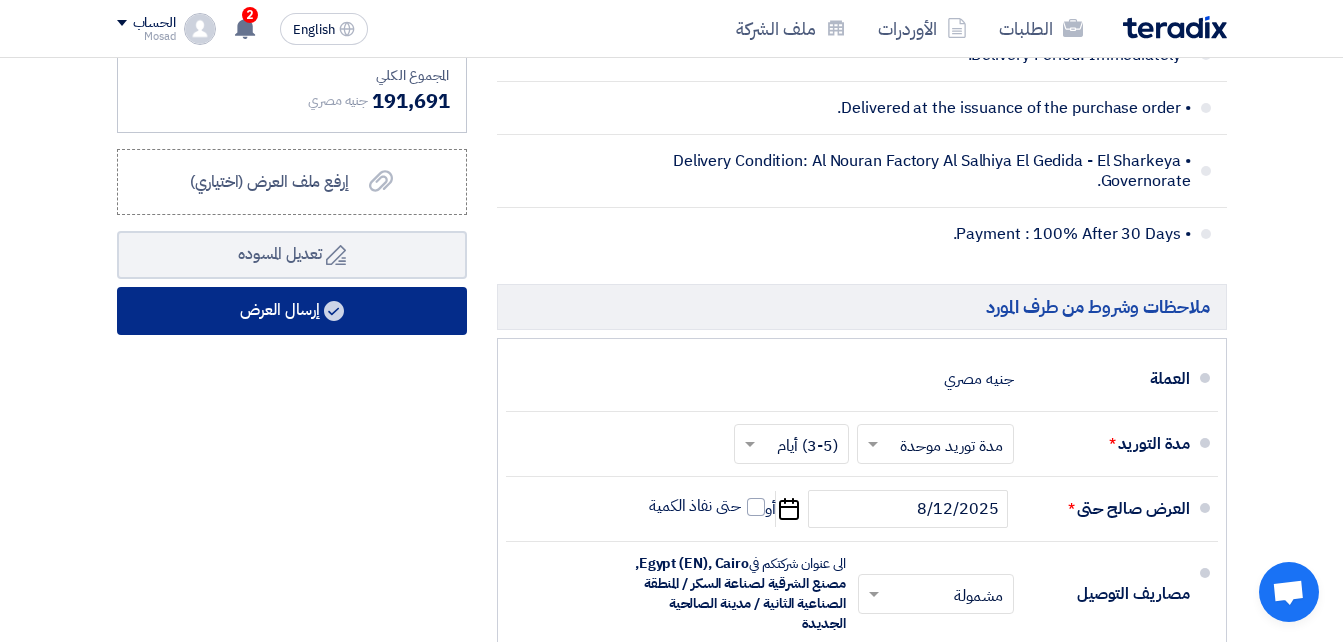 type on "1150" 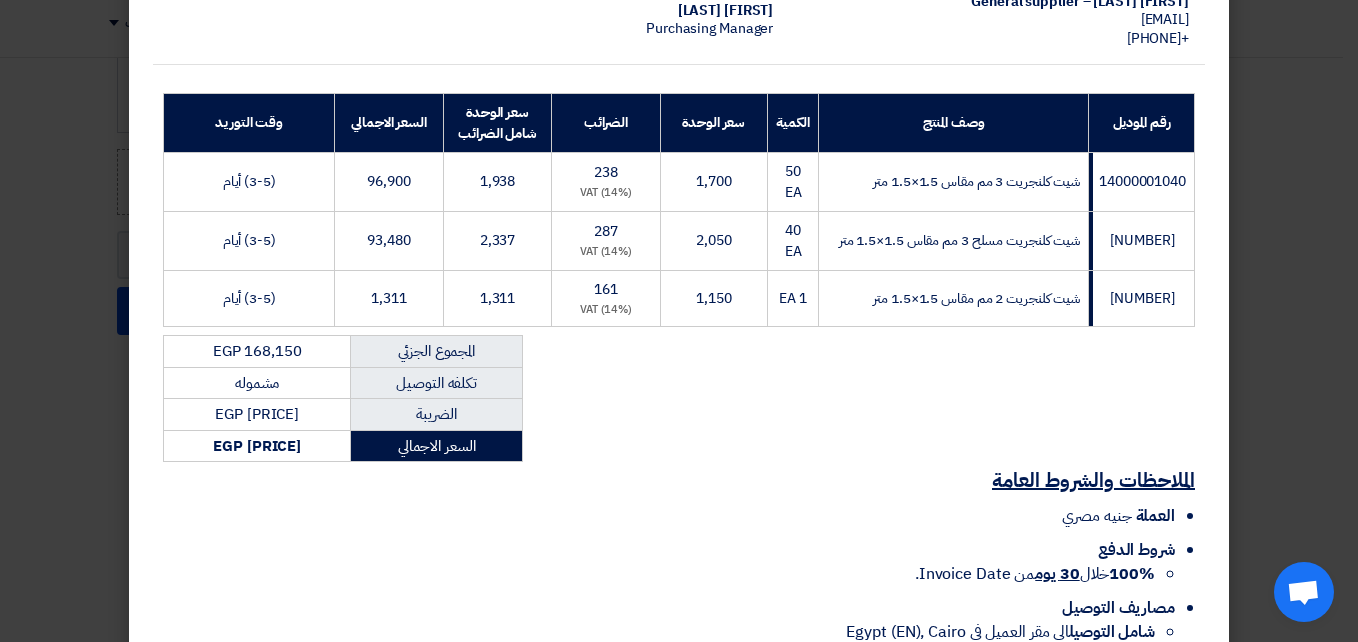 scroll, scrollTop: 400, scrollLeft: 0, axis: vertical 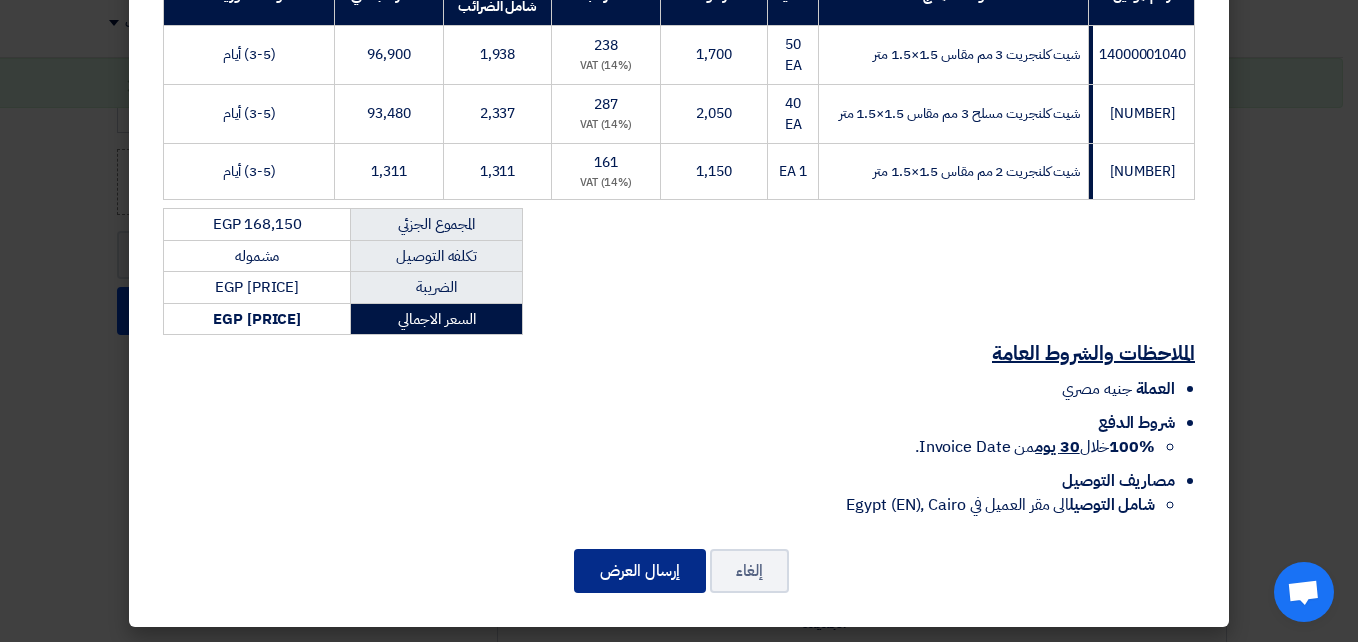 click on "إرسال العرض" 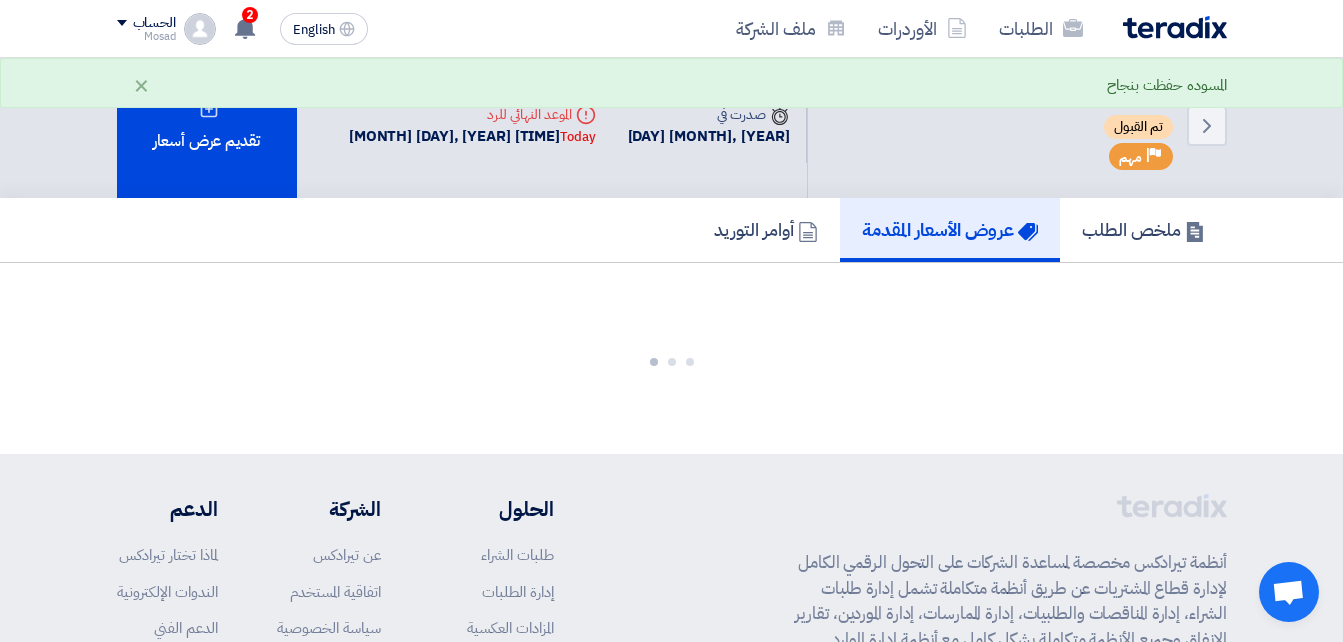 scroll, scrollTop: 0, scrollLeft: 0, axis: both 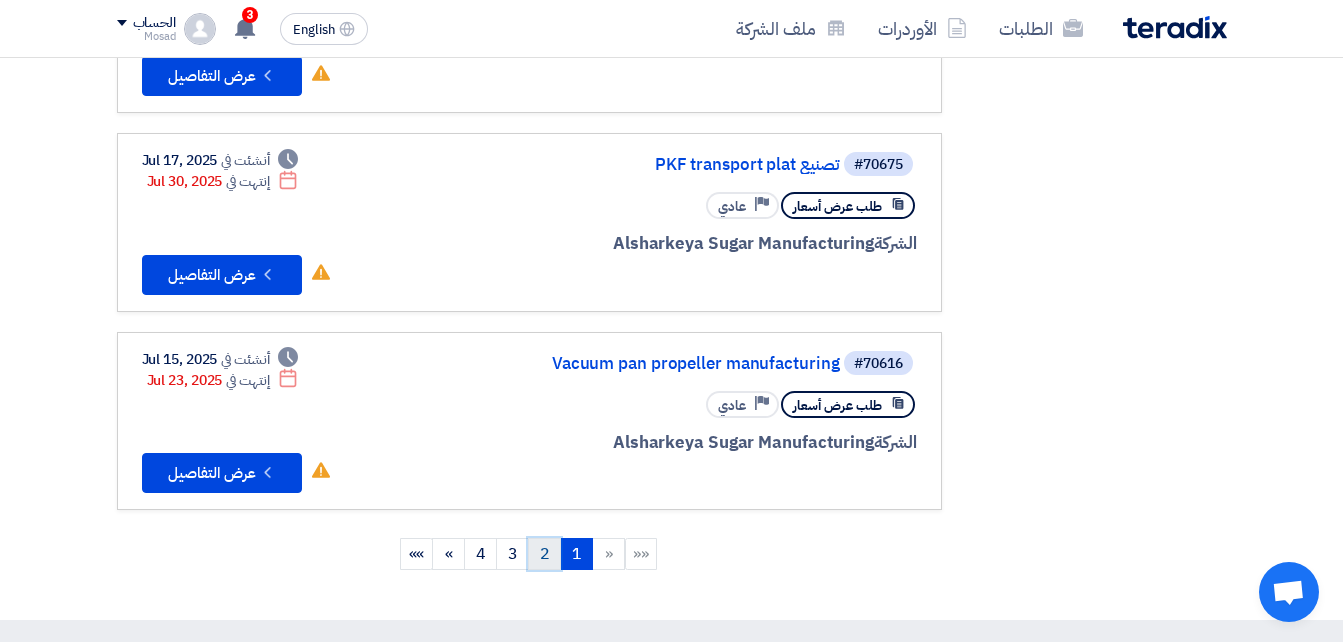 click on "2" 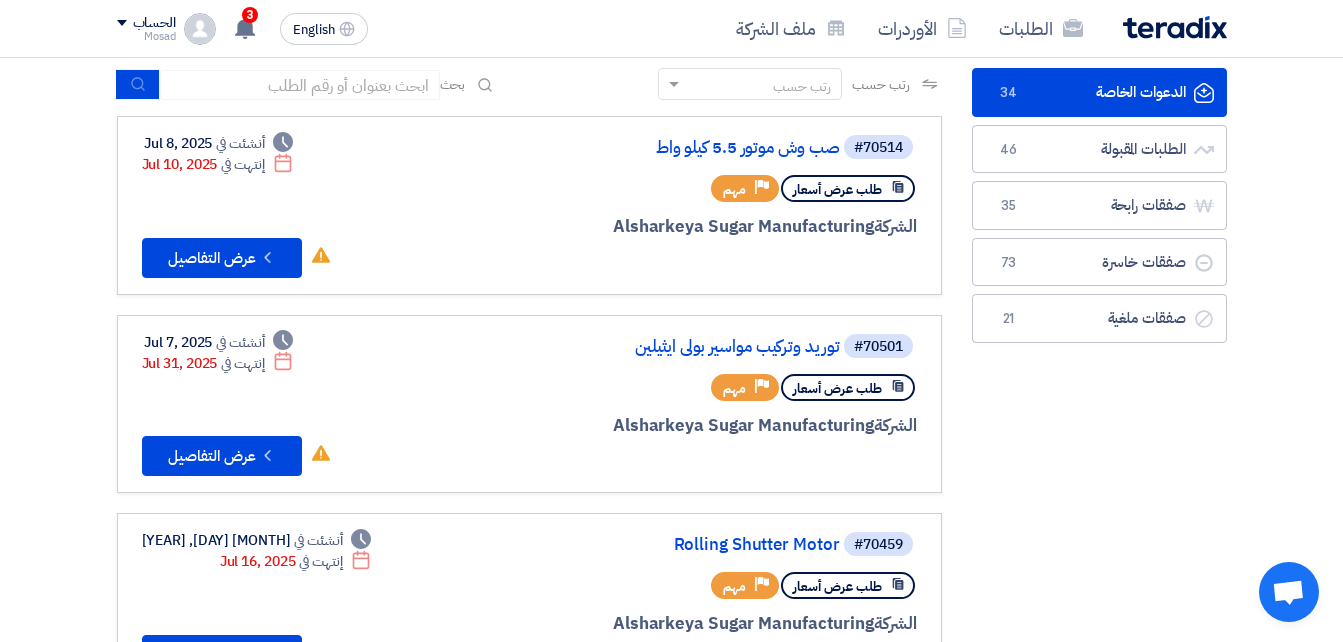 scroll, scrollTop: 0, scrollLeft: 0, axis: both 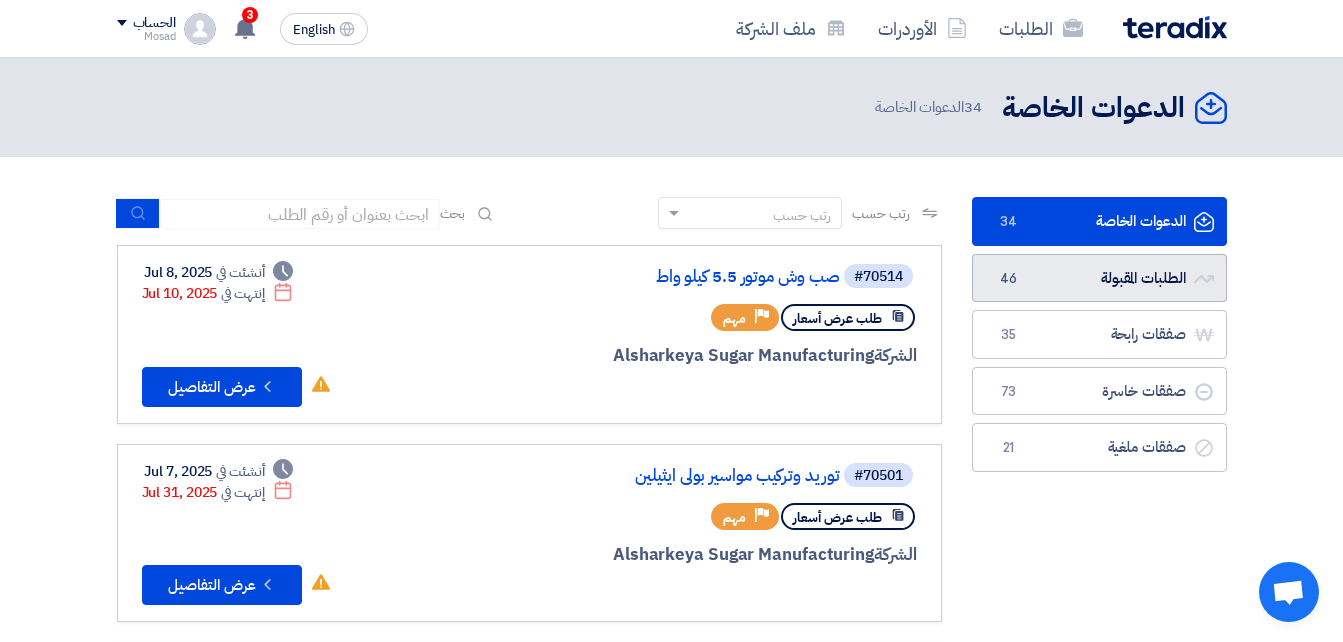 click on "الطلبات المقبولة
الطلبات المقبولة
46" 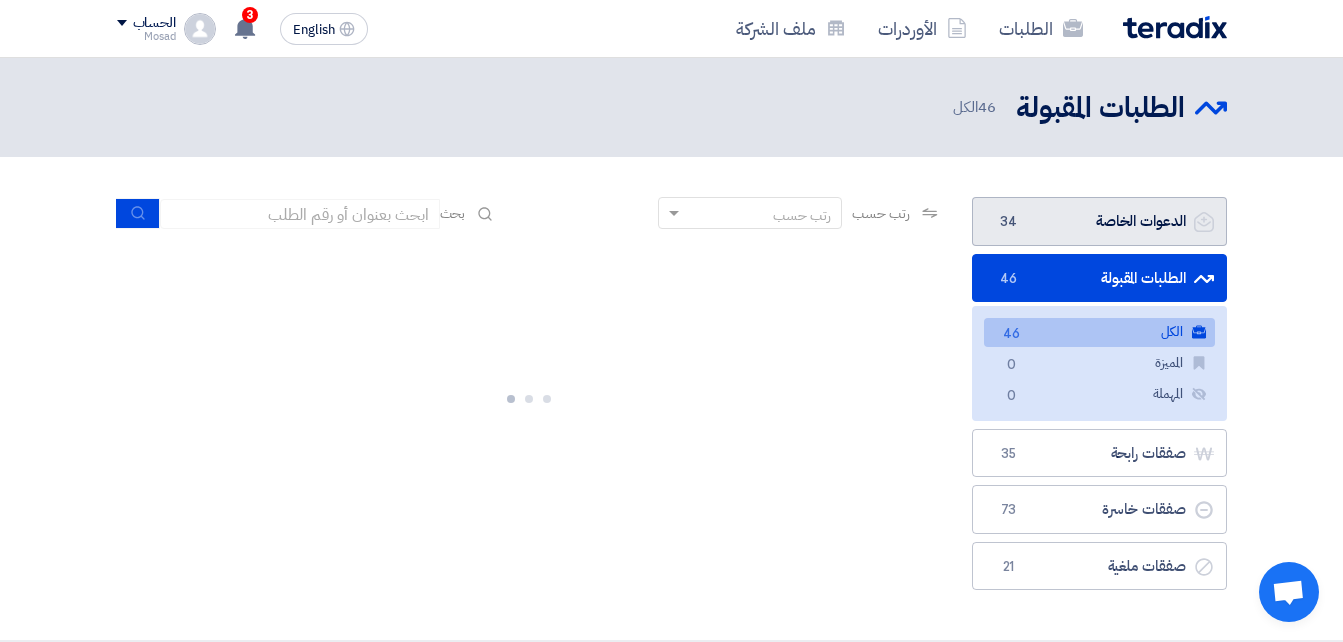 click on "الدعوات الخاصة
الدعوات الخاصة
34" 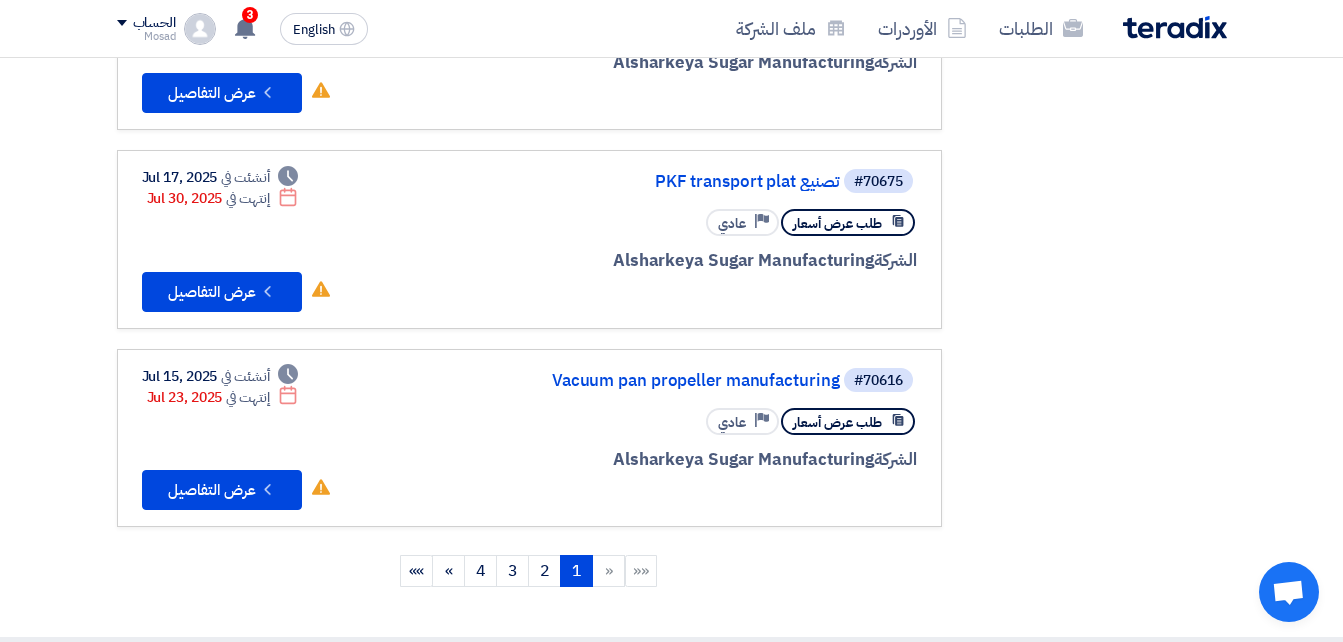 scroll, scrollTop: 1700, scrollLeft: 0, axis: vertical 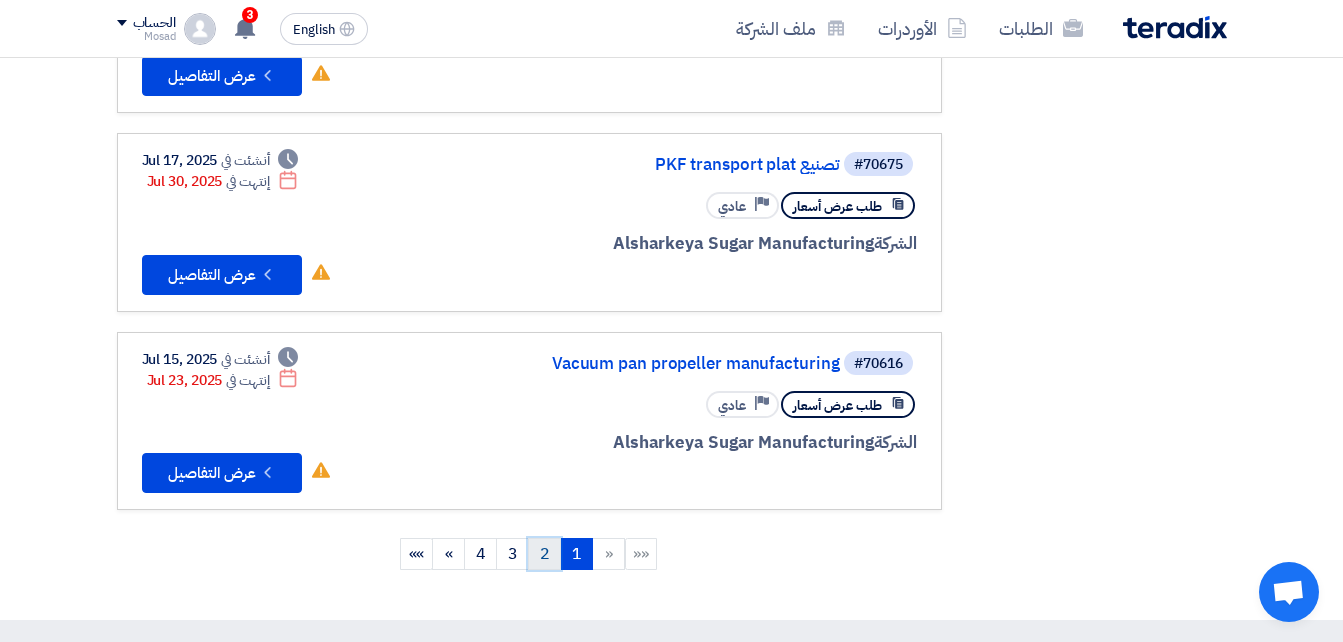 click on "2" 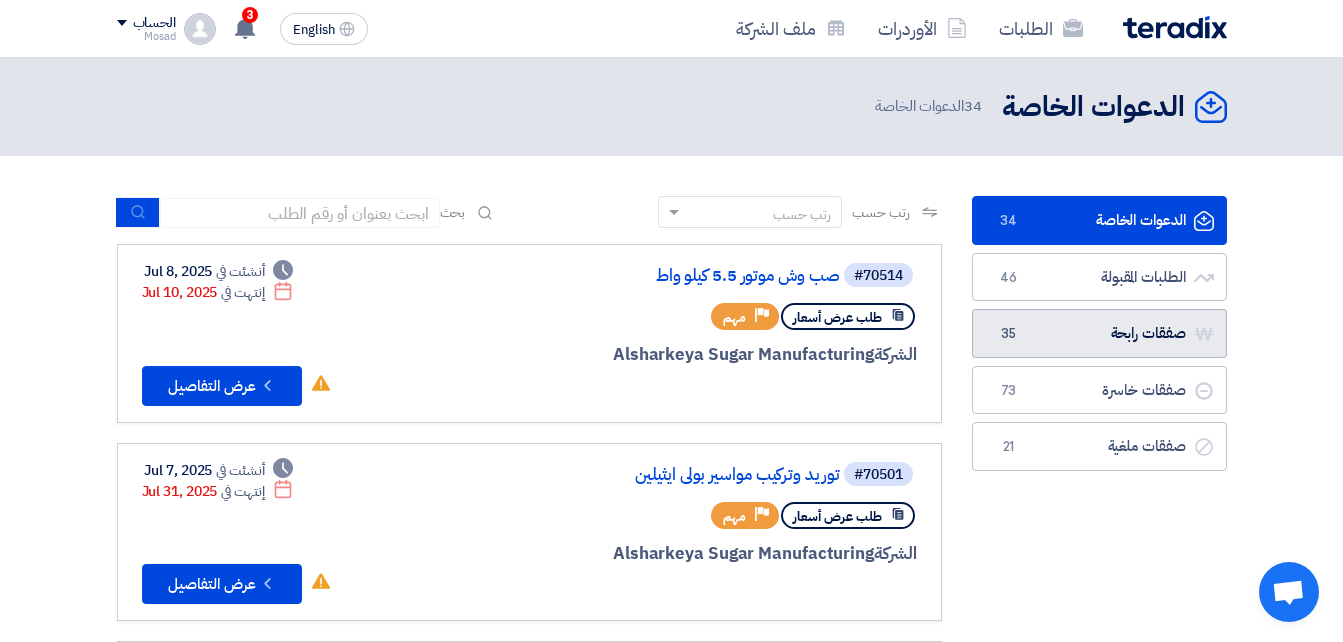 scroll, scrollTop: 0, scrollLeft: 0, axis: both 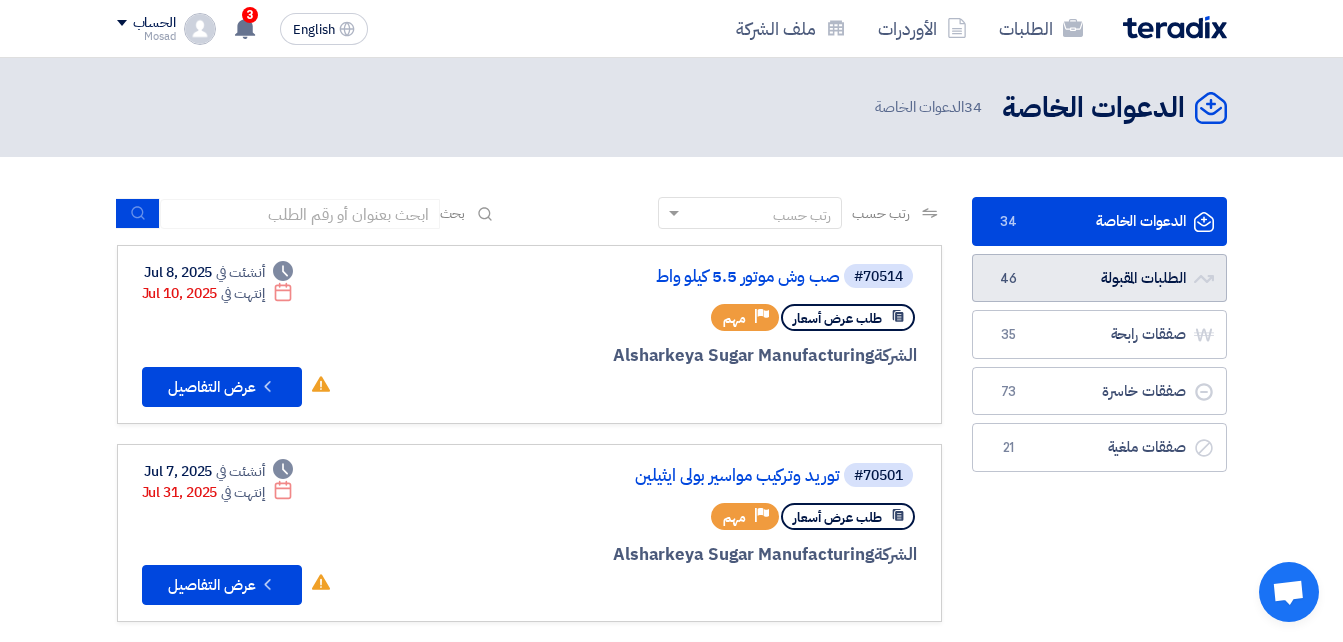 click on "الطلبات المقبولة
الطلبات المقبولة
46" 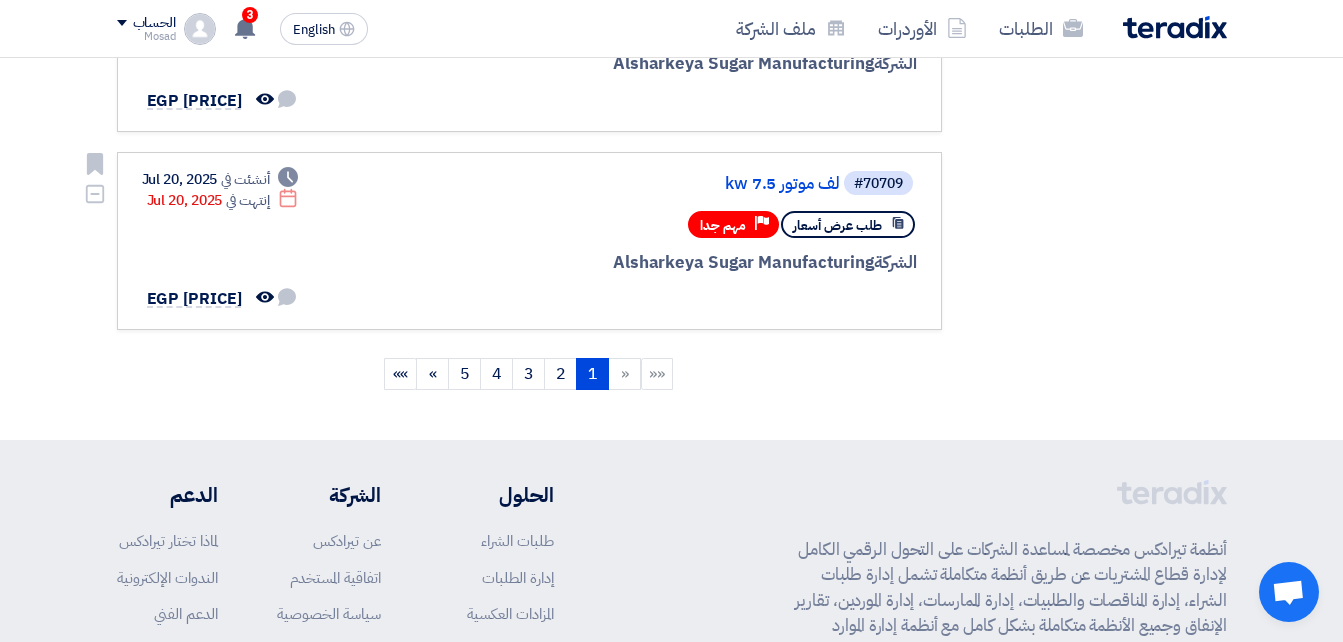 scroll, scrollTop: 1900, scrollLeft: 0, axis: vertical 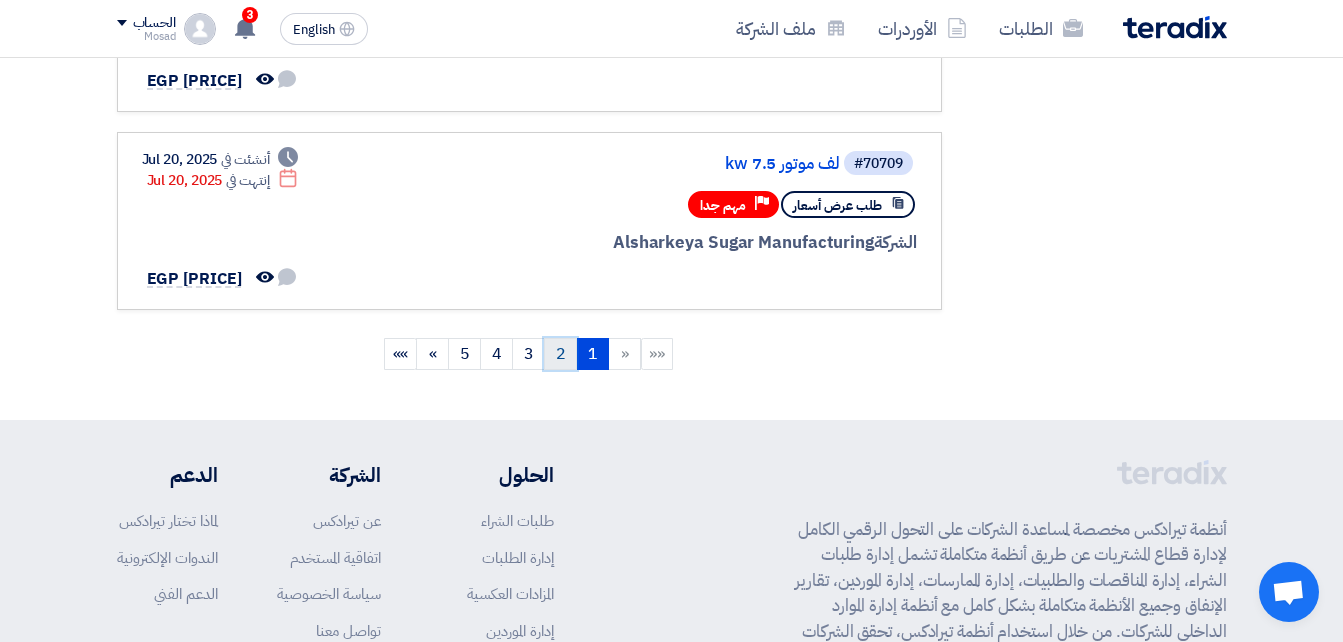 click on "2" 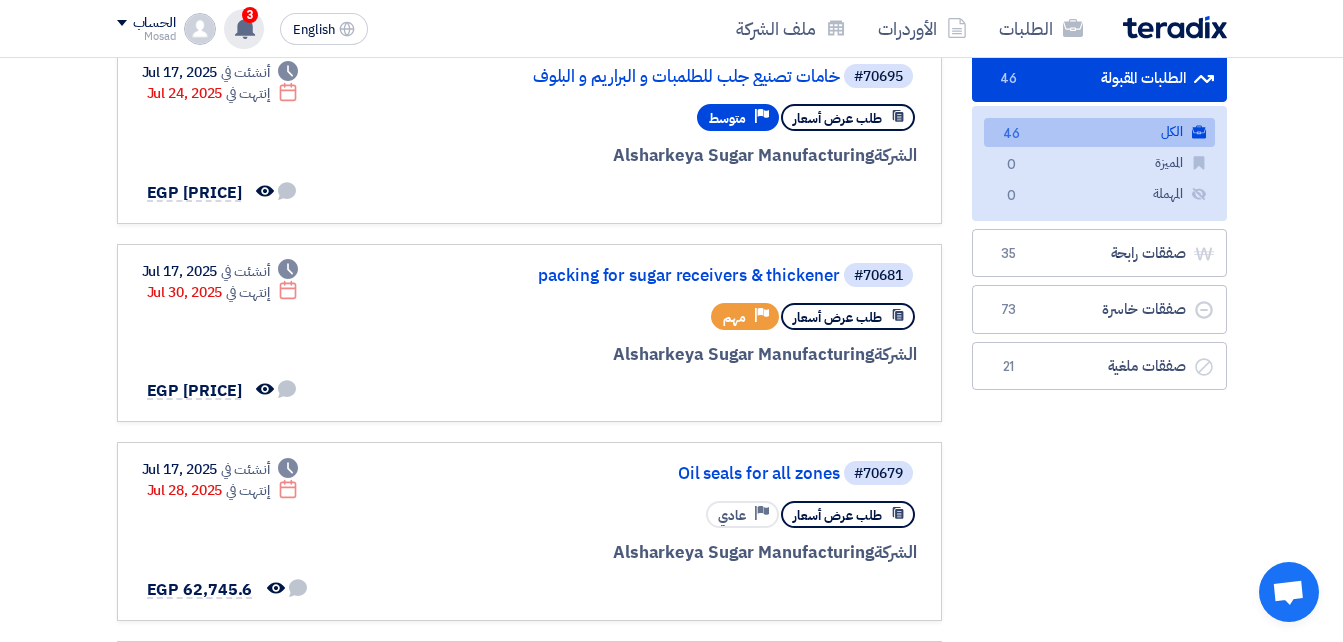 scroll, scrollTop: 0, scrollLeft: 0, axis: both 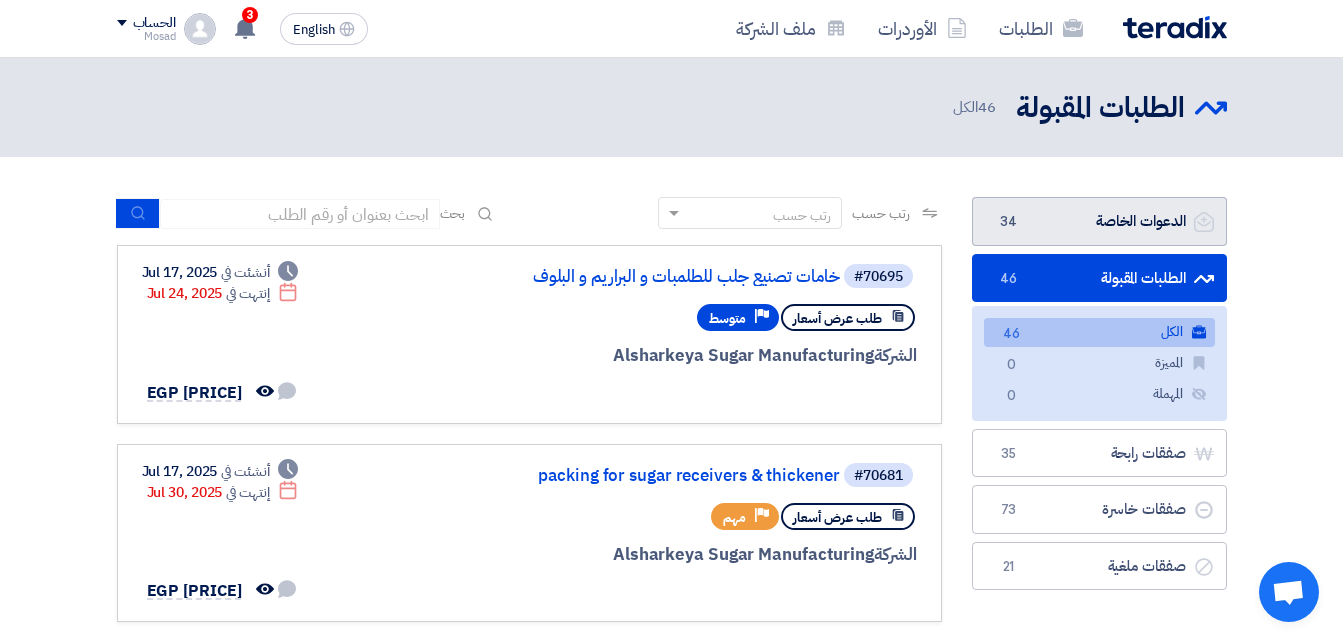 click on "الدعوات الخاصة
الدعوات الخاصة
34" 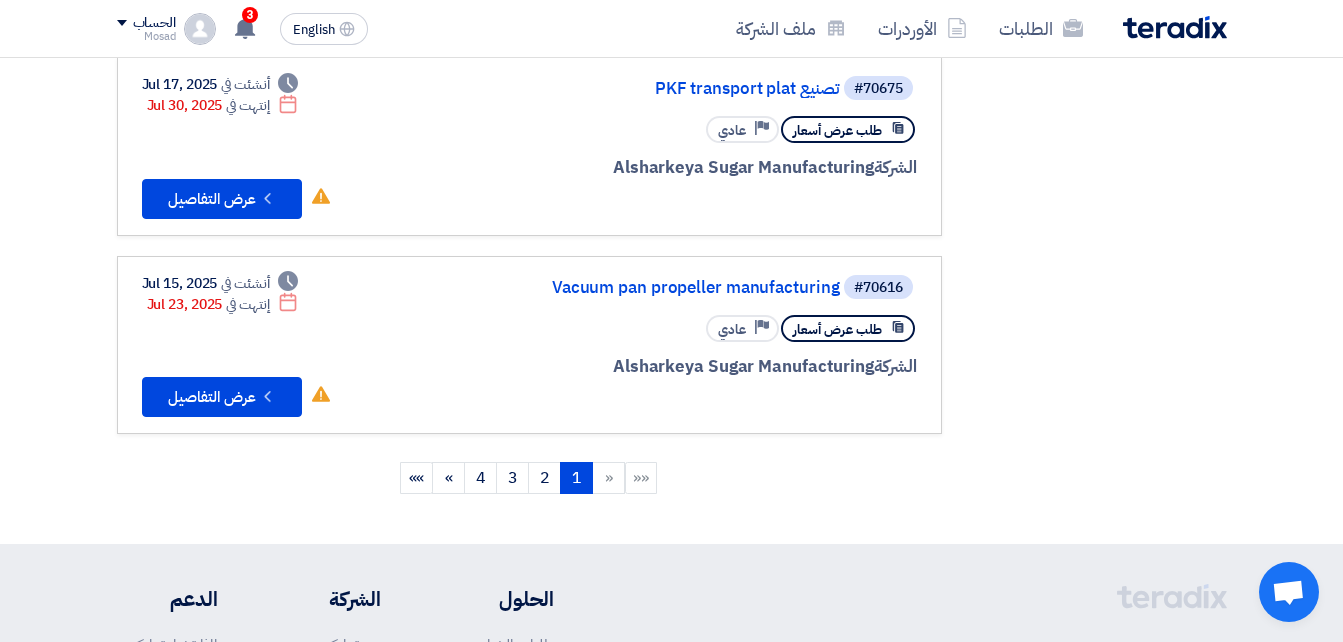 scroll, scrollTop: 1800, scrollLeft: 0, axis: vertical 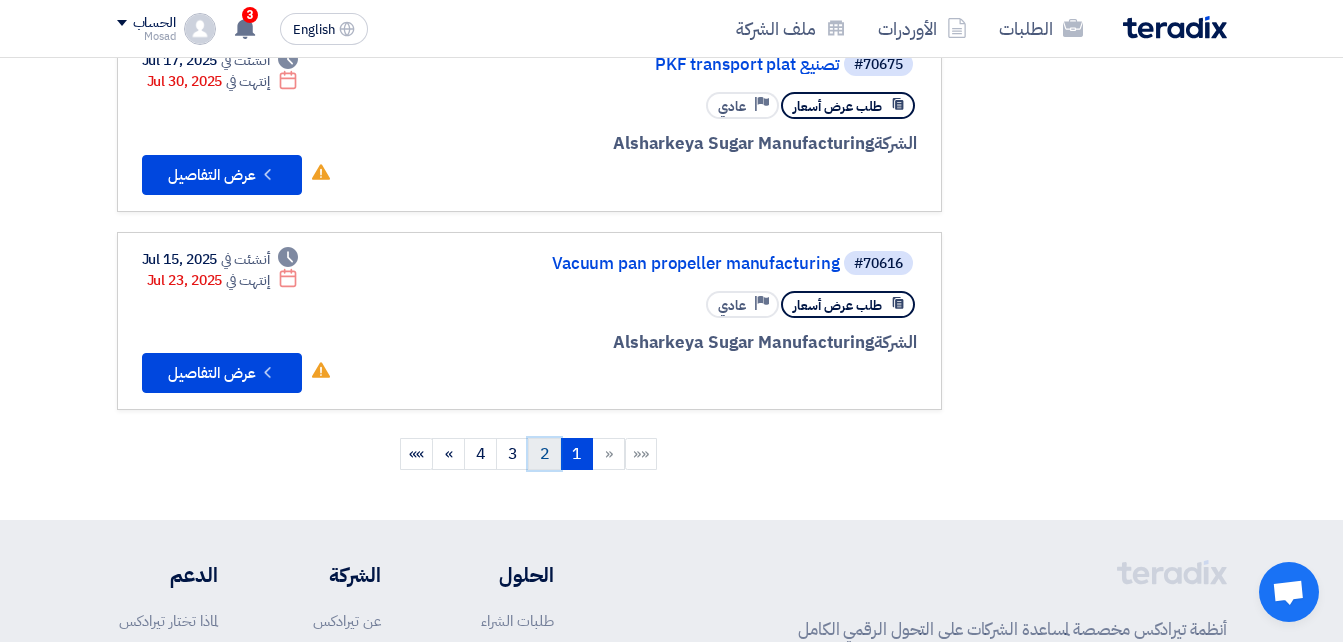 click on "2" 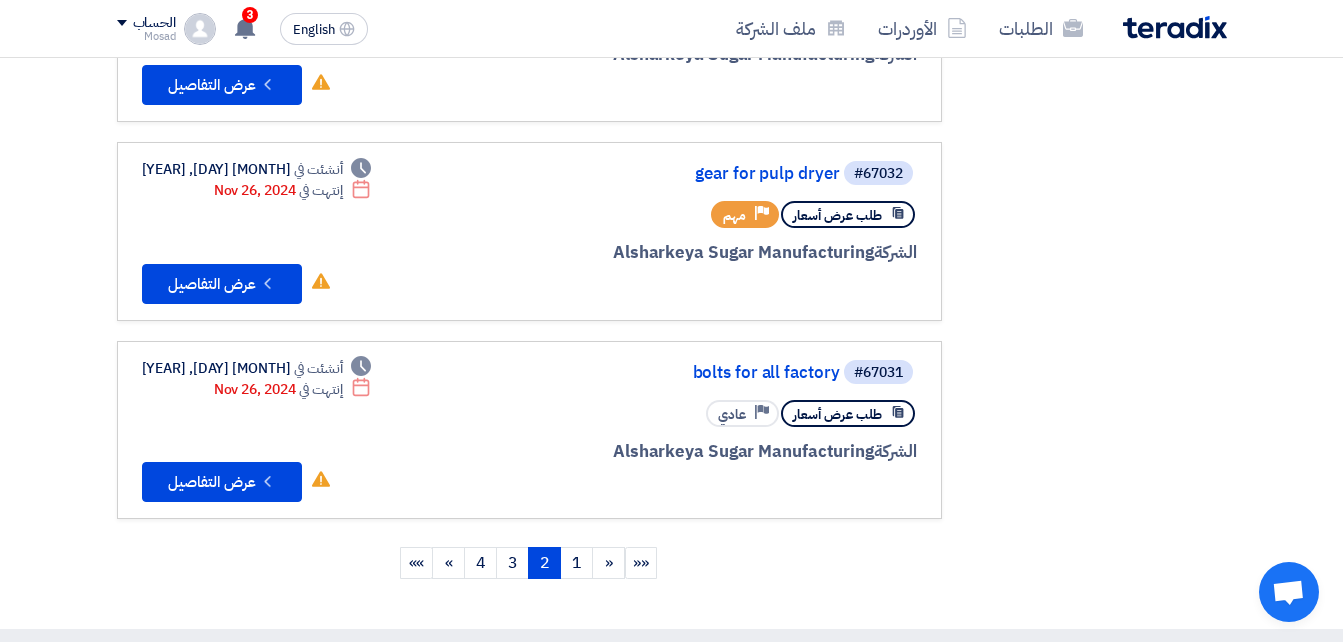 scroll, scrollTop: 1800, scrollLeft: 0, axis: vertical 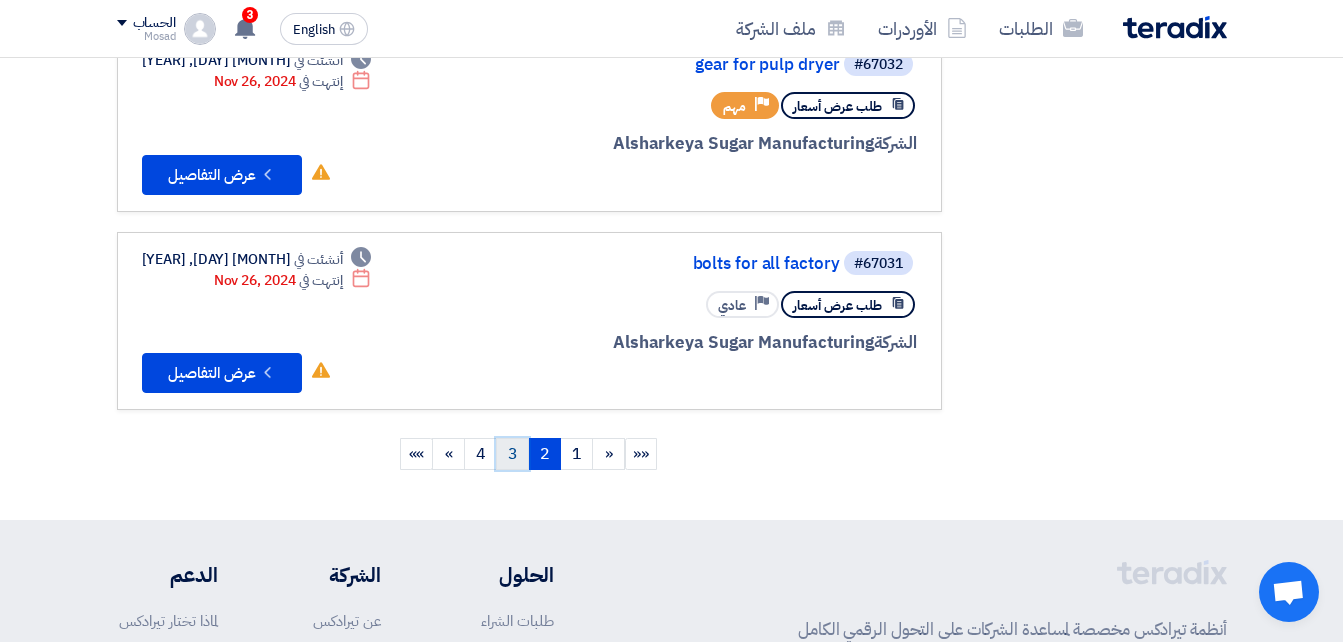 click on "3" 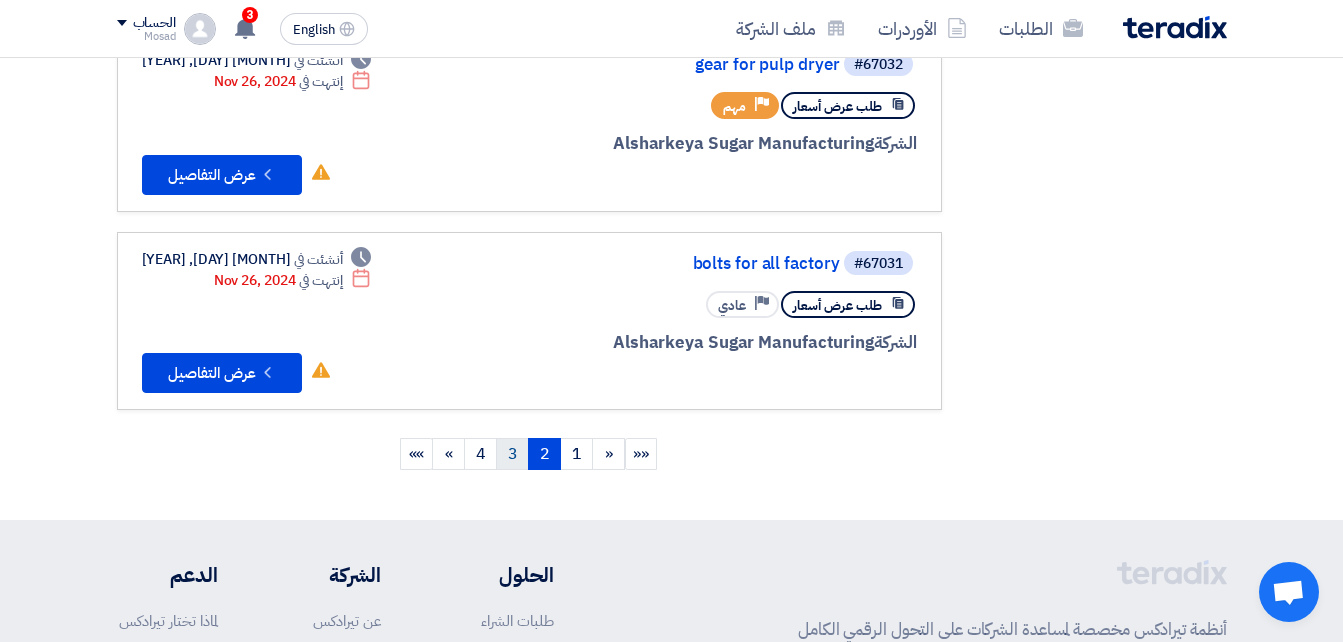 scroll, scrollTop: 0, scrollLeft: 0, axis: both 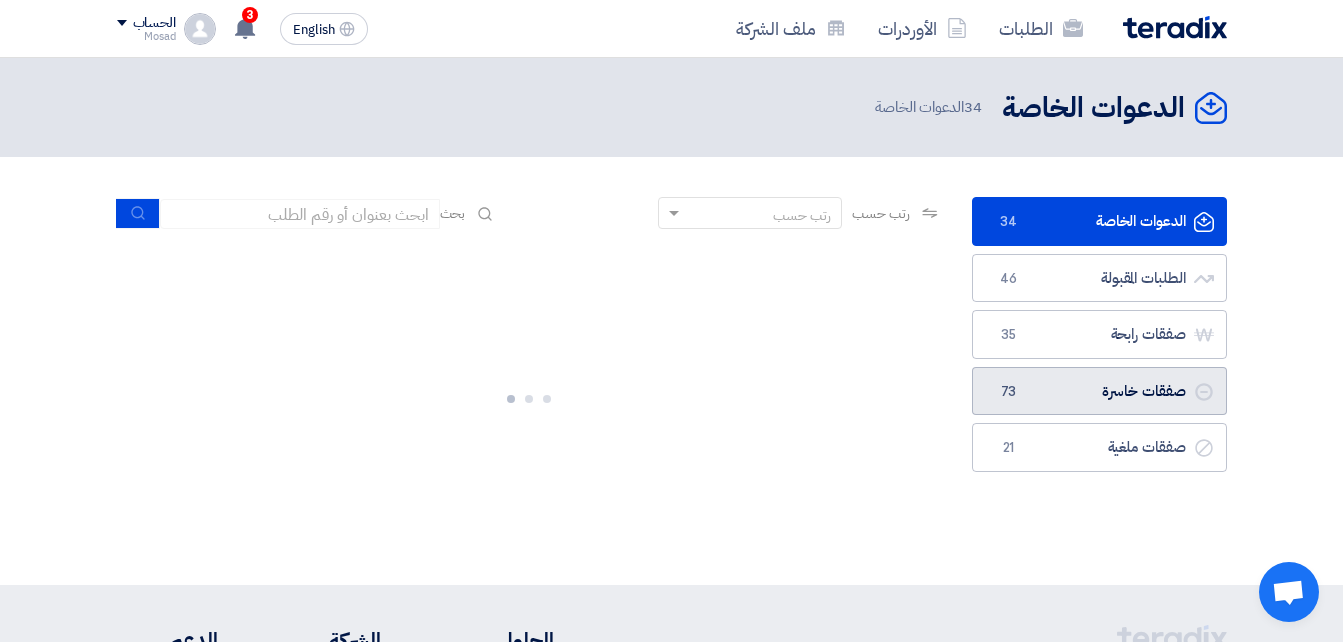 click on "صفقات خاسرة
صفقات خاسرة
73" 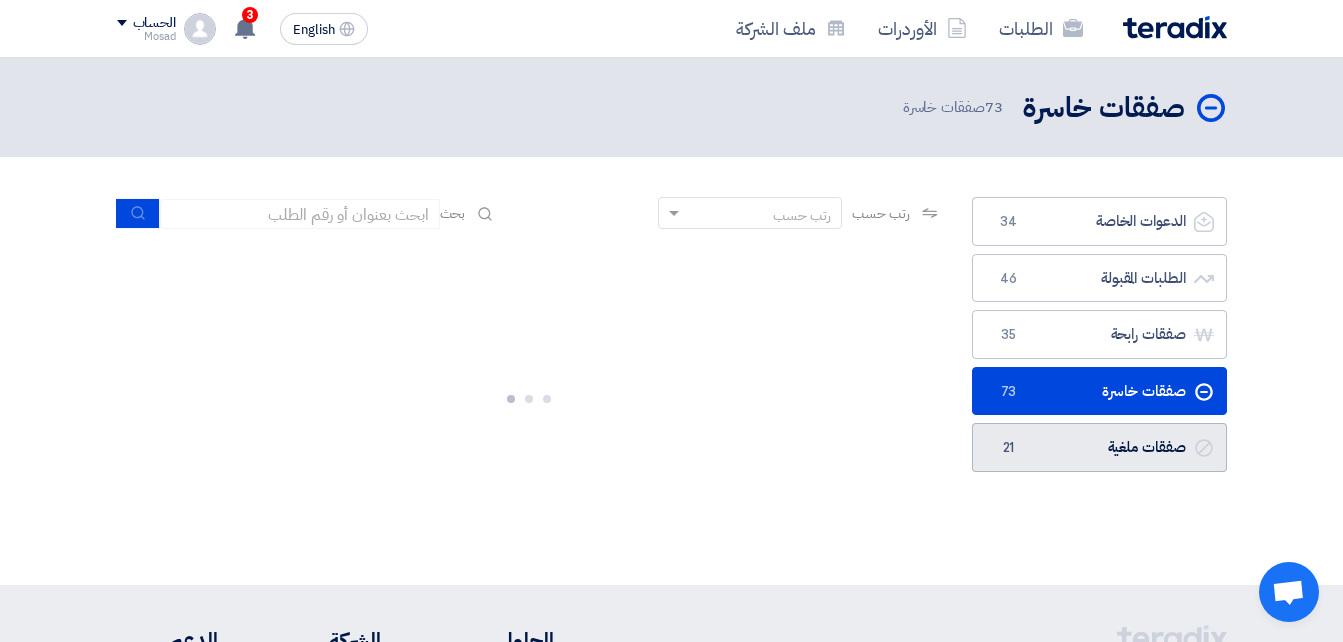 click on "صفقات ملغية
صفقات ملغية
21" 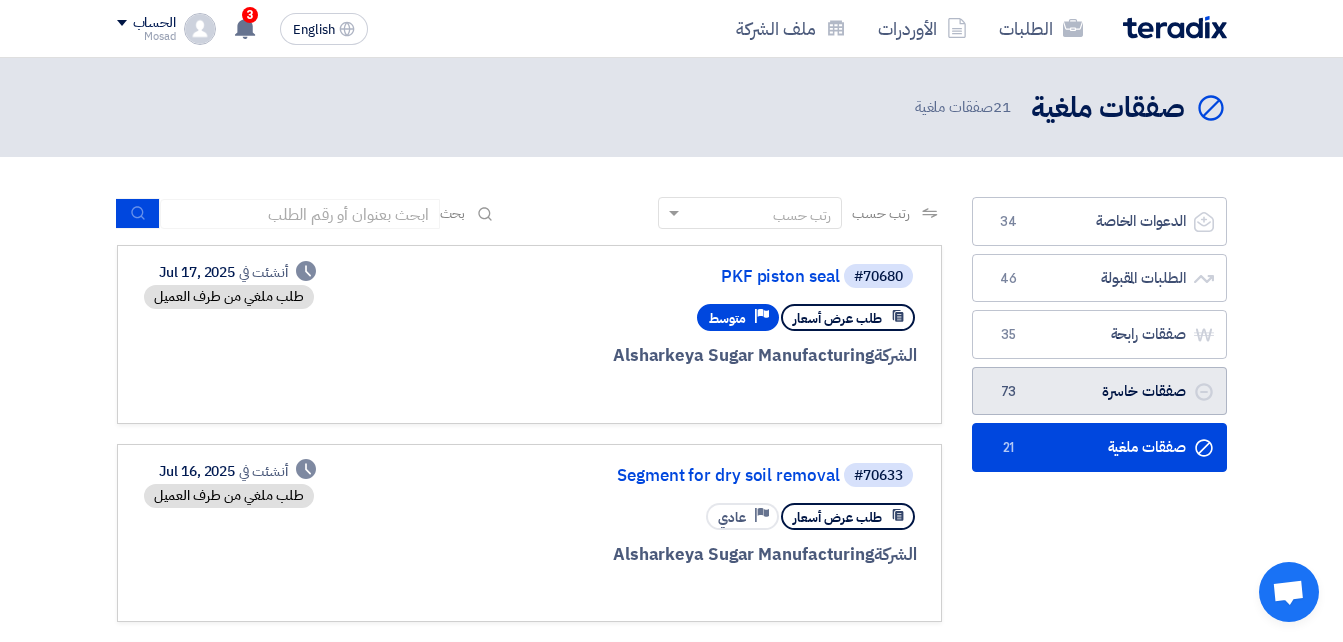 click on "صفقات خاسرة
صفقات خاسرة
73" 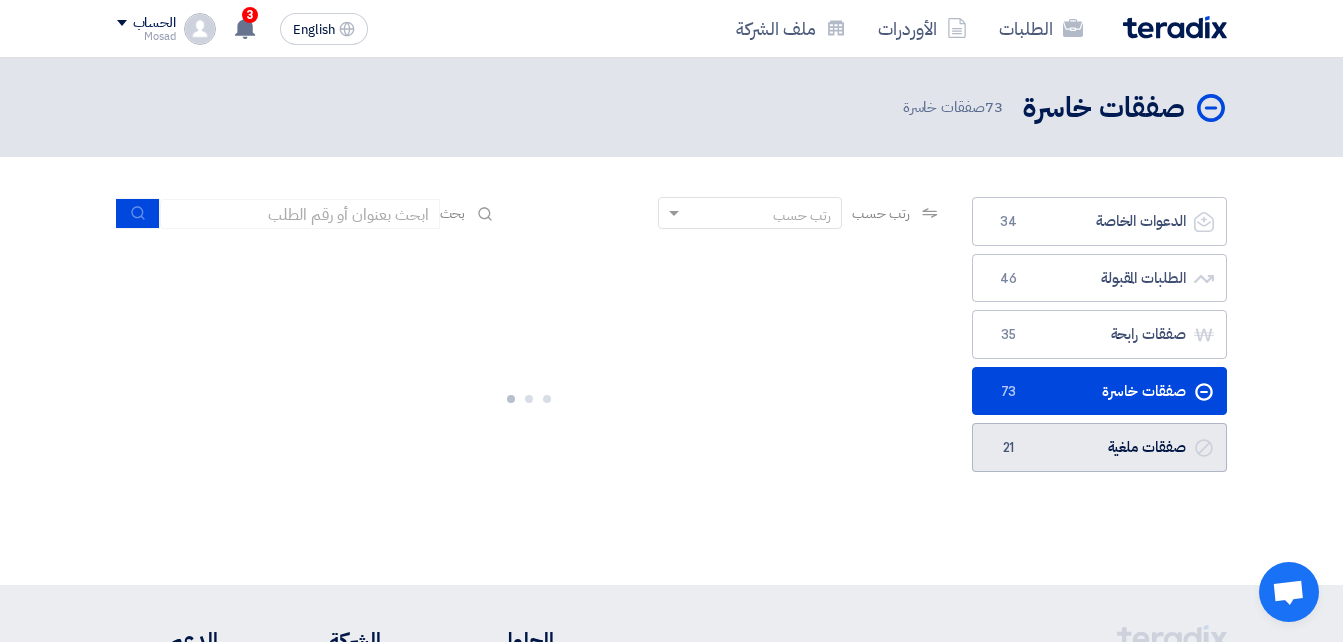 click on "صفقات ملغية
صفقات ملغية
21" 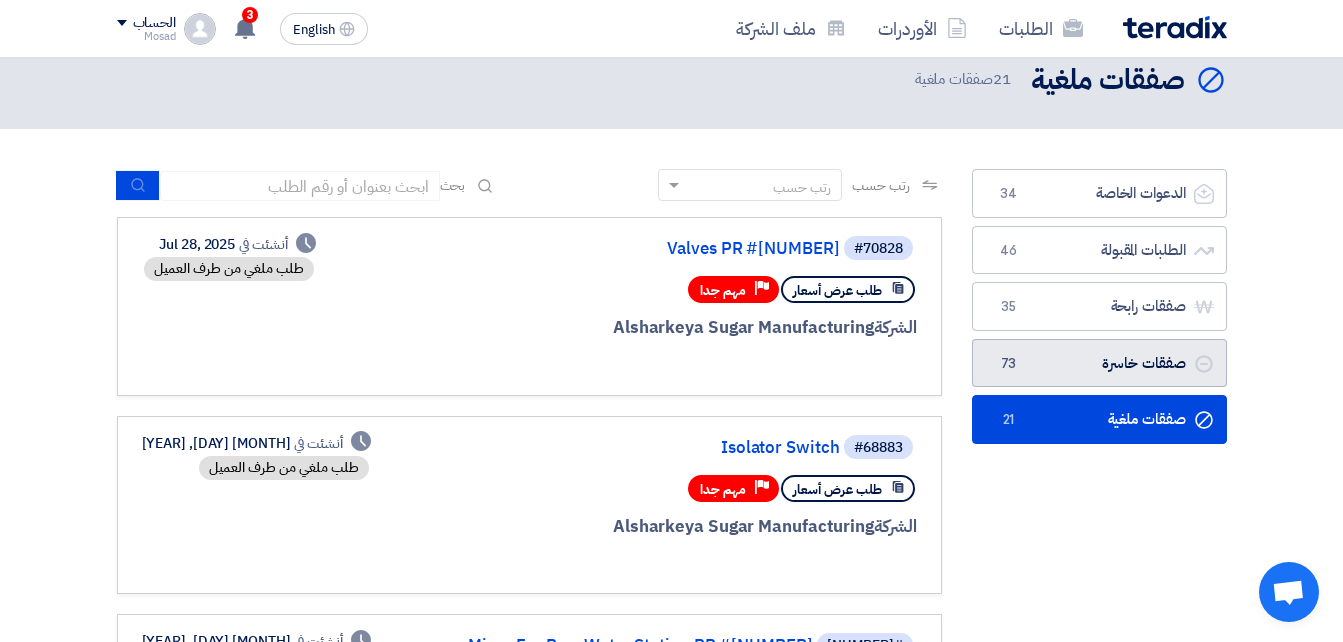 scroll, scrollTop: 0, scrollLeft: 0, axis: both 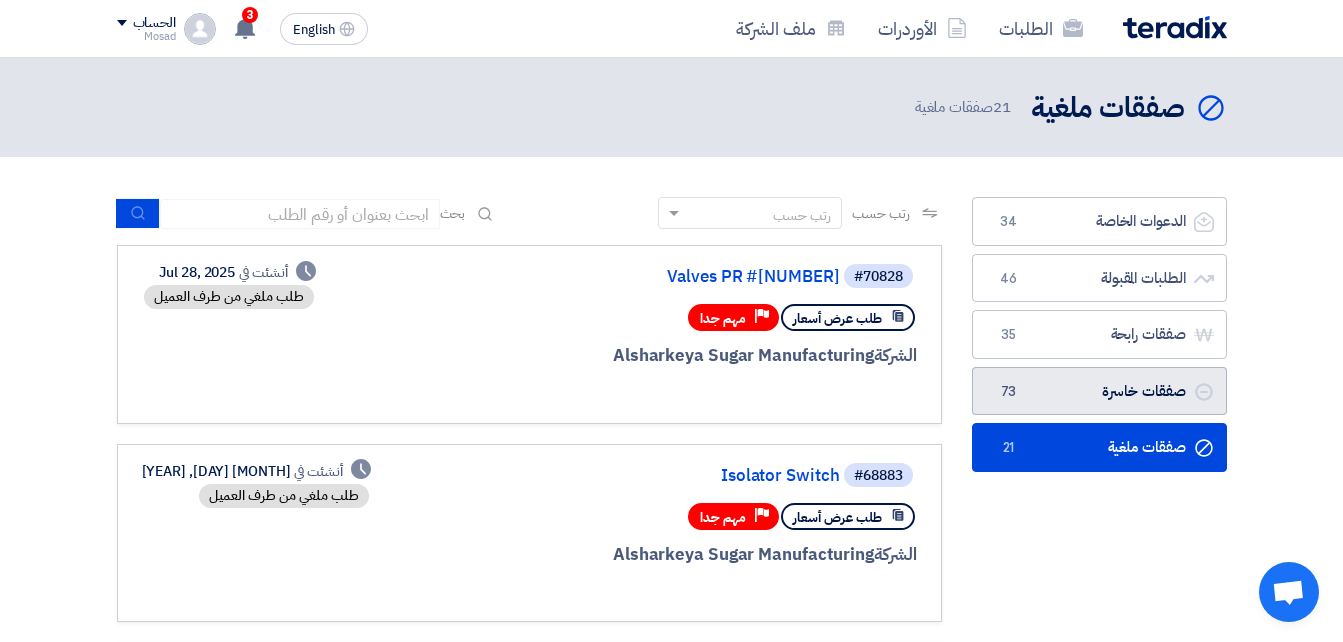 click on "صفقات خاسرة
صفقات خاسرة
73" 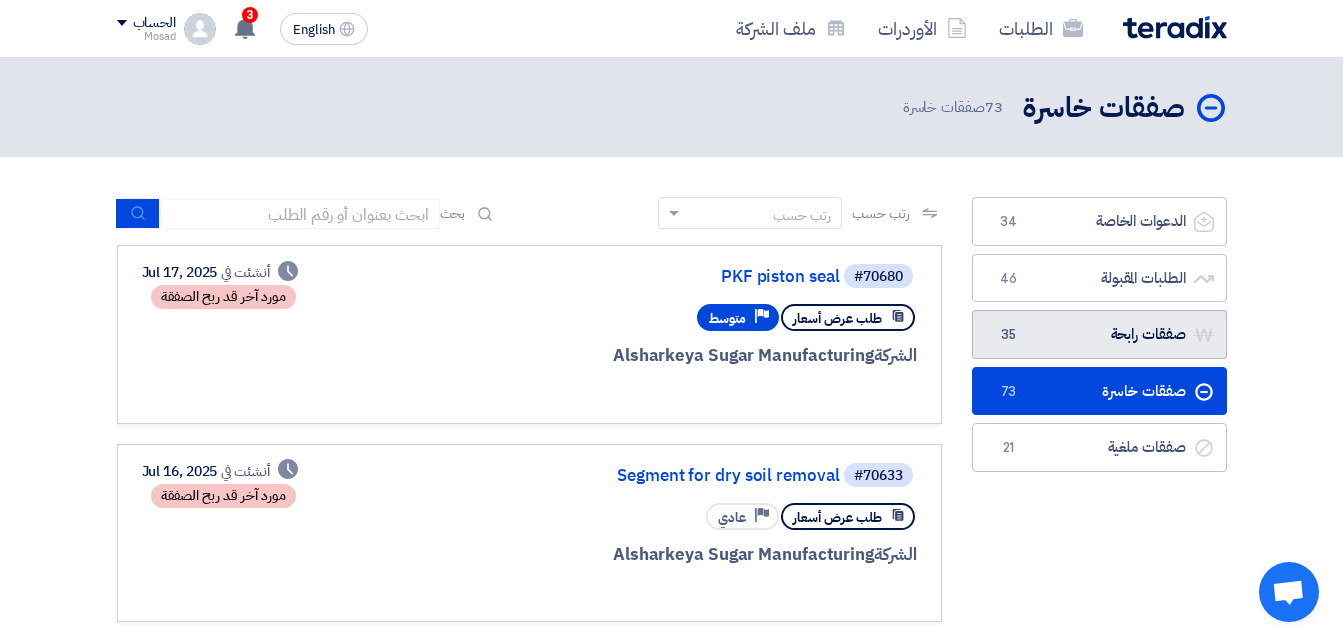 click on "صفقات رابحة
صفقات رابحة
35" 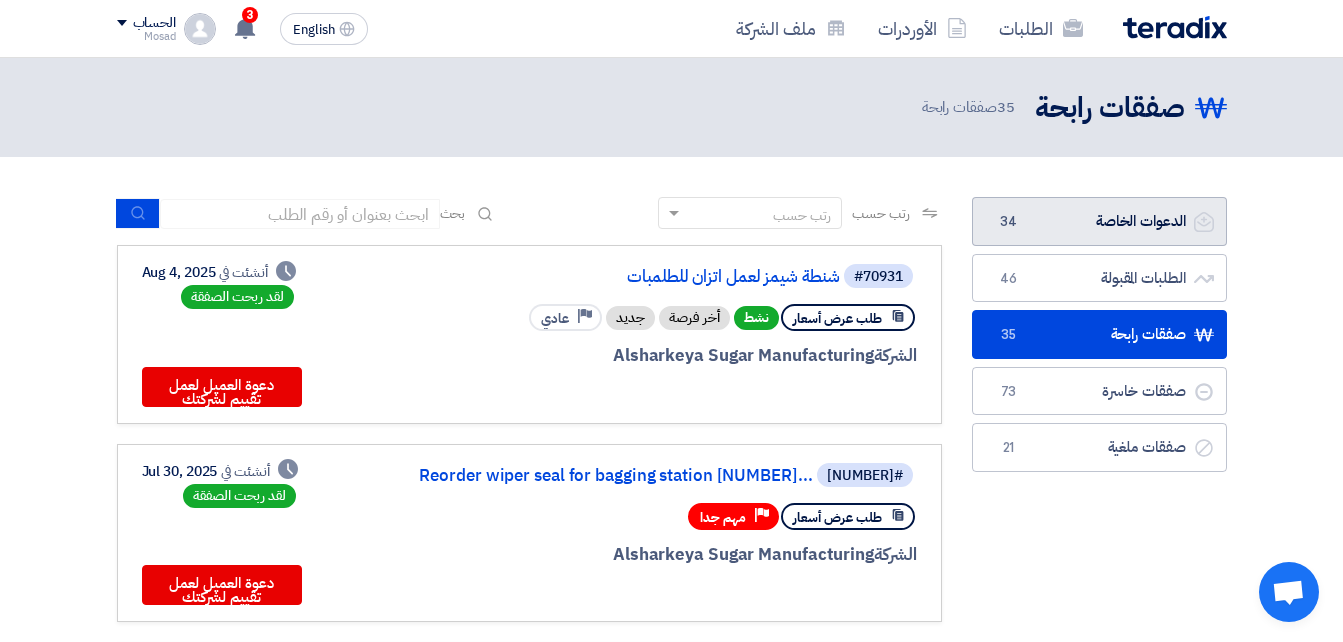 click on "الدعوات الخاصة
الدعوات الخاصة
34" 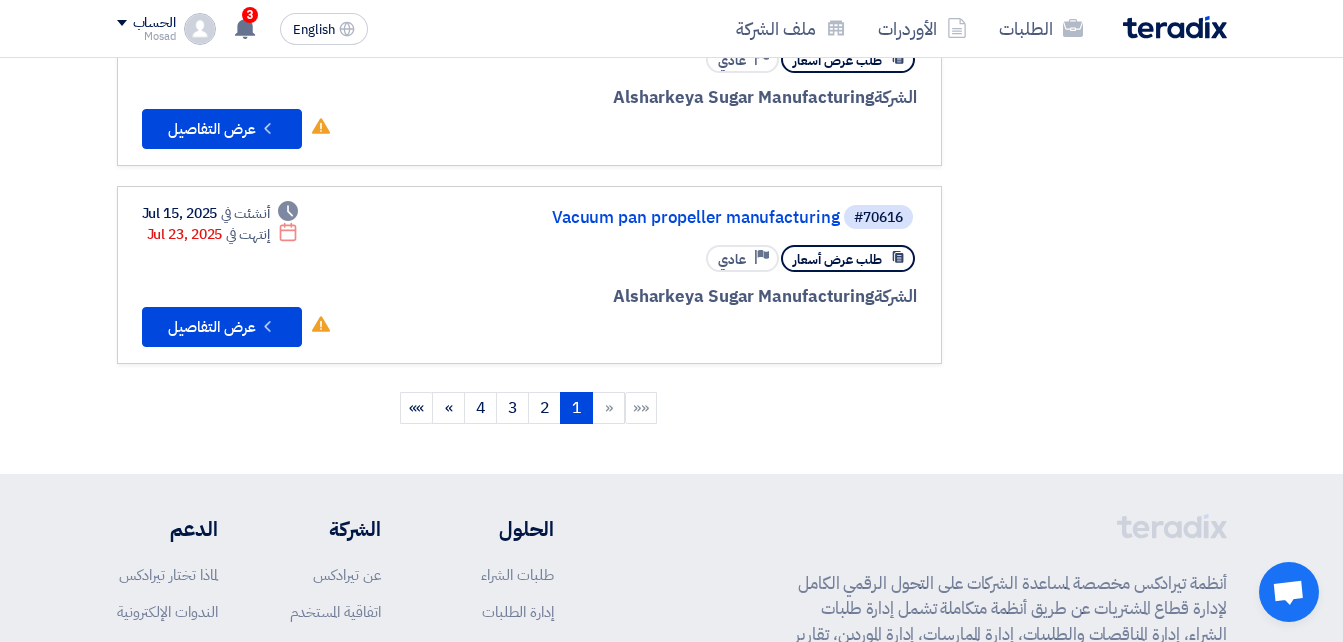 scroll, scrollTop: 1900, scrollLeft: 0, axis: vertical 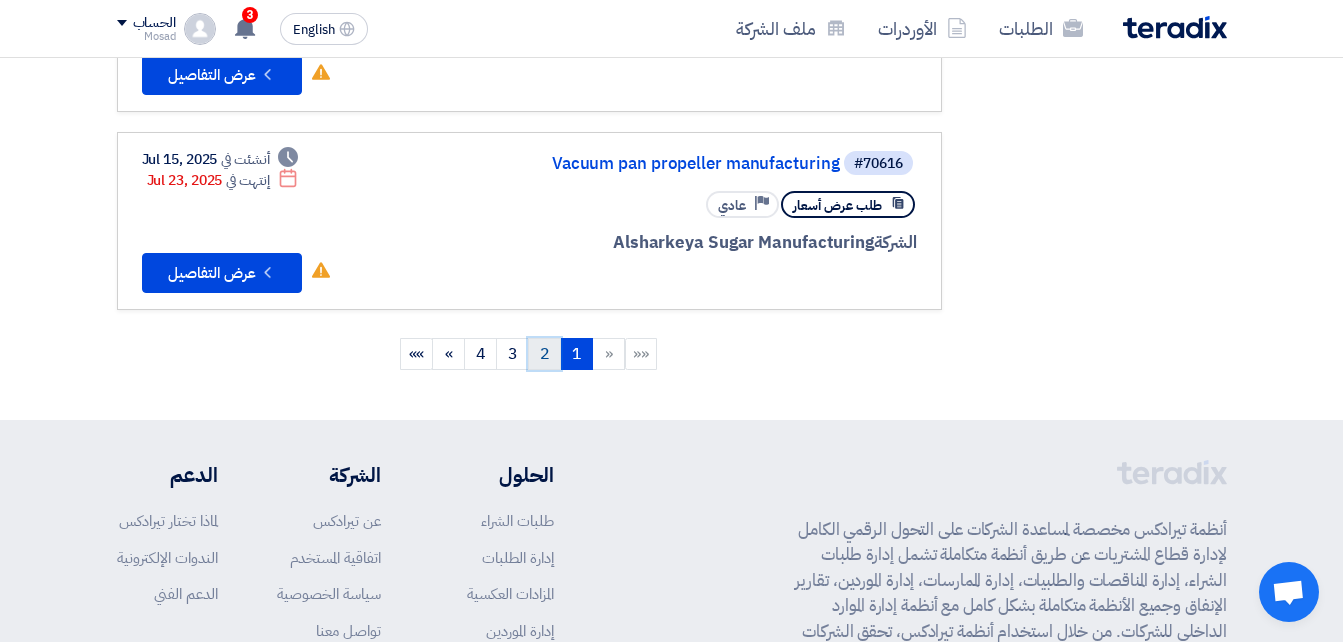 click on "2" 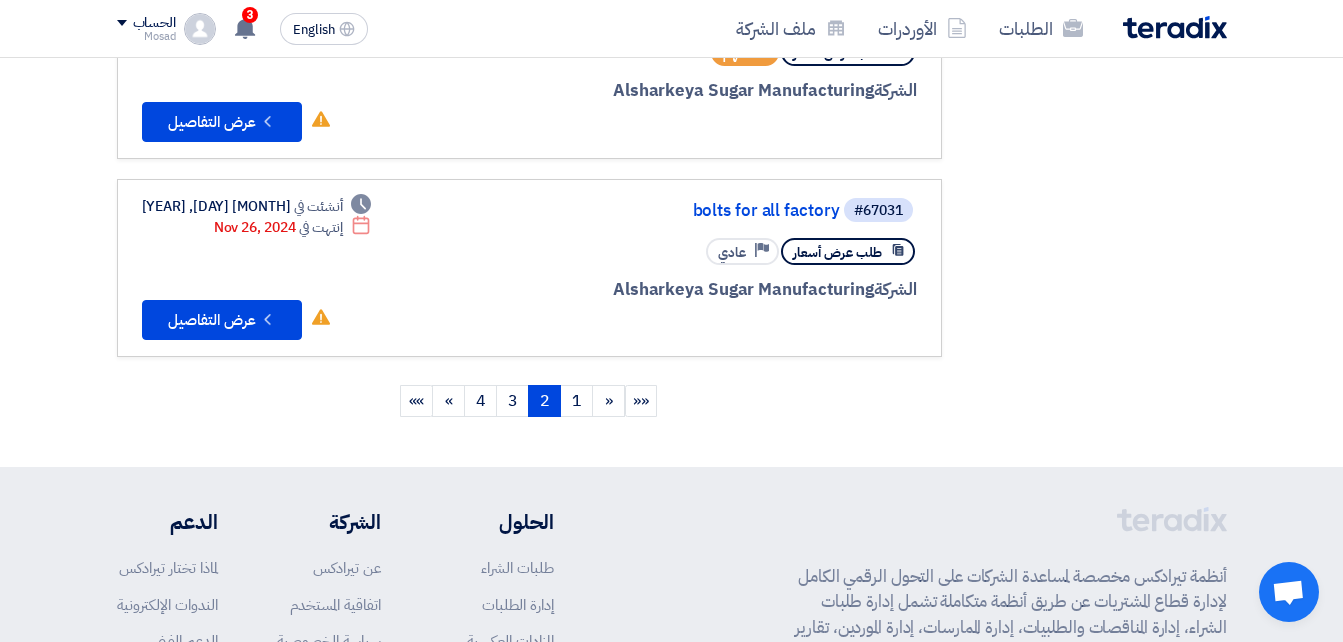scroll, scrollTop: 1900, scrollLeft: 0, axis: vertical 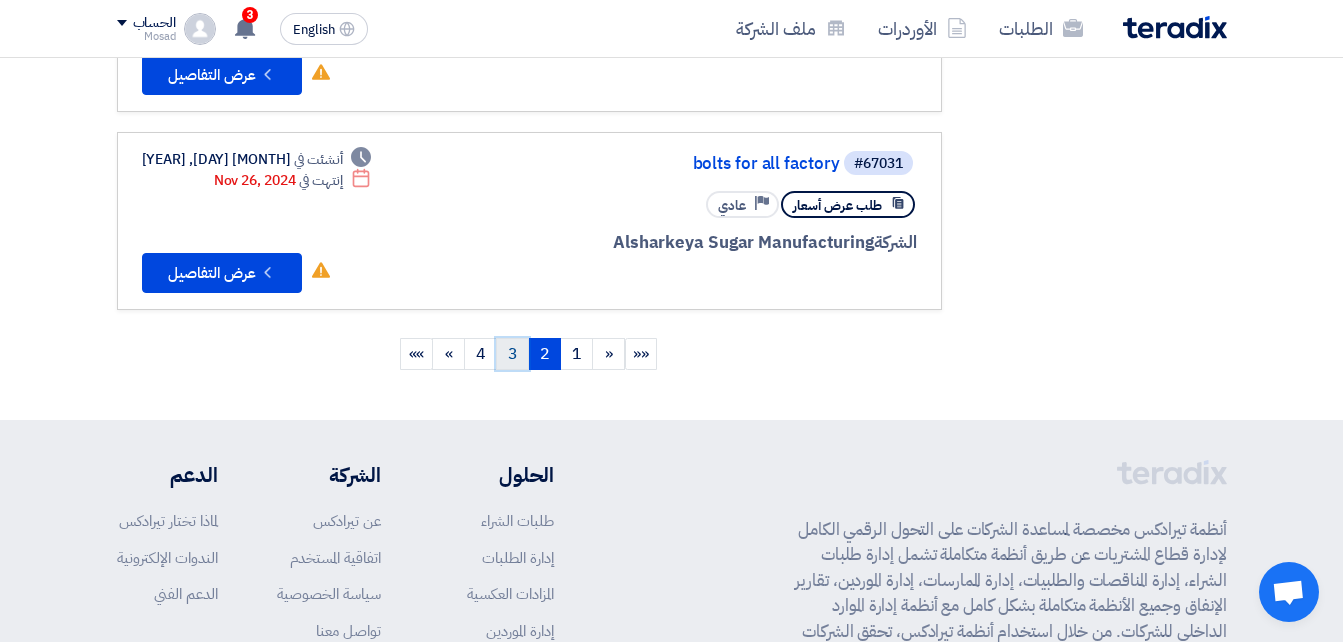 click on "3" 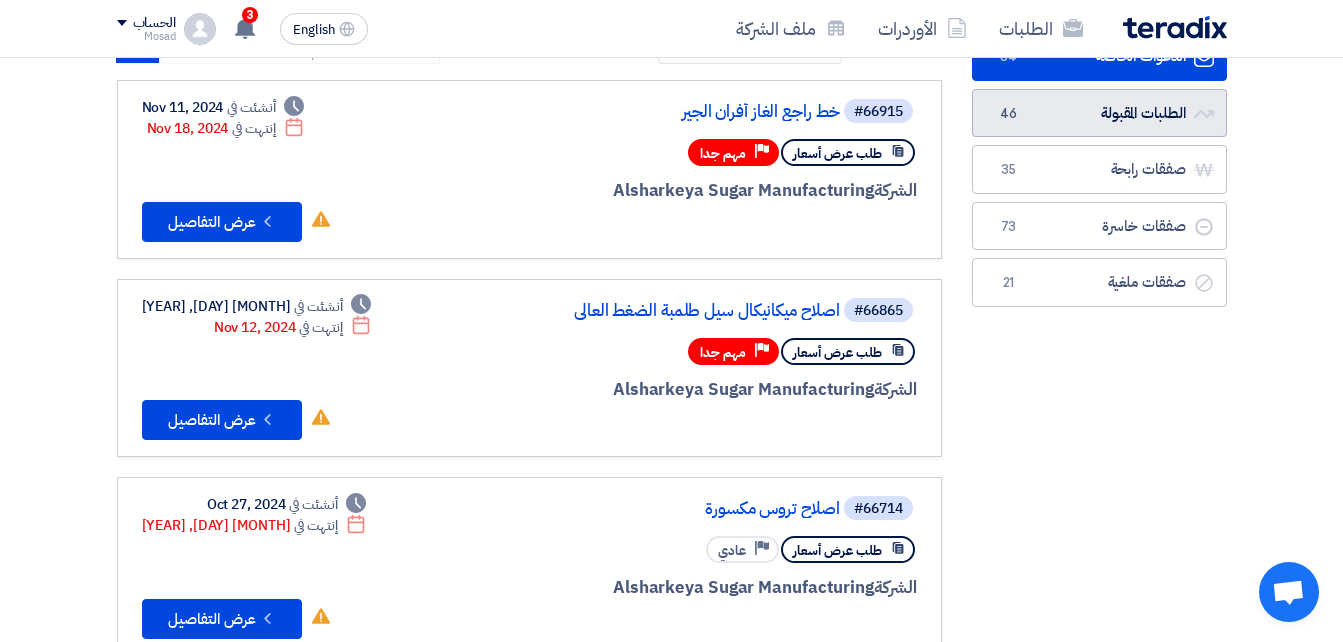 scroll, scrollTop: 0, scrollLeft: 0, axis: both 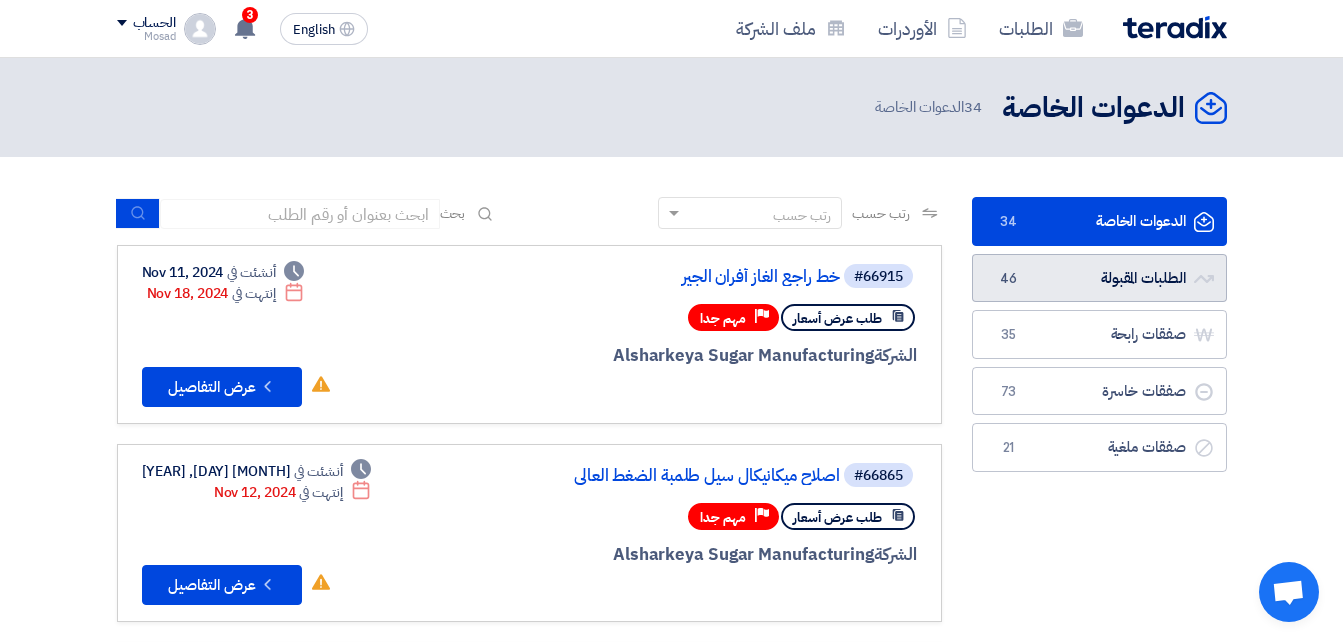 click on "الطلبات المقبولة
الطلبات المقبولة
46" 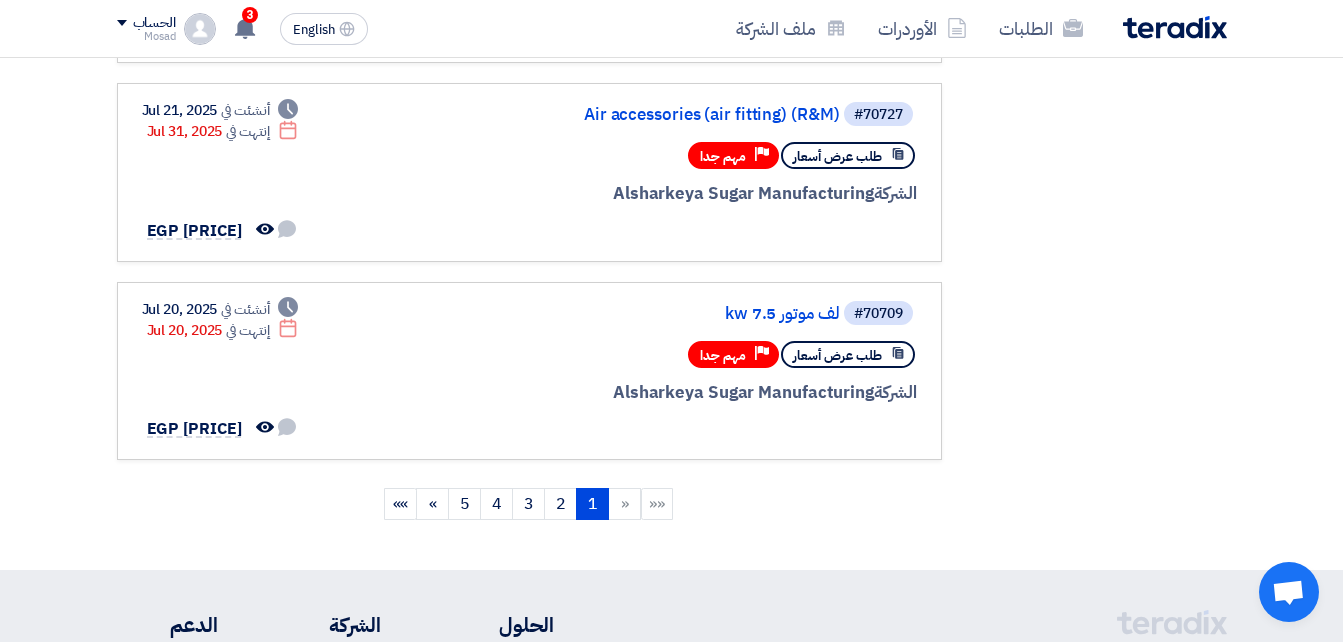 scroll, scrollTop: 1800, scrollLeft: 0, axis: vertical 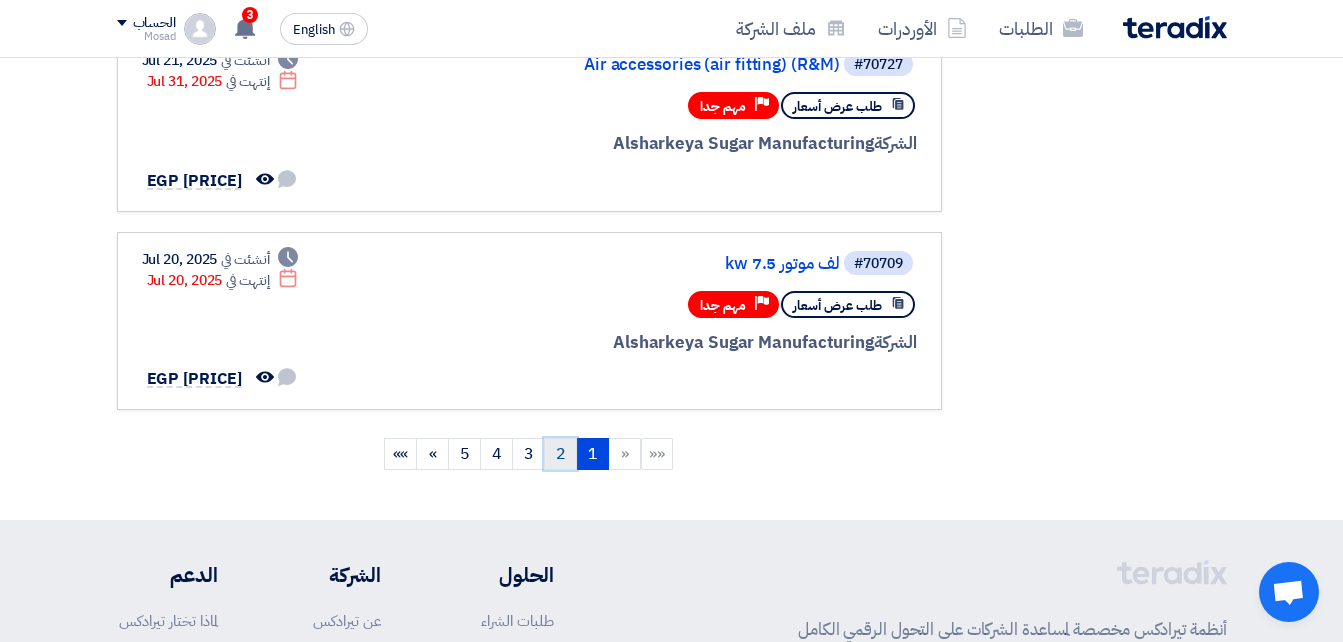click on "2" 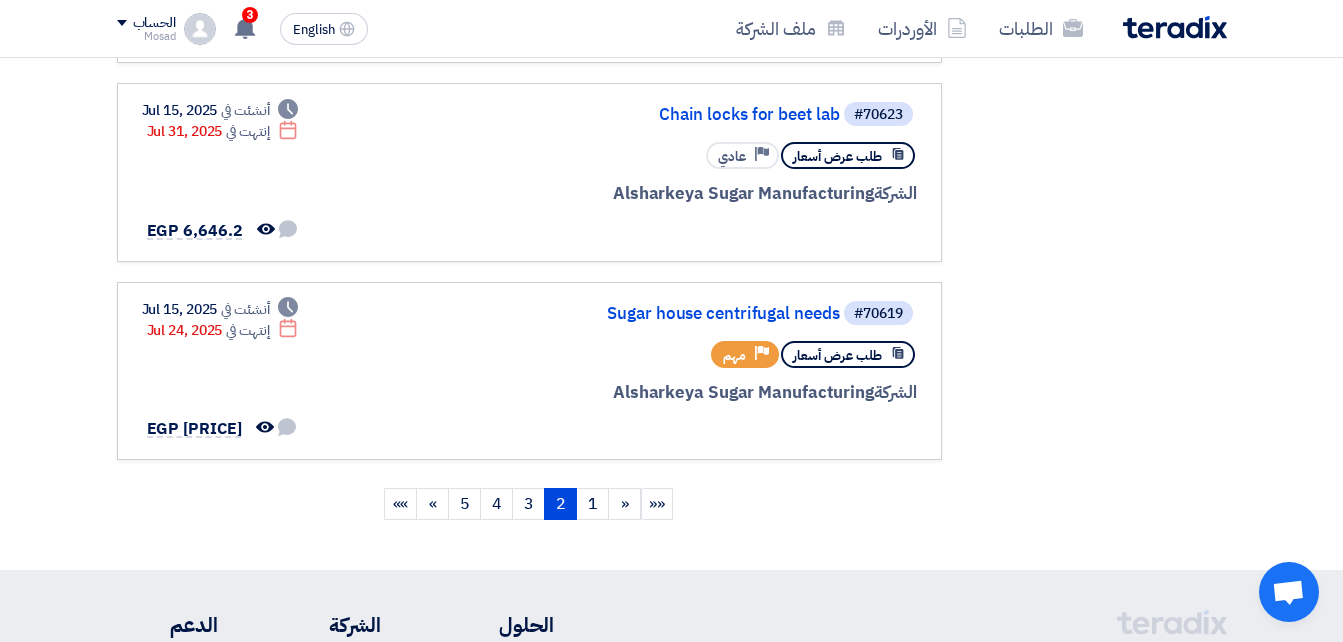 scroll, scrollTop: 1800, scrollLeft: 0, axis: vertical 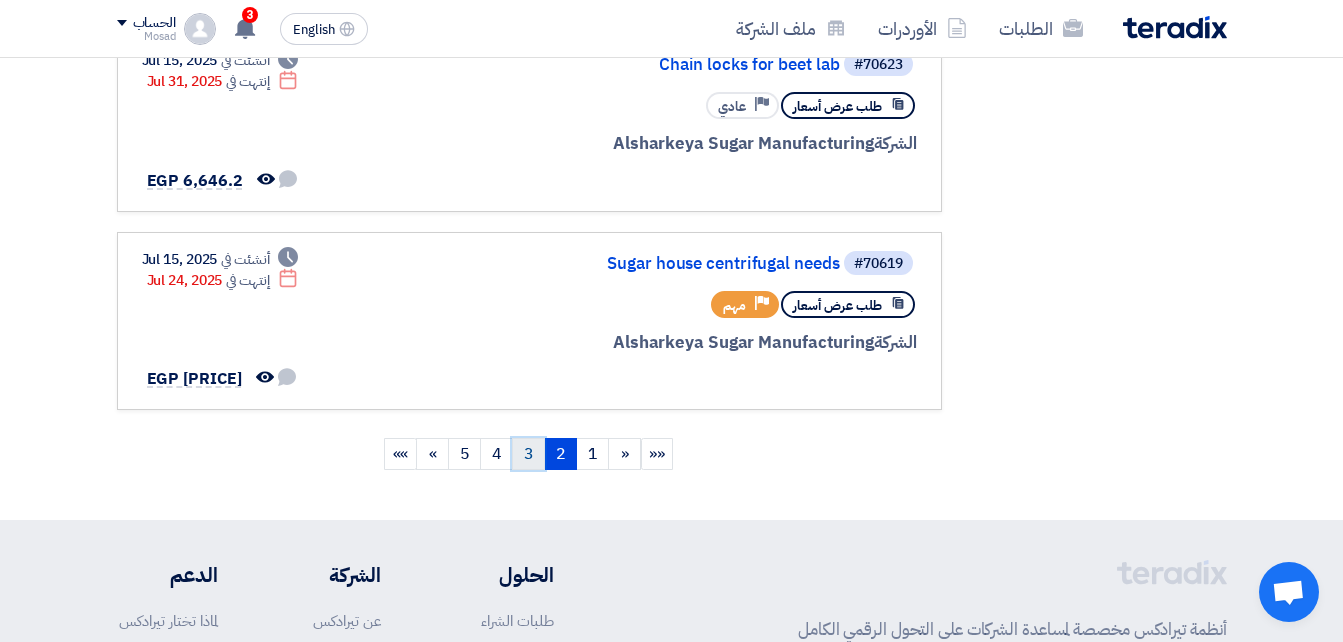 click on "3" 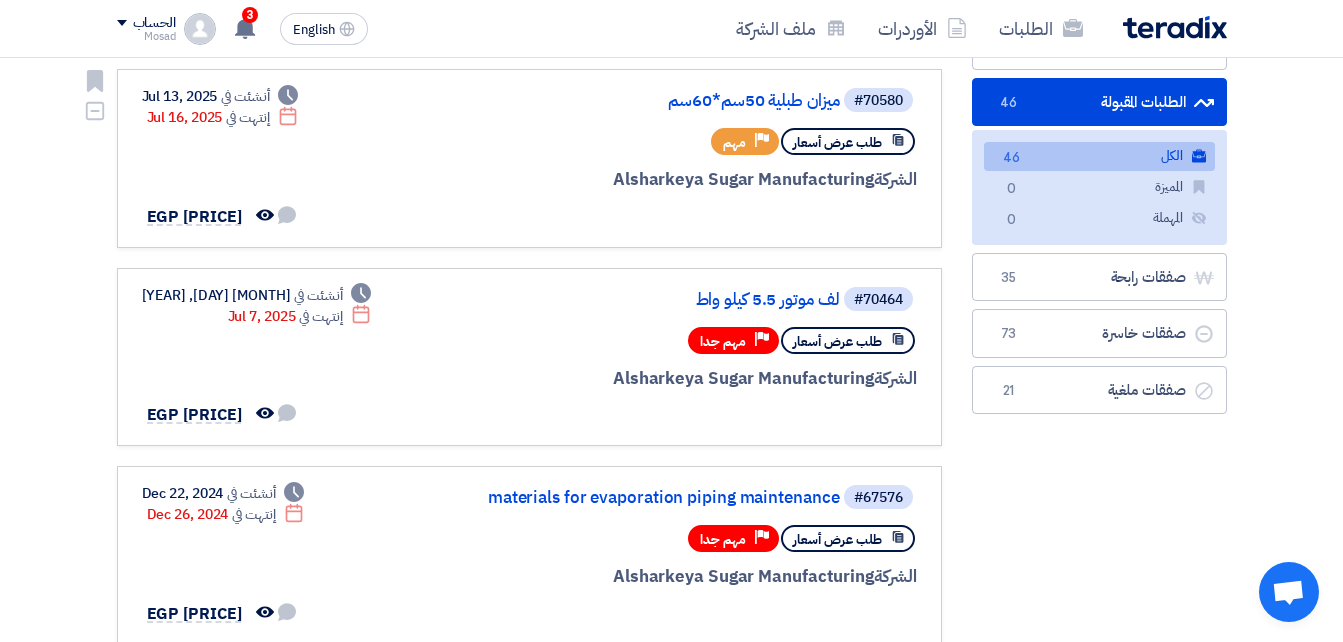 scroll, scrollTop: 0, scrollLeft: 0, axis: both 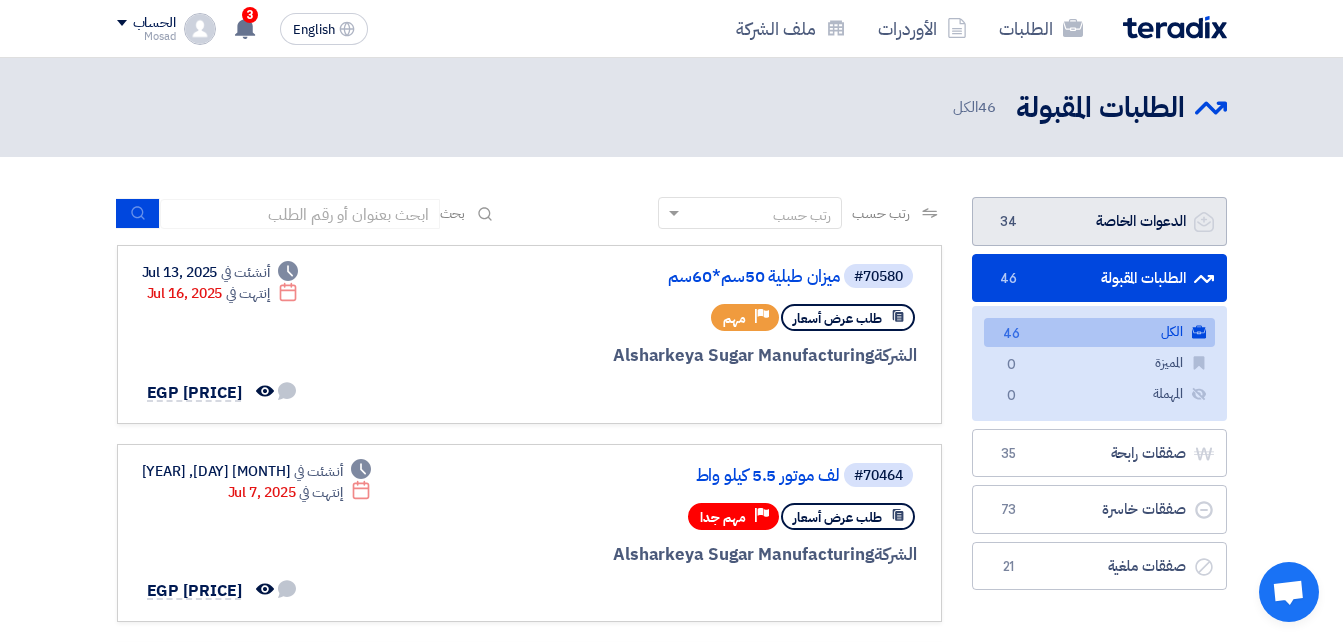 click on "الدعوات الخاصة
الدعوات الخاصة
34" 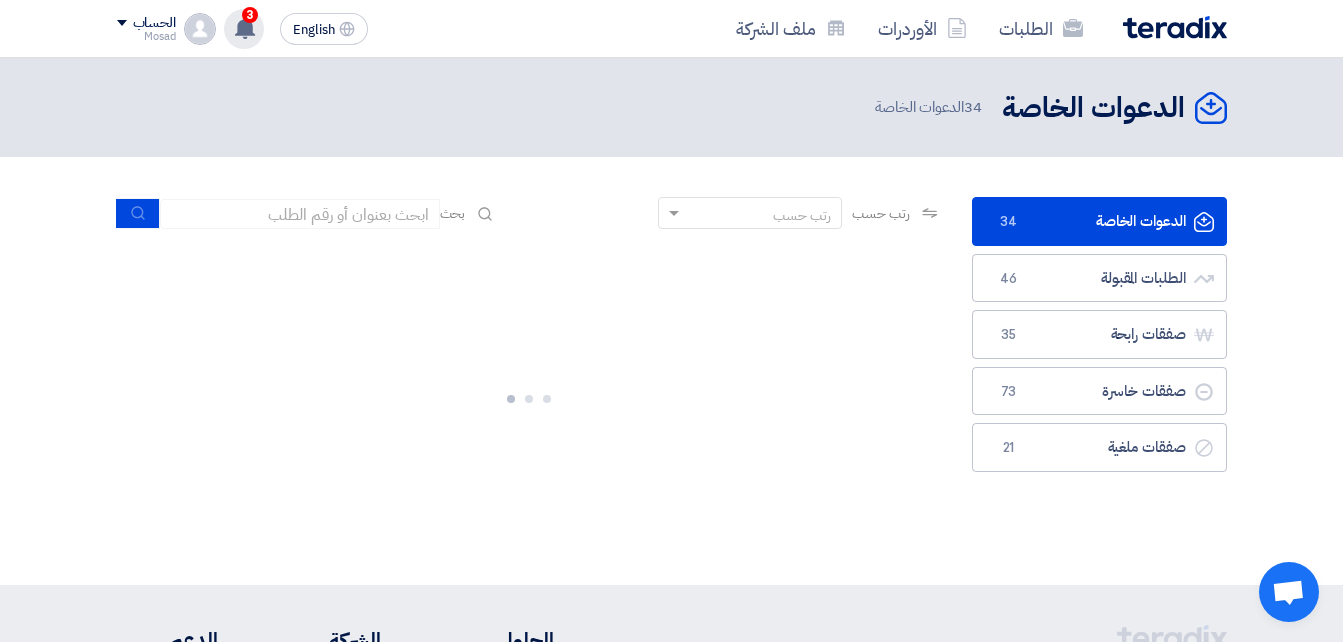 click 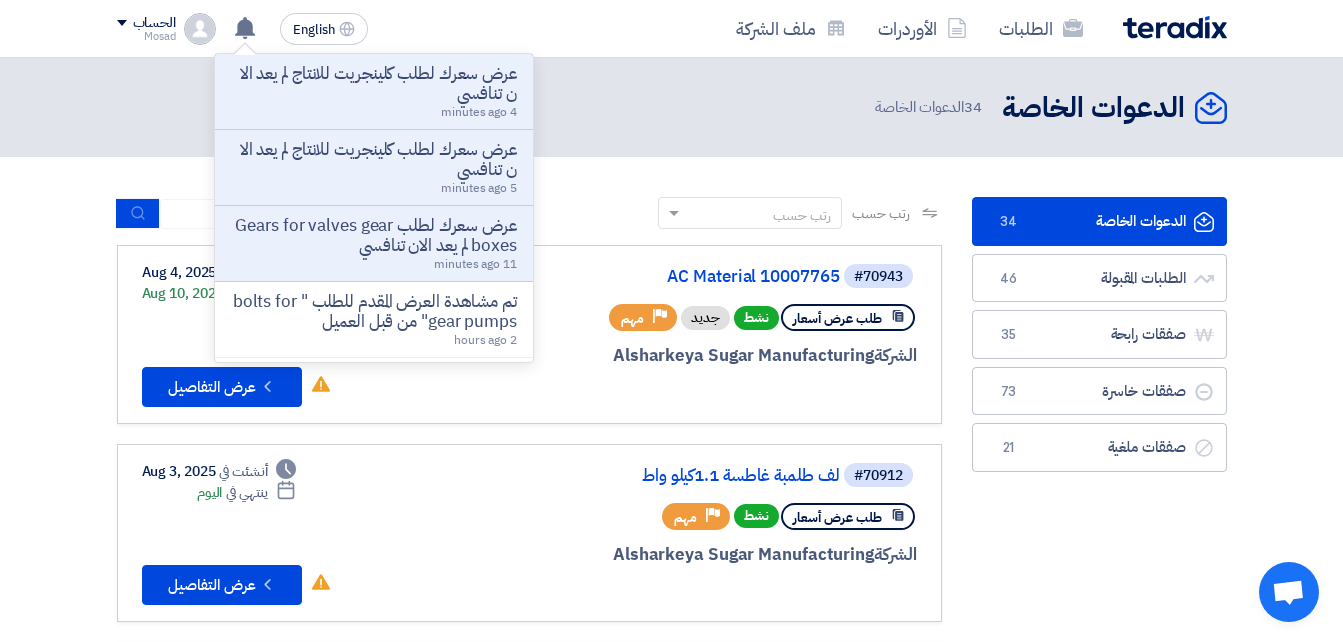 click on "الدعوات الخاصة
الدعوات الخاصة
34
الطلبات المقبولة
الطلبات المقبولة
46
صفقات رابحة
صفقات رابحة
35
صفقات خاسرة
صفقات خاسرة
73" 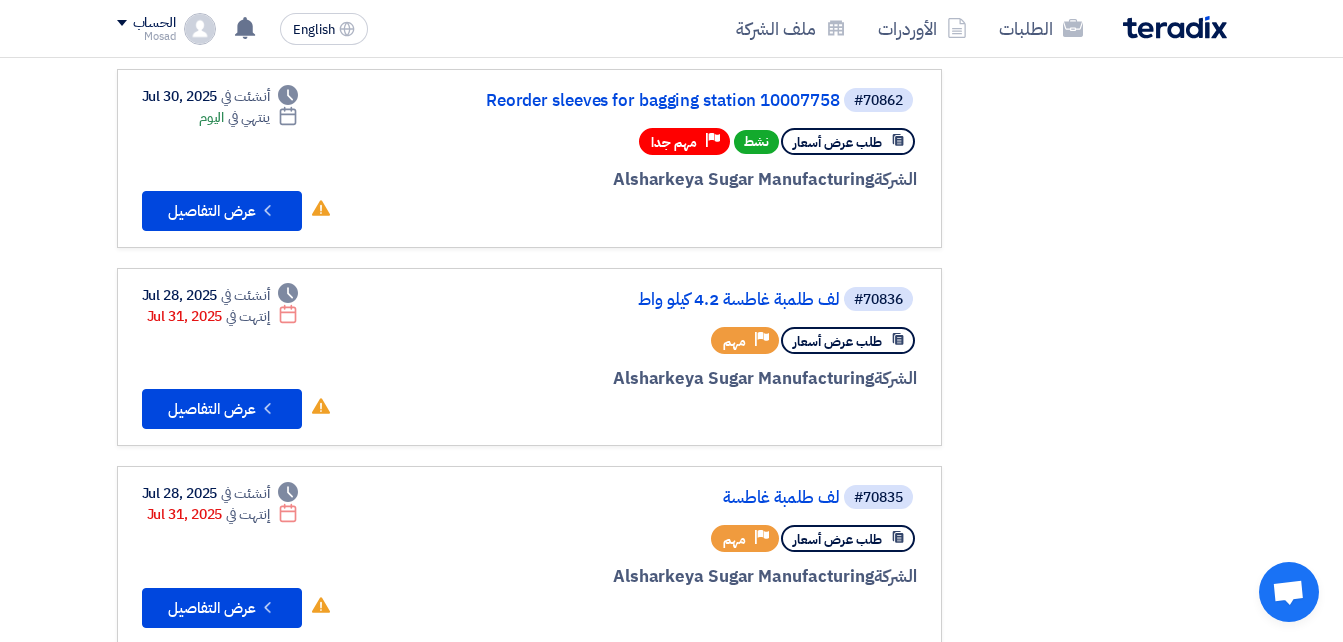 scroll, scrollTop: 1000, scrollLeft: 0, axis: vertical 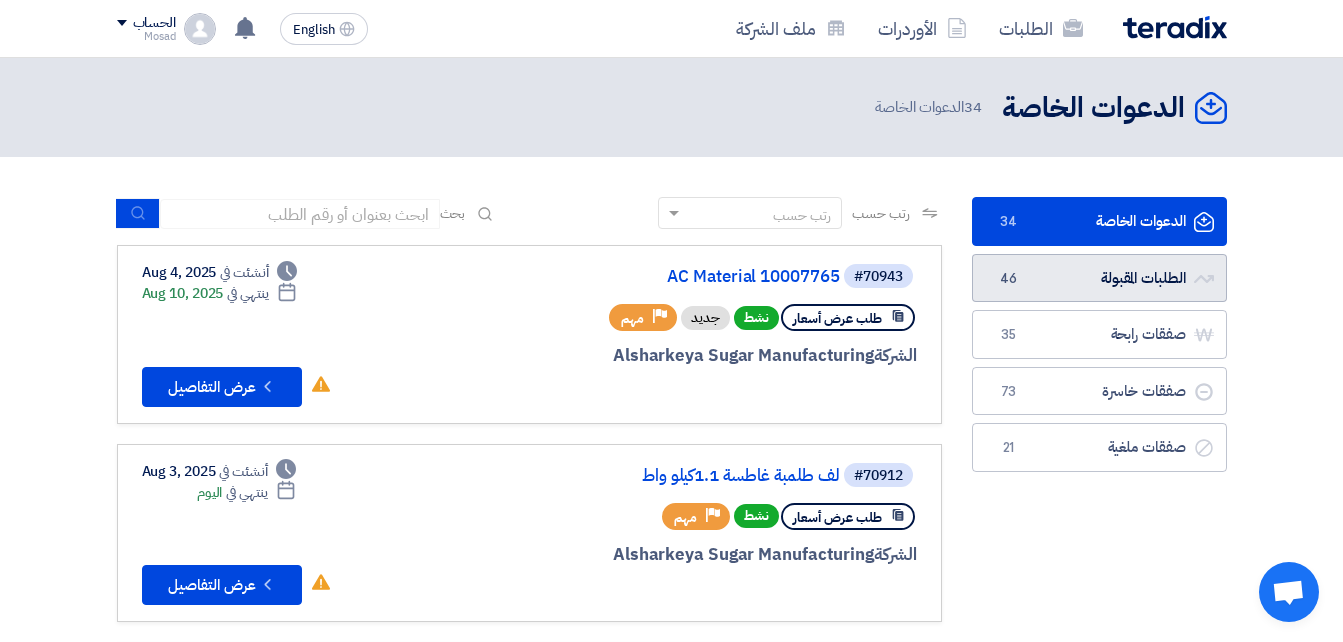click on "الطلبات المقبولة
الطلبات المقبولة
46" 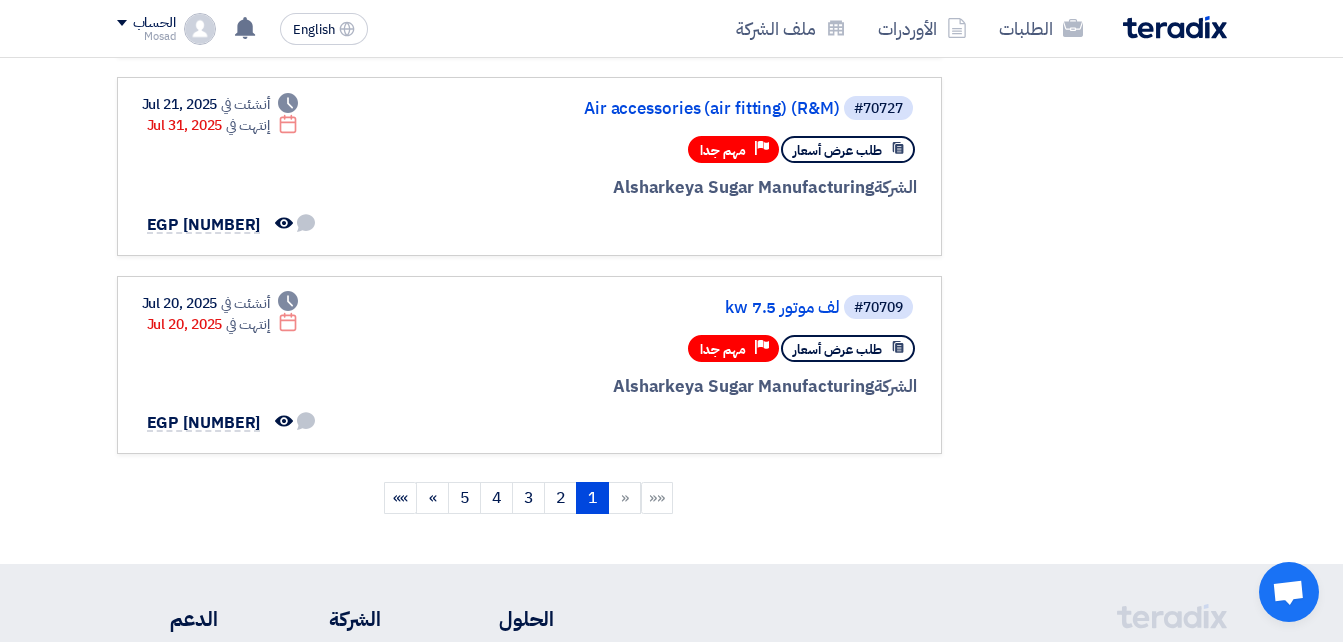 scroll, scrollTop: 1800, scrollLeft: 0, axis: vertical 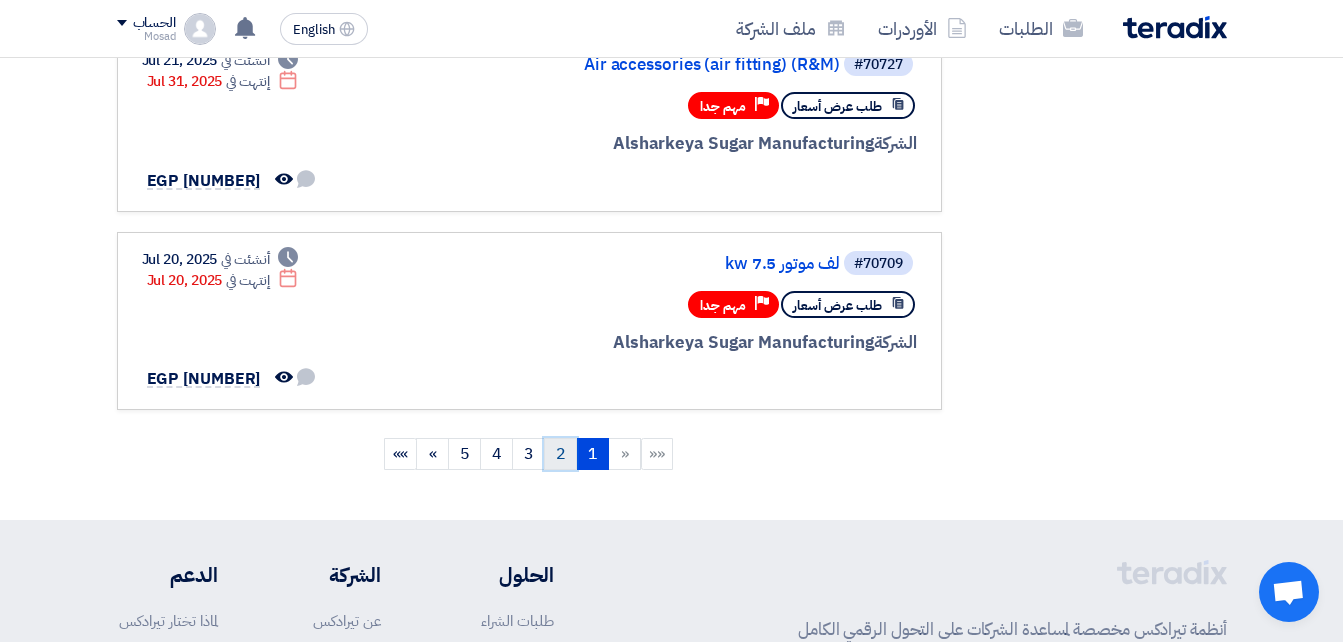 click on "2" 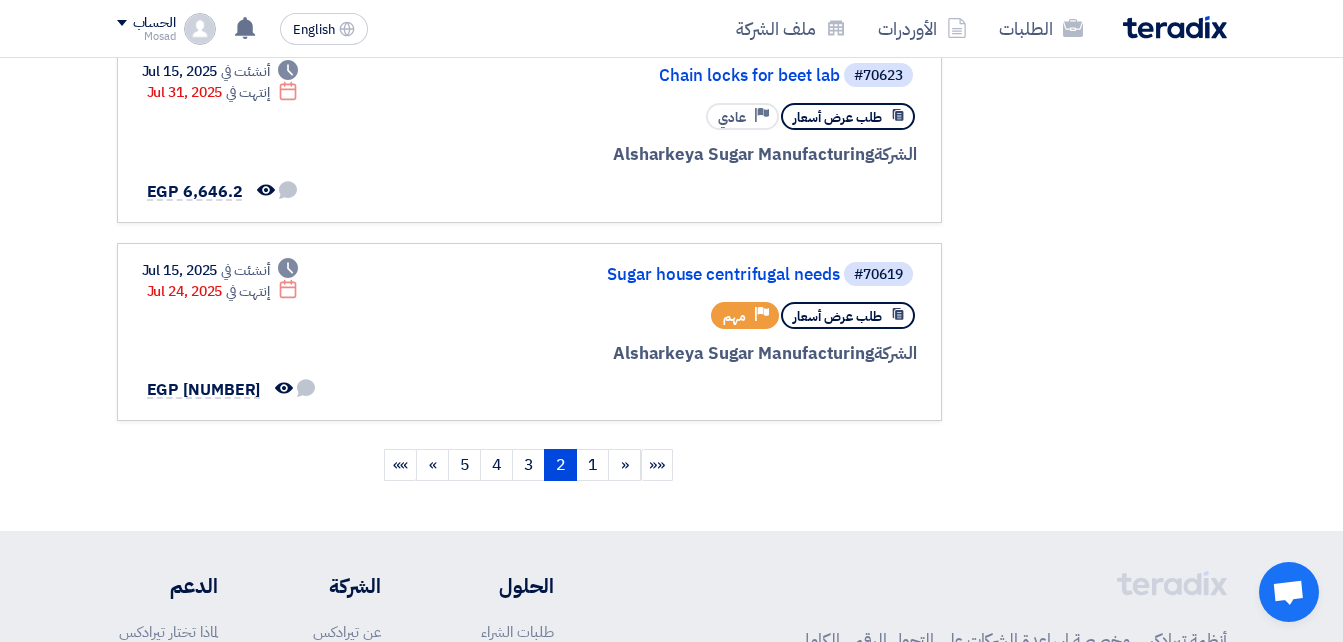 scroll, scrollTop: 1900, scrollLeft: 0, axis: vertical 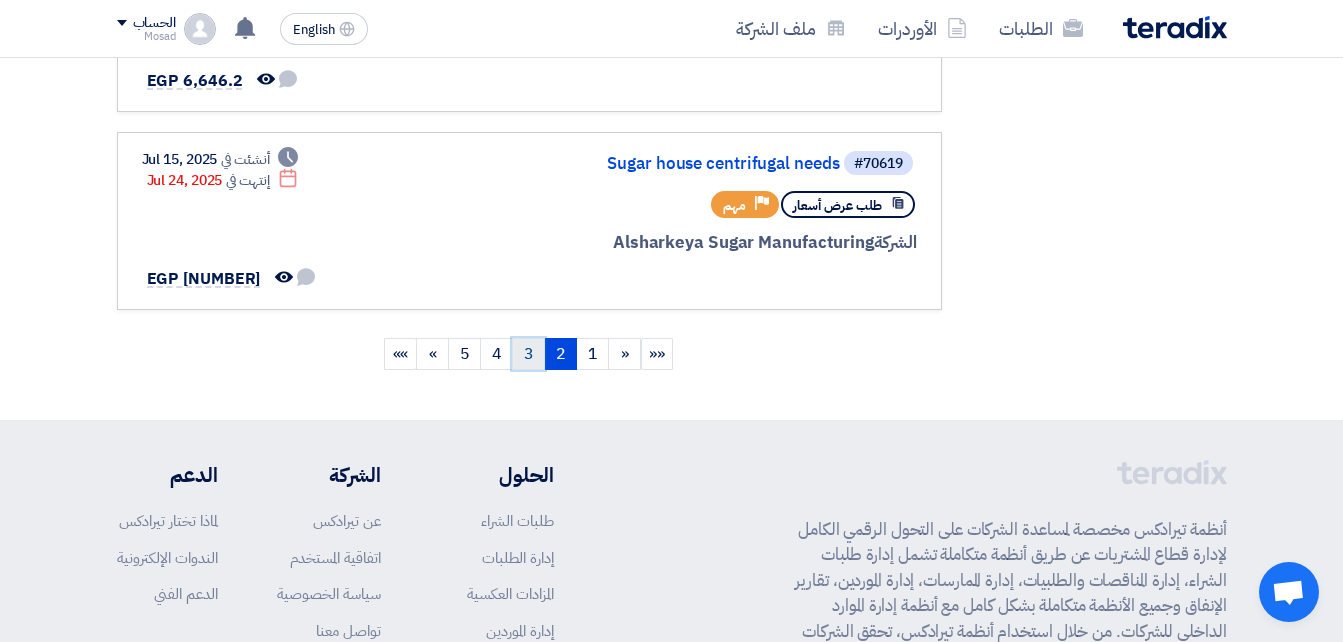 click on "3" 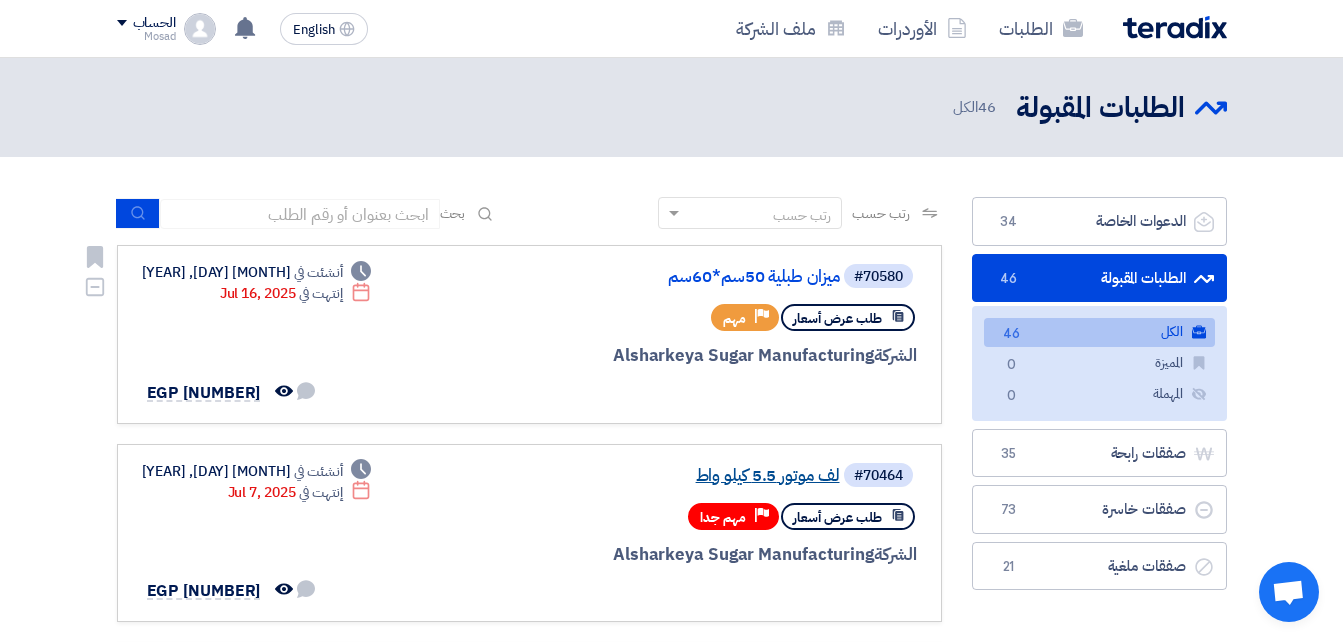 scroll, scrollTop: 100, scrollLeft: 0, axis: vertical 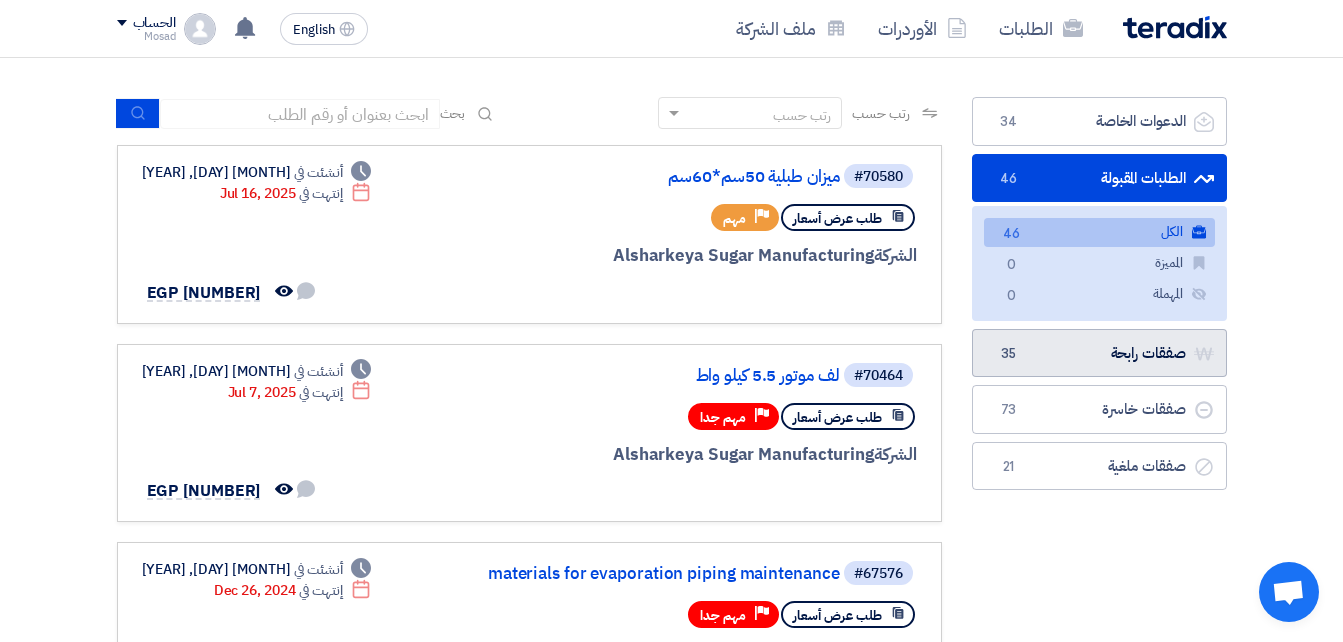 click on "صفقات رابحة
صفقات رابحة
35" 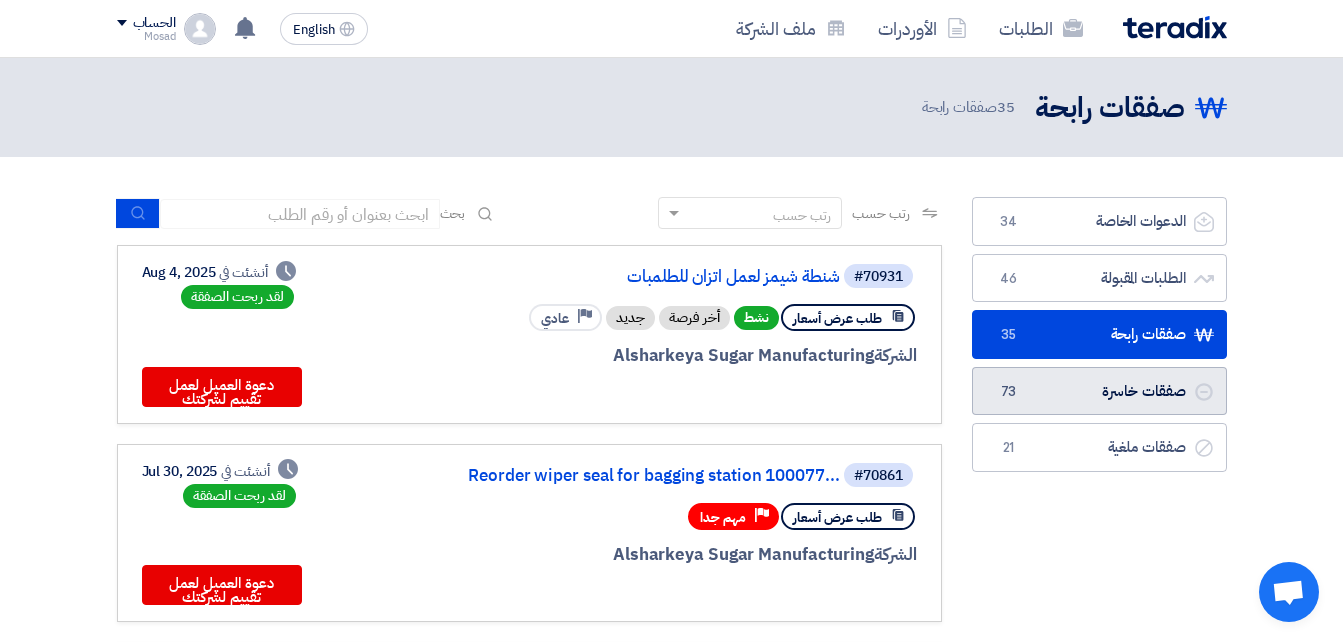 click on "صفقات خاسرة
صفقات خاسرة
73" 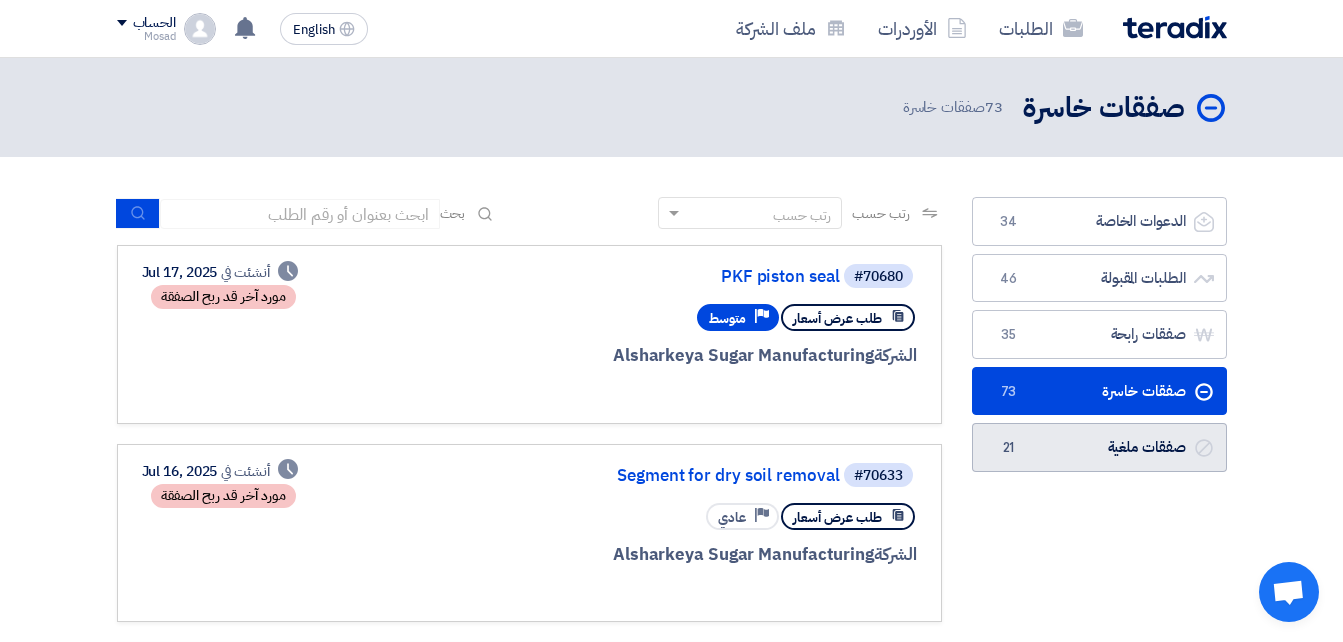 click on "صفقات ملغية
صفقات ملغية
21" 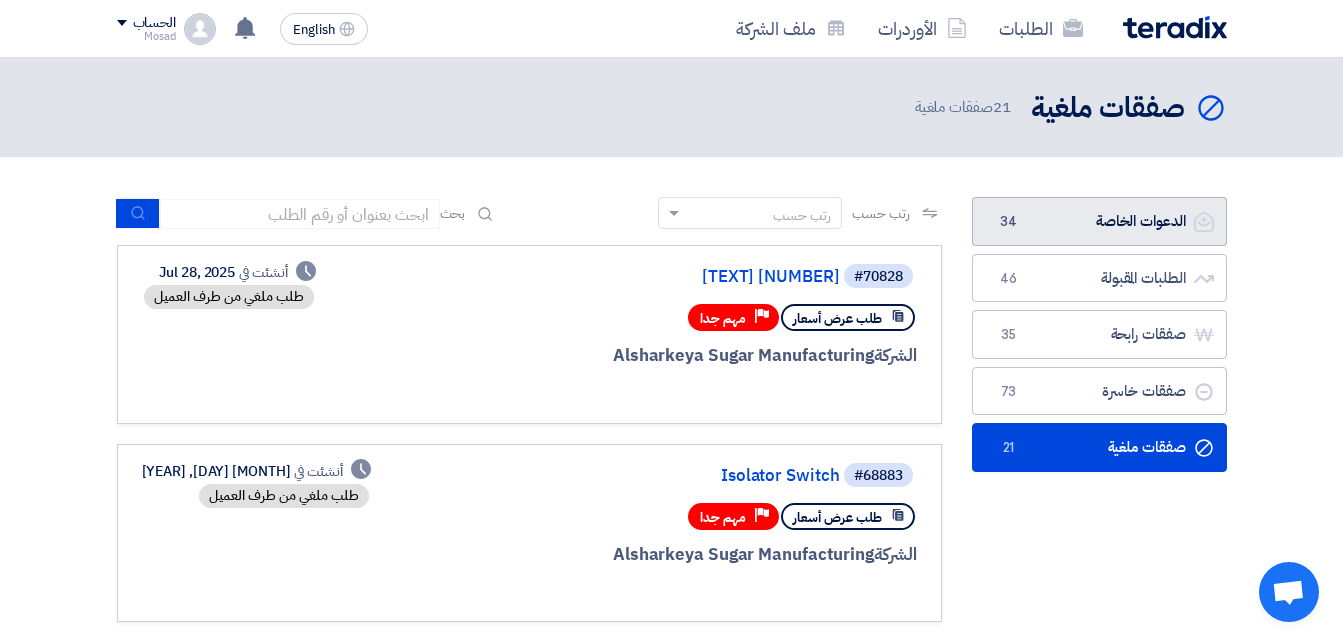 click on "الدعوات الخاصة
الدعوات الخاصة
34" 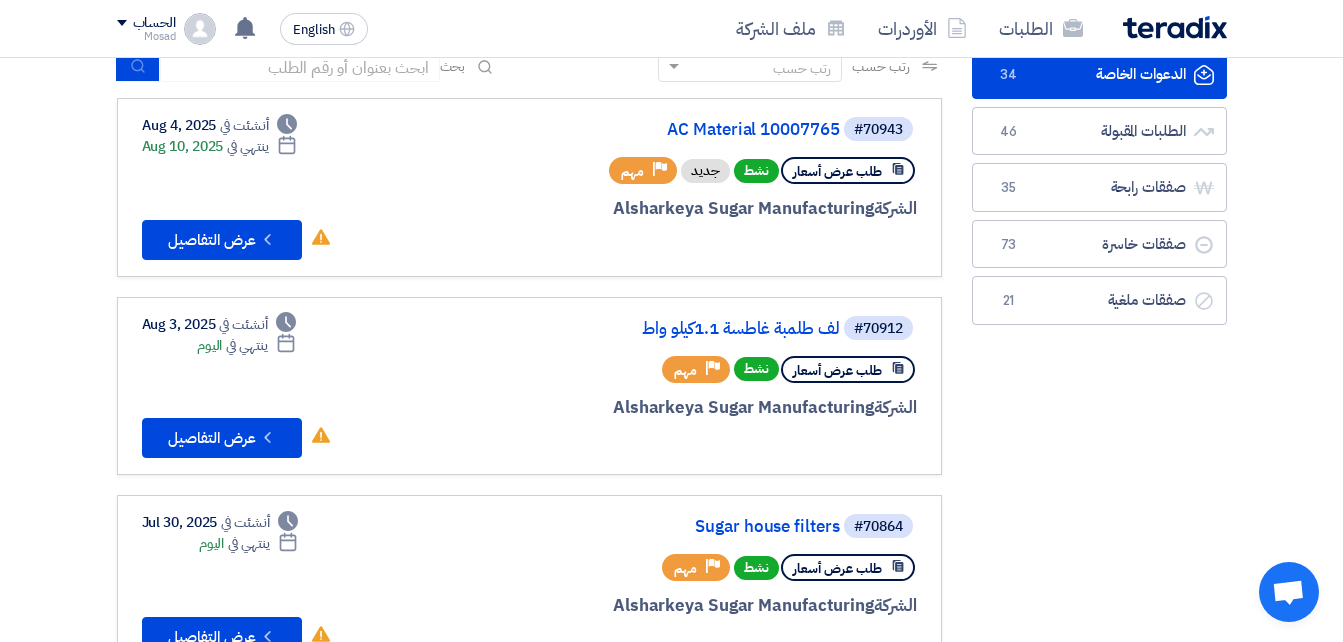 scroll, scrollTop: 100, scrollLeft: 0, axis: vertical 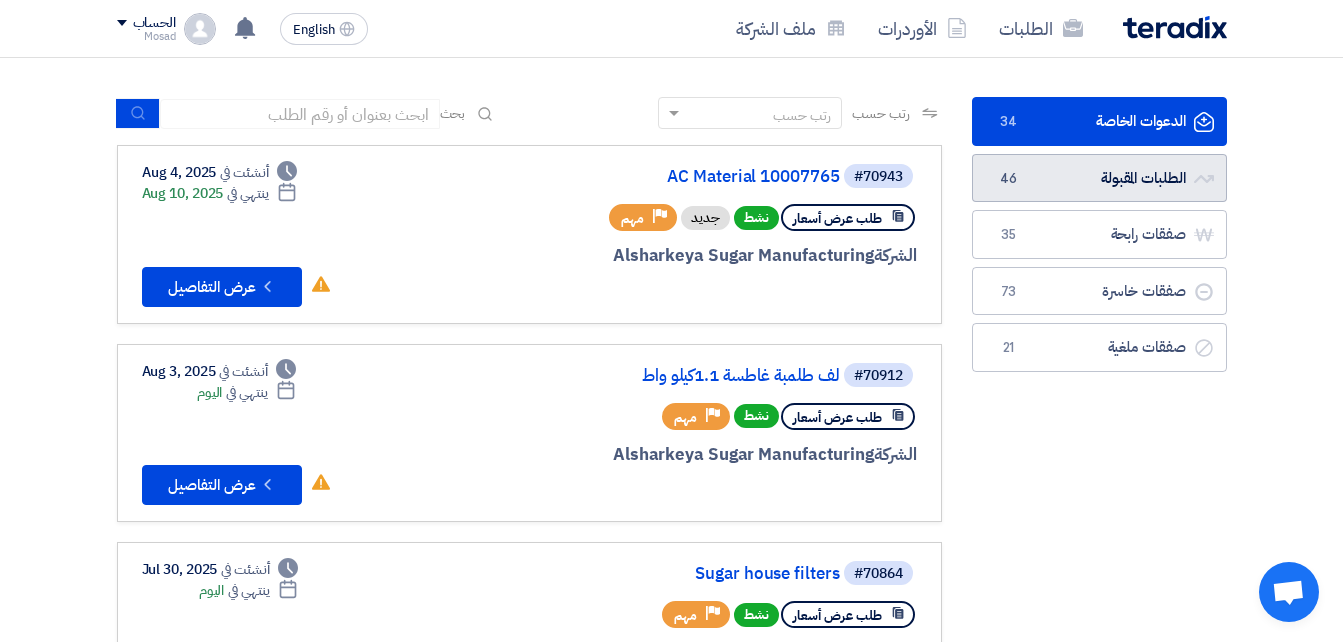 click on "الطلبات المقبولة
الطلبات المقبولة
46" 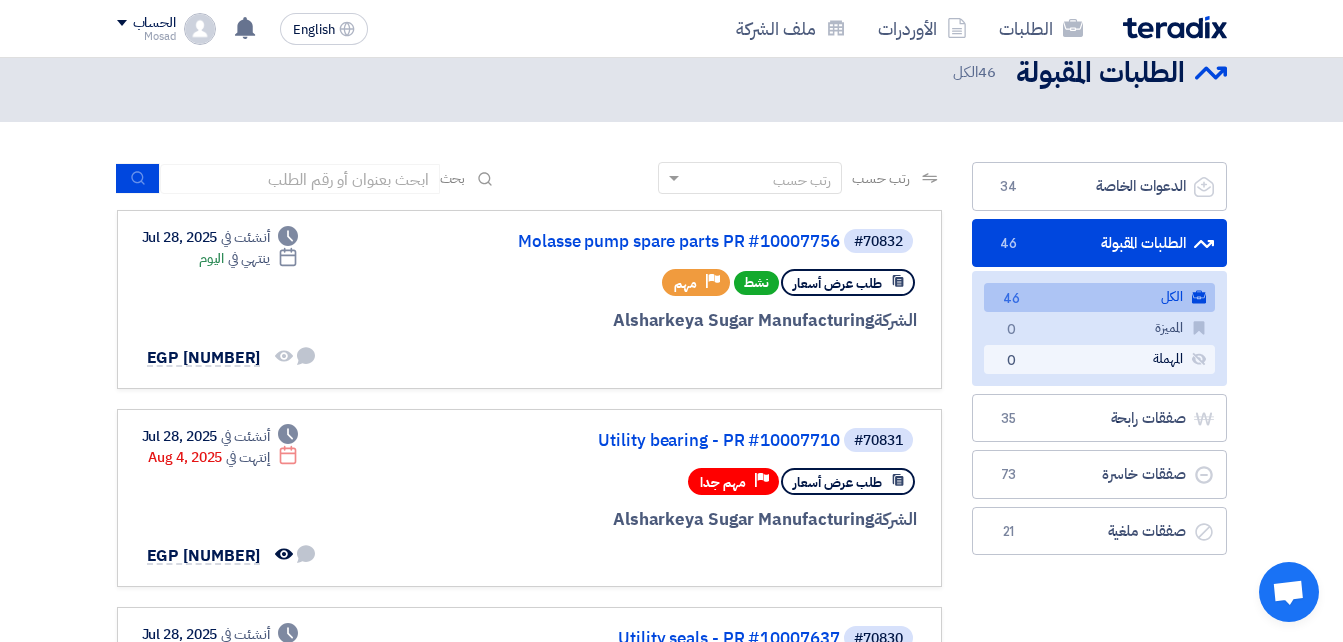 scroll, scrollTop: 0, scrollLeft: 0, axis: both 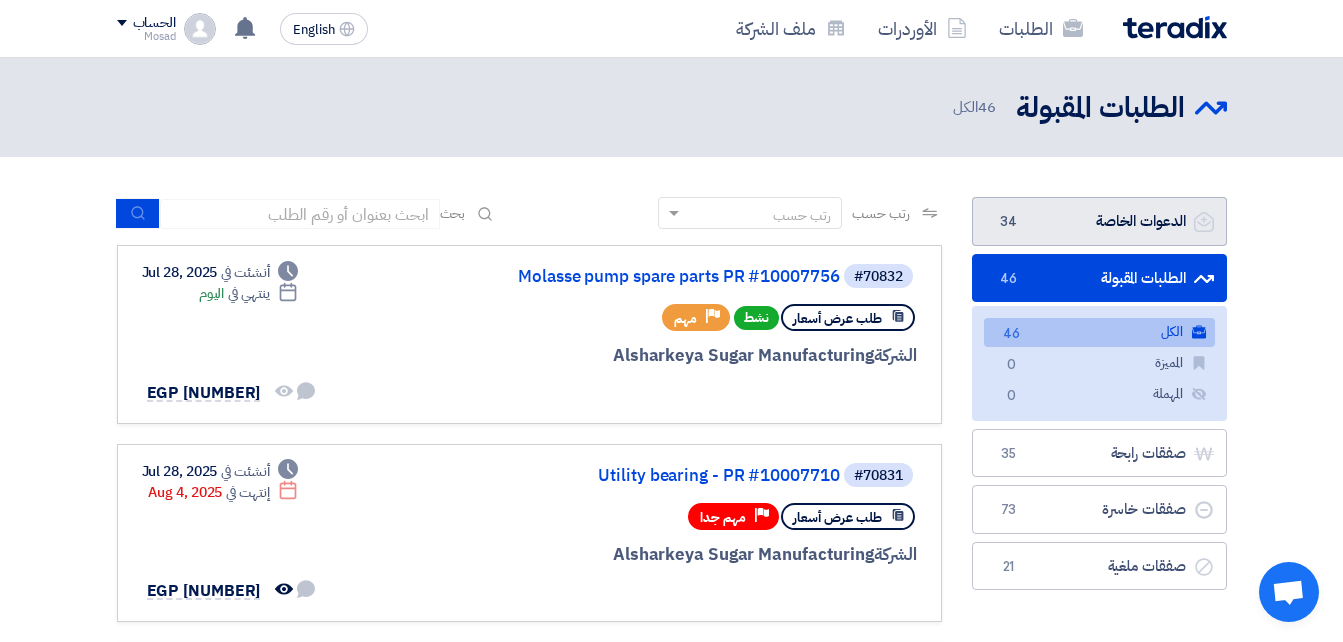click on "الدعوات الخاصة
الدعوات الخاصة
34" 